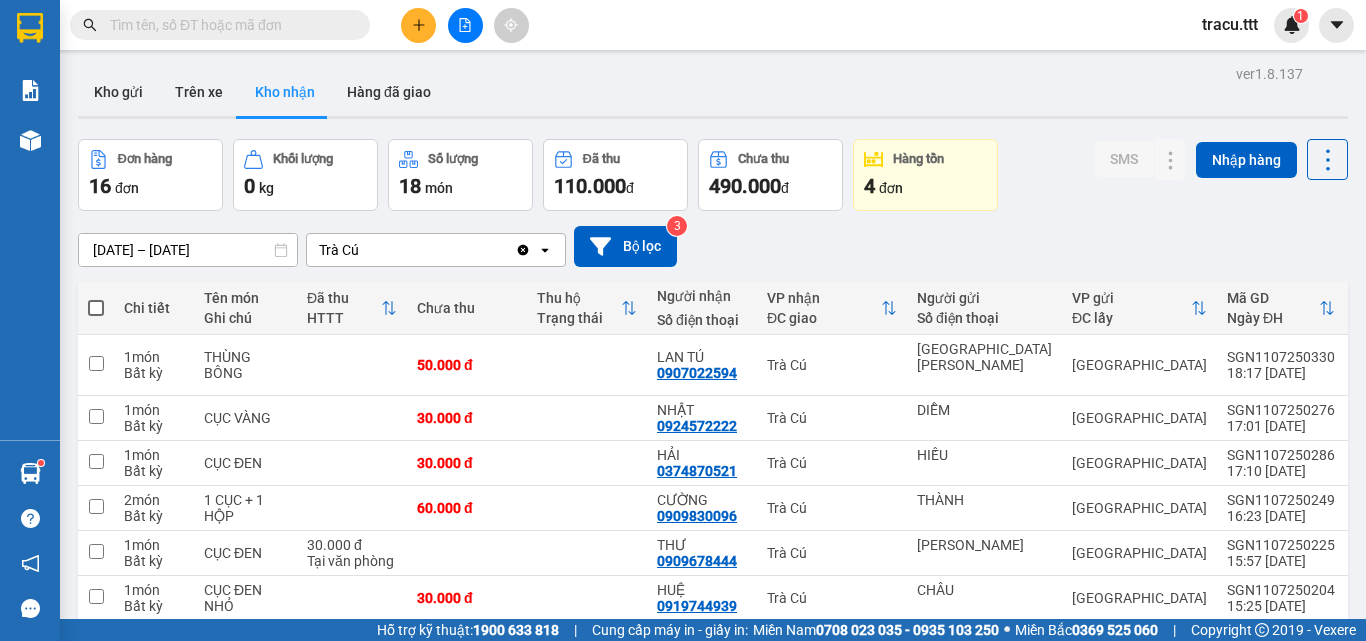 scroll, scrollTop: 0, scrollLeft: 0, axis: both 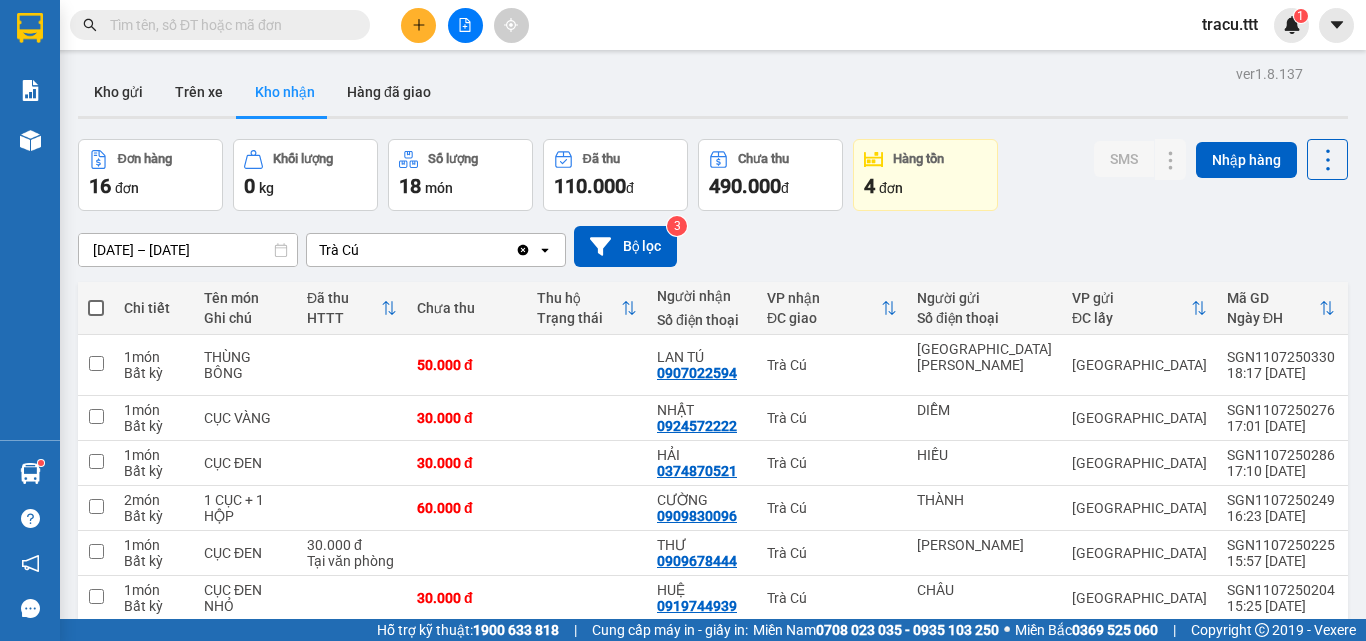 click at bounding box center (228, 25) 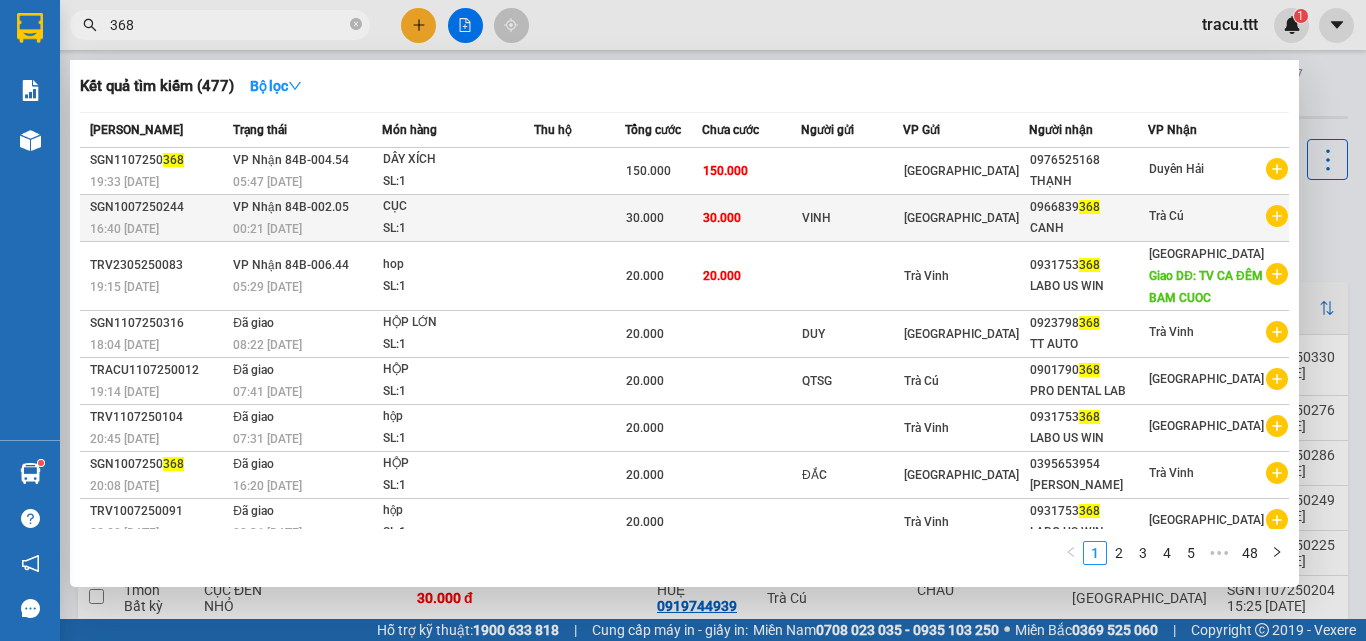 type on "368" 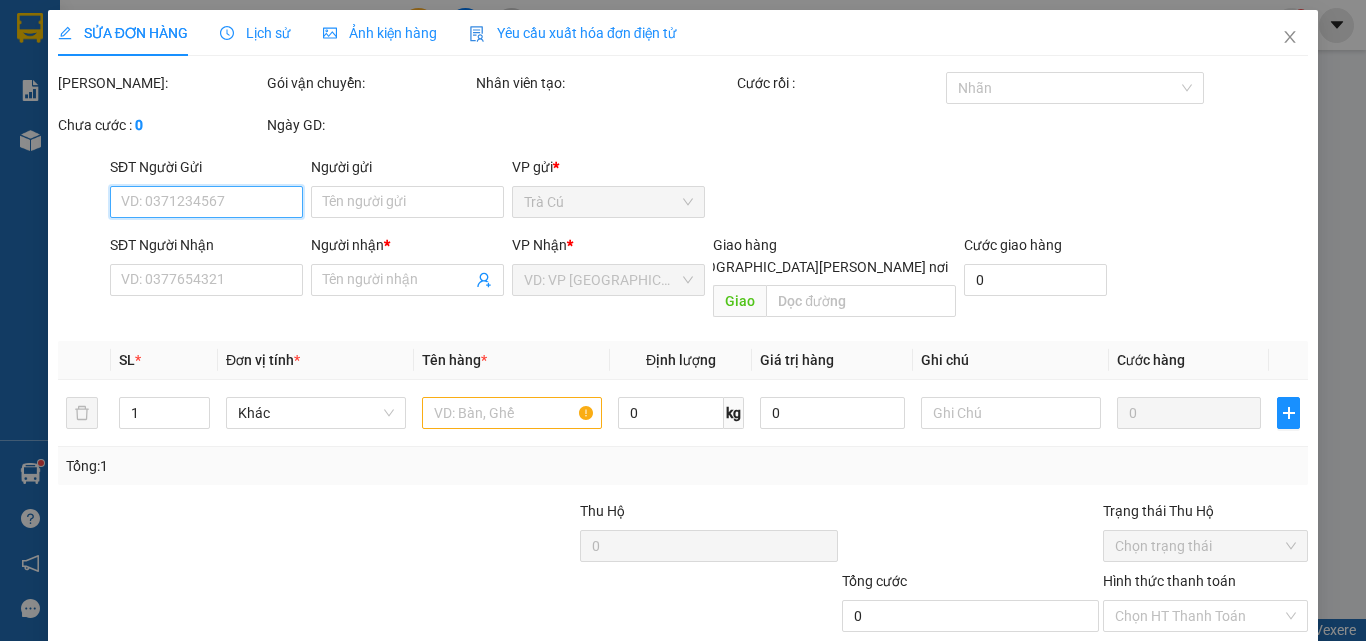 type on "VINH" 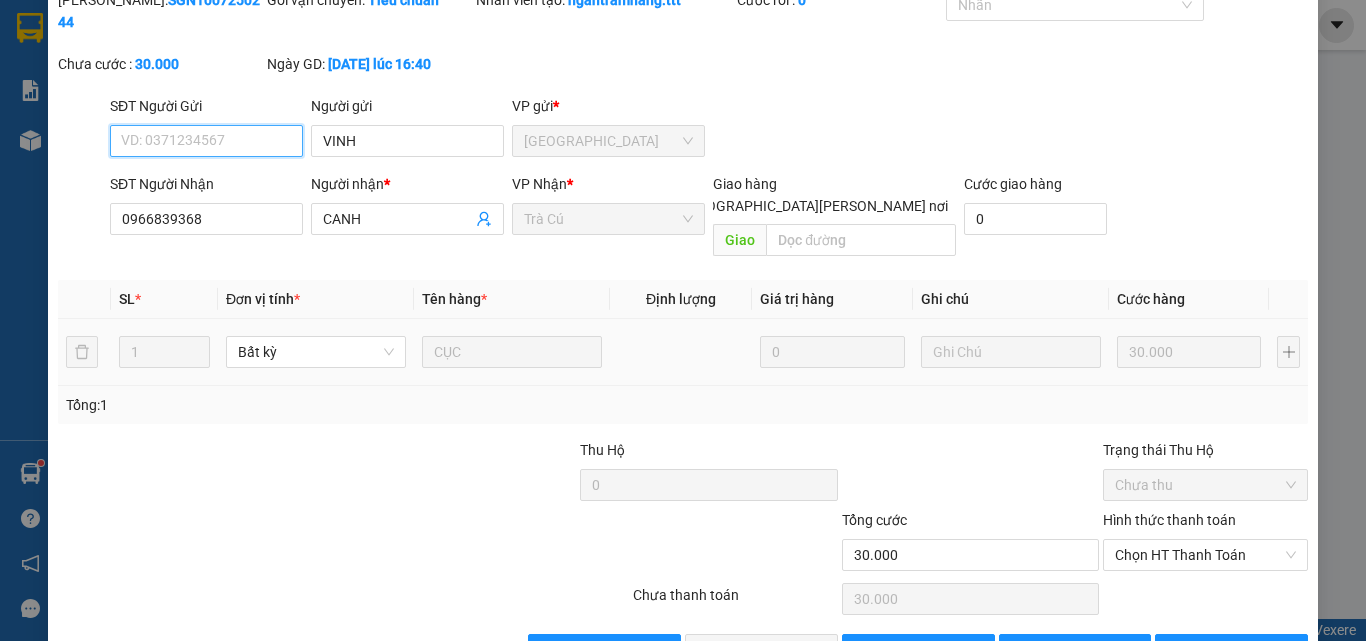 scroll, scrollTop: 103, scrollLeft: 0, axis: vertical 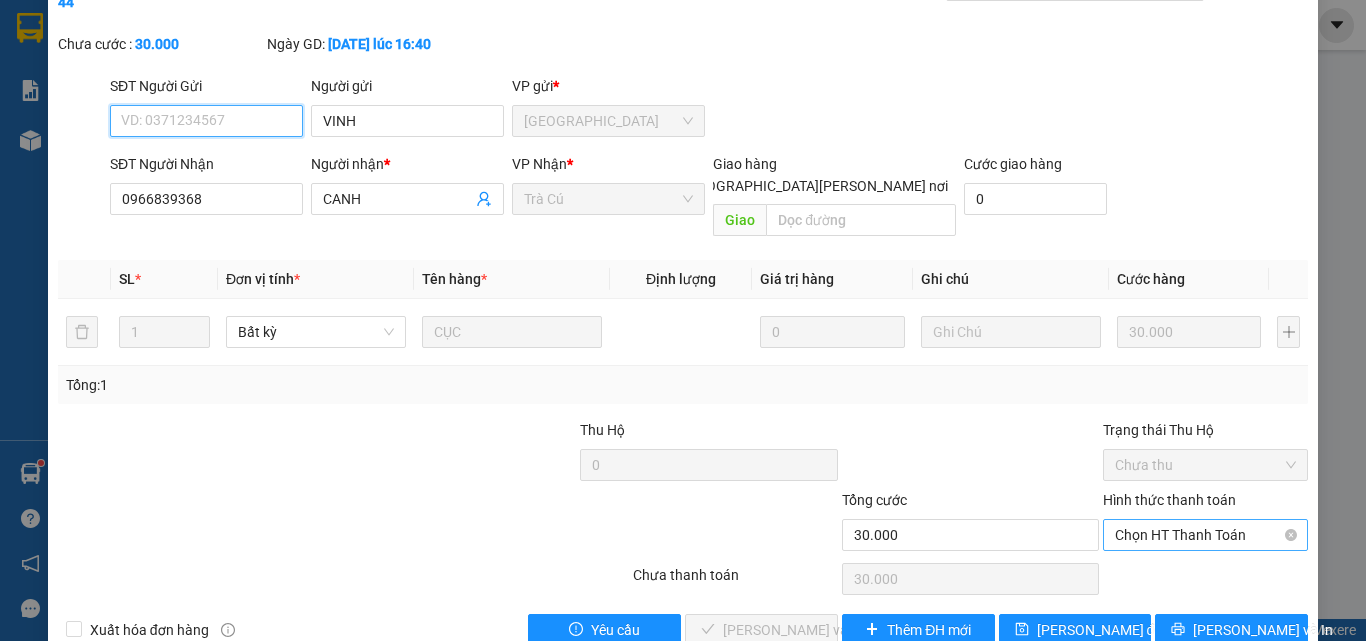 drag, startPoint x: 1144, startPoint y: 492, endPoint x: 1149, endPoint y: 502, distance: 11.18034 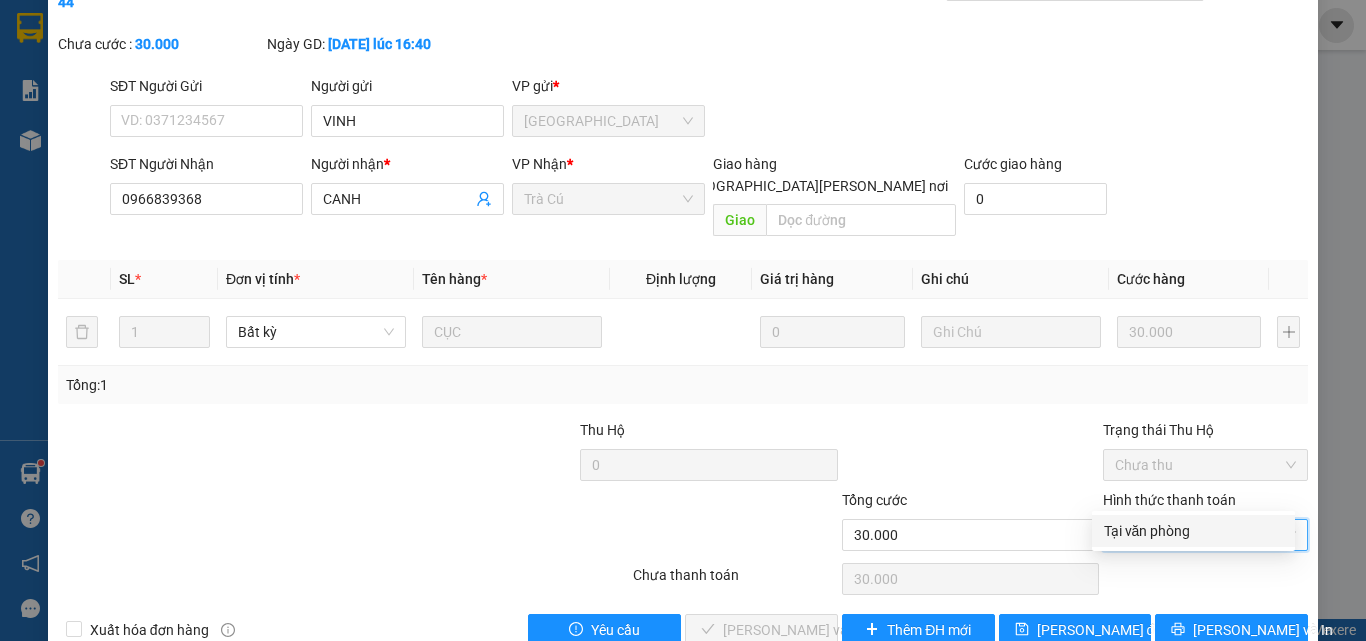 click on "Tại văn phòng" at bounding box center [1193, 531] 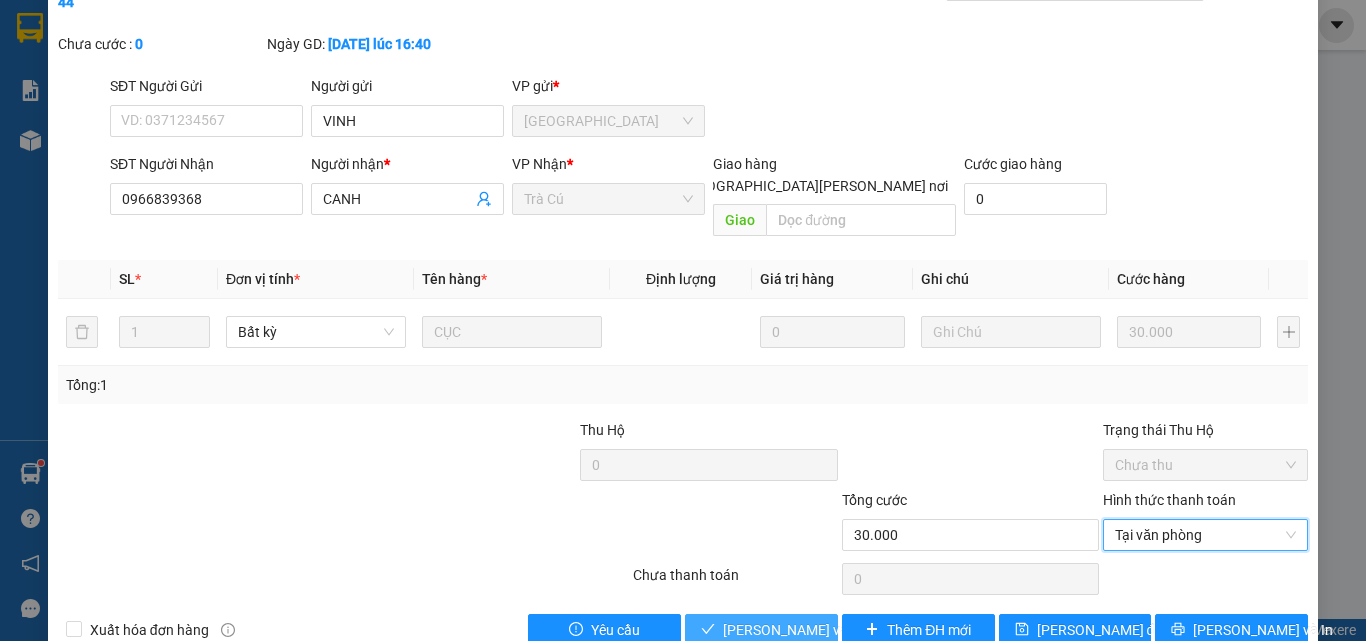 click on "[PERSON_NAME] và [PERSON_NAME] hàng" at bounding box center [858, 630] 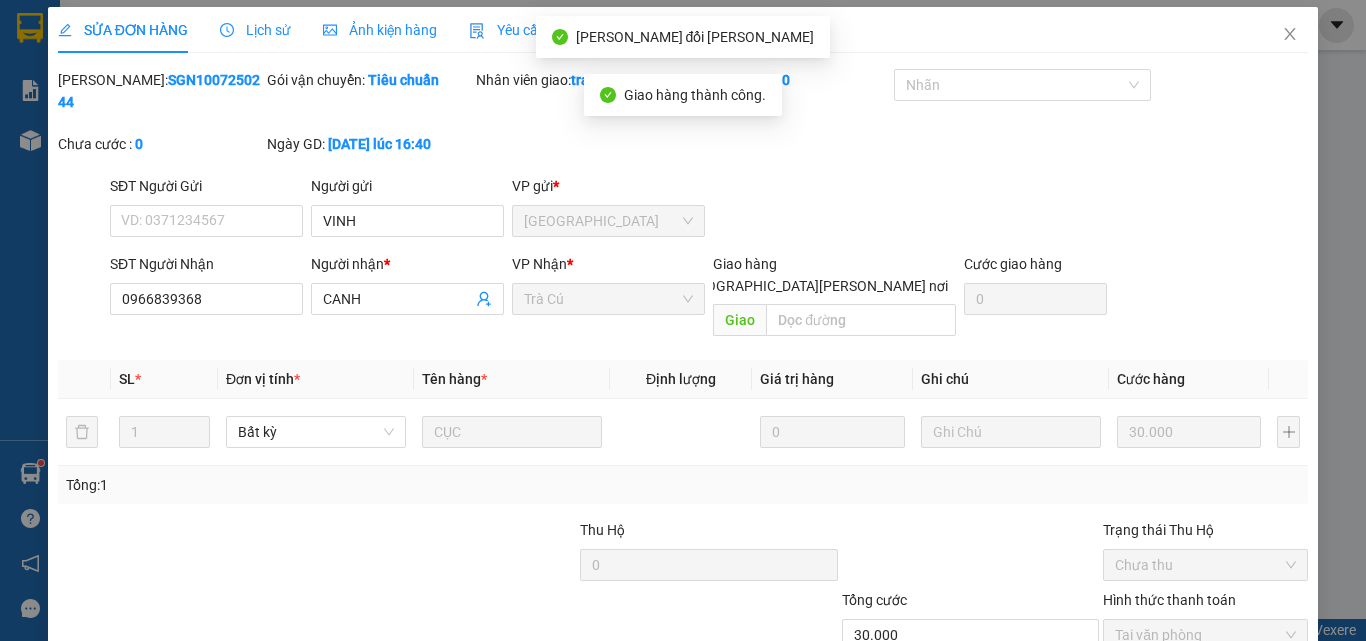 scroll, scrollTop: 0, scrollLeft: 0, axis: both 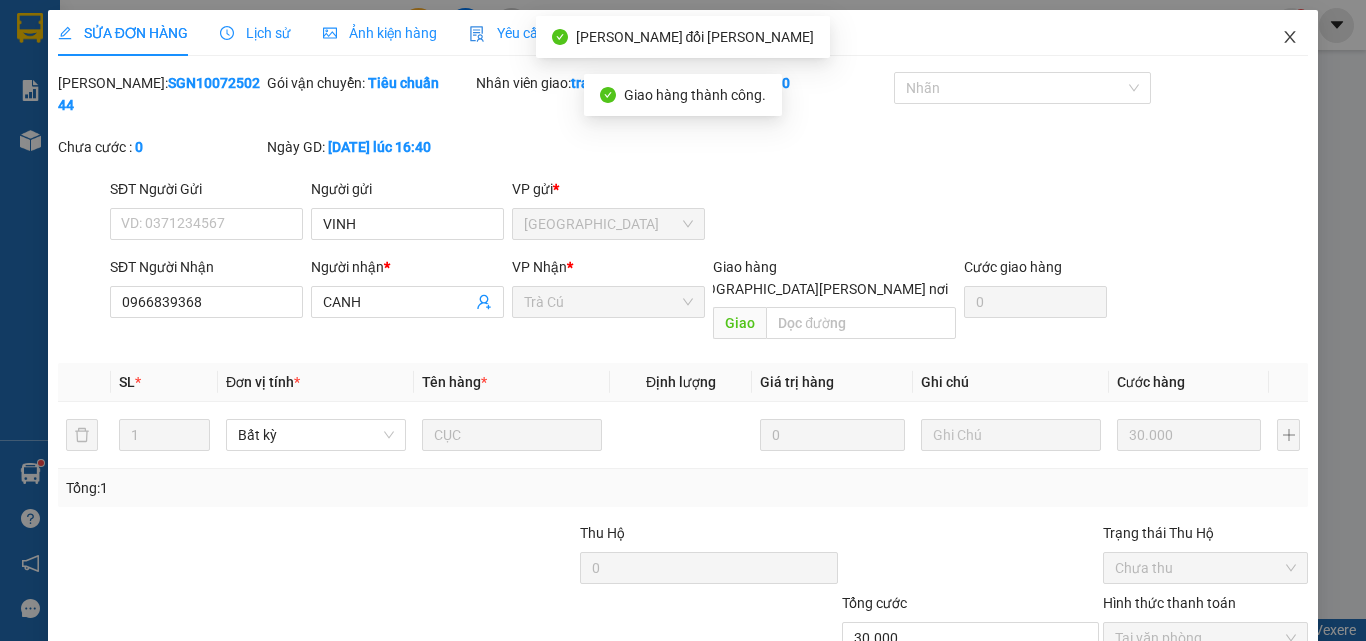 click at bounding box center (1290, 38) 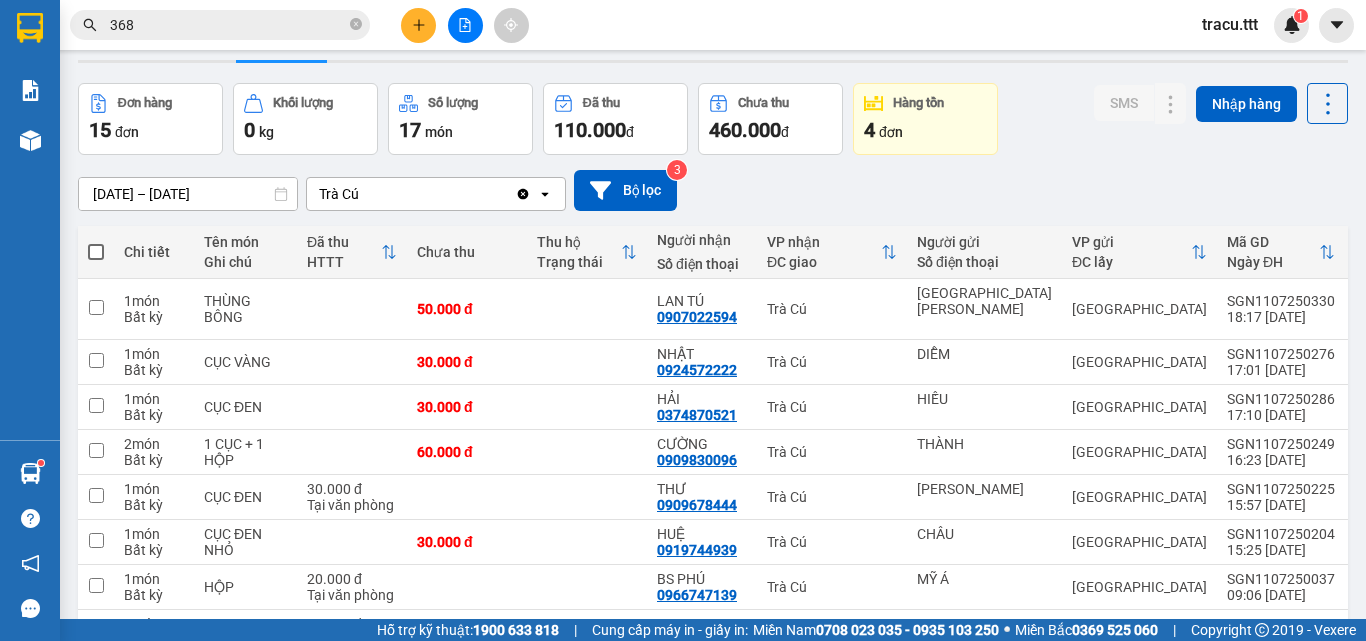 scroll, scrollTop: 100, scrollLeft: 0, axis: vertical 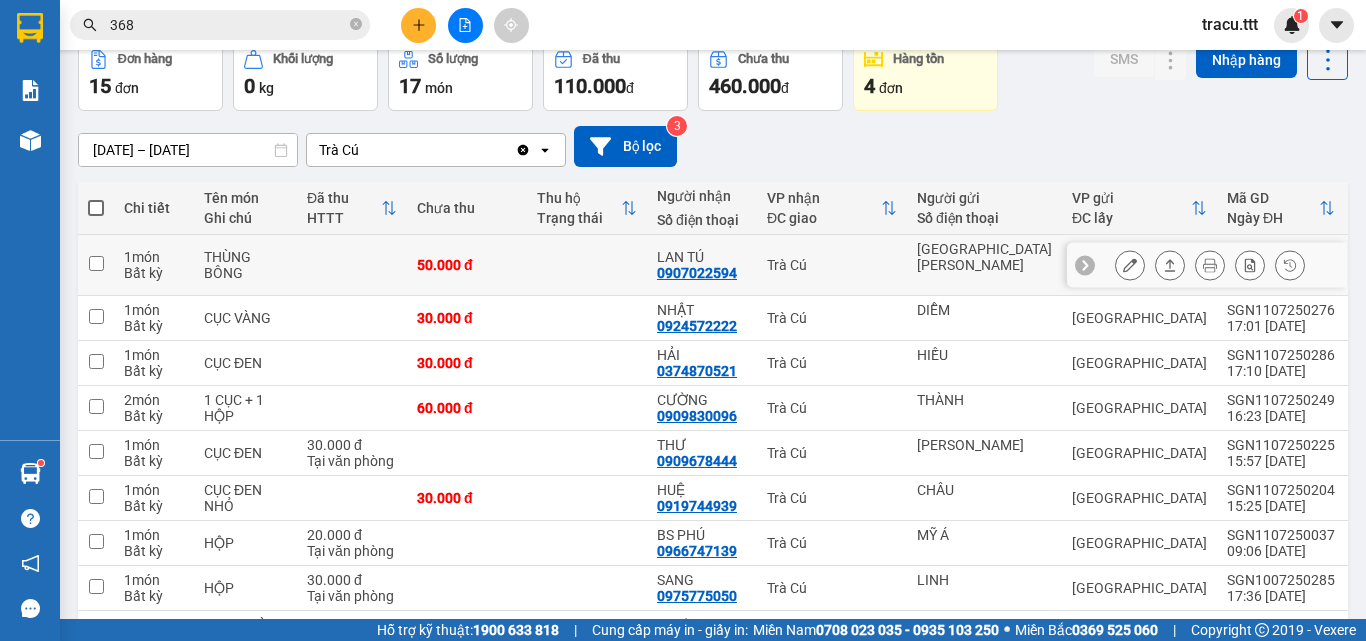 click 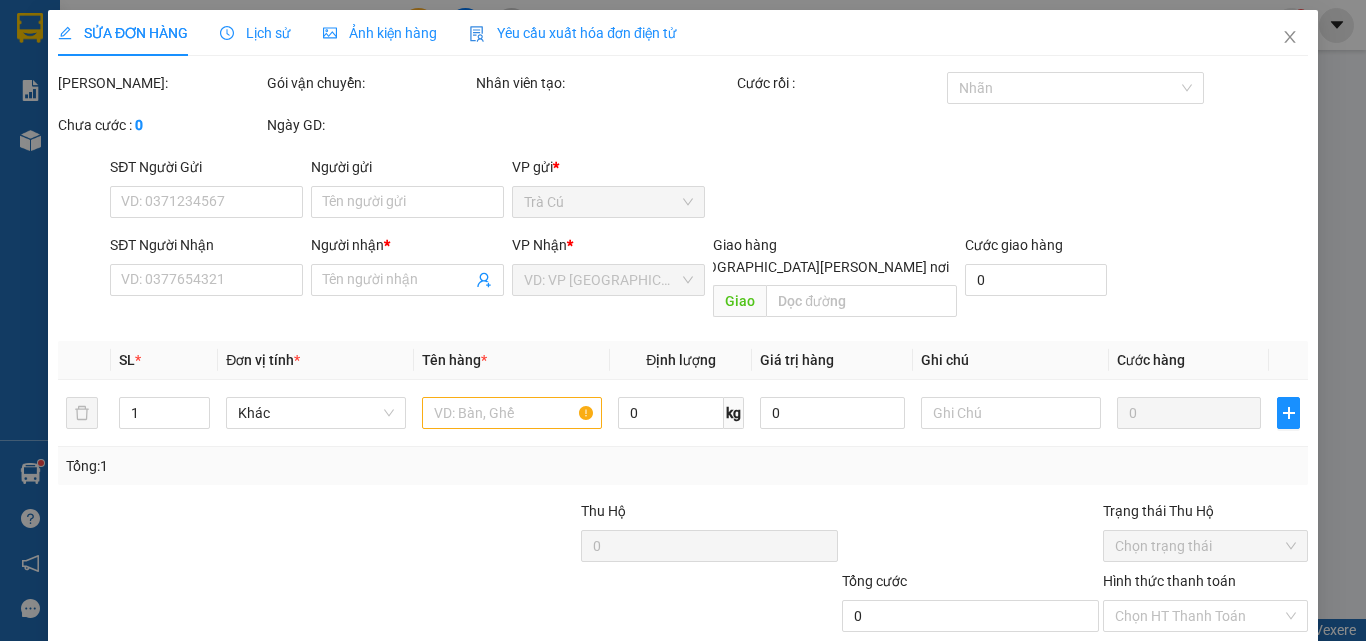 type on "[GEOGRAPHIC_DATA][PERSON_NAME]" 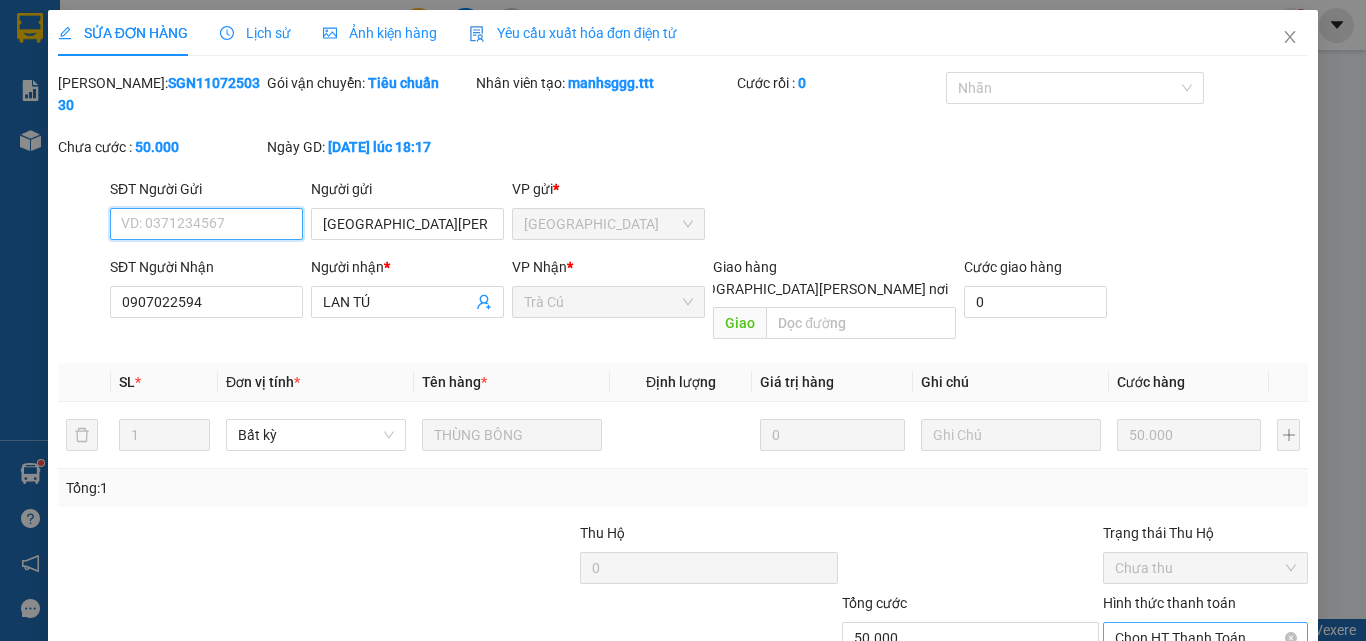 scroll, scrollTop: 0, scrollLeft: 0, axis: both 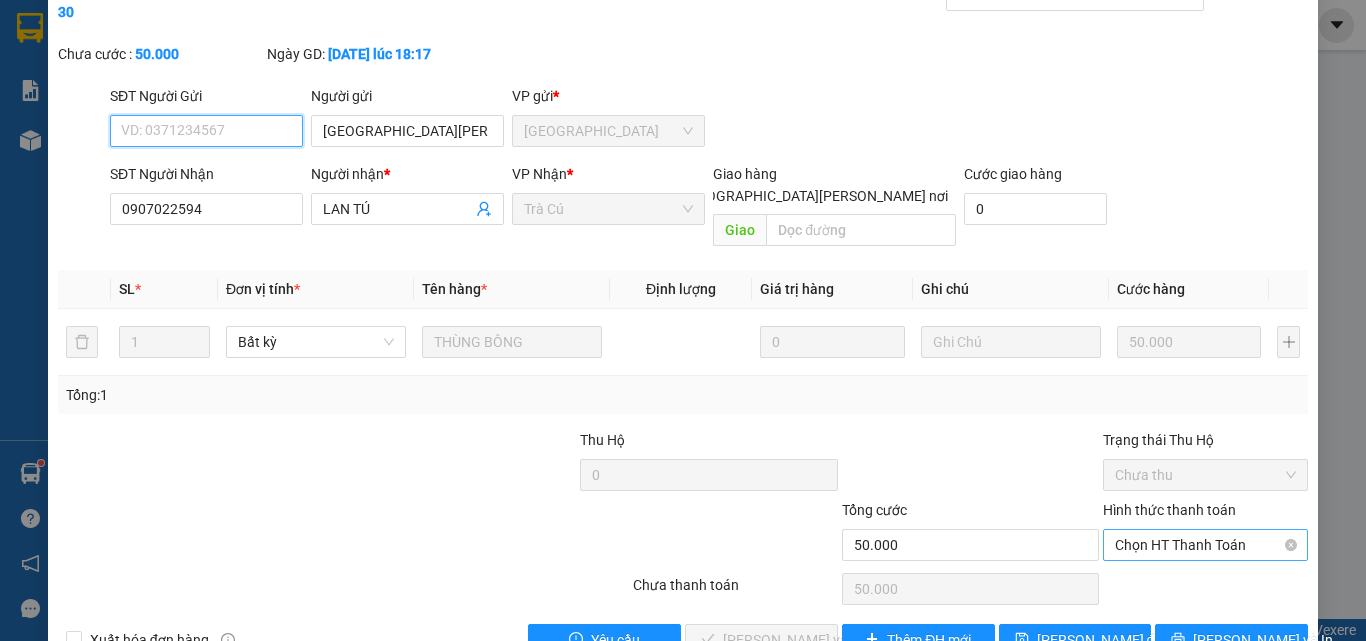 drag, startPoint x: 1175, startPoint y: 498, endPoint x: 1175, endPoint y: 516, distance: 18 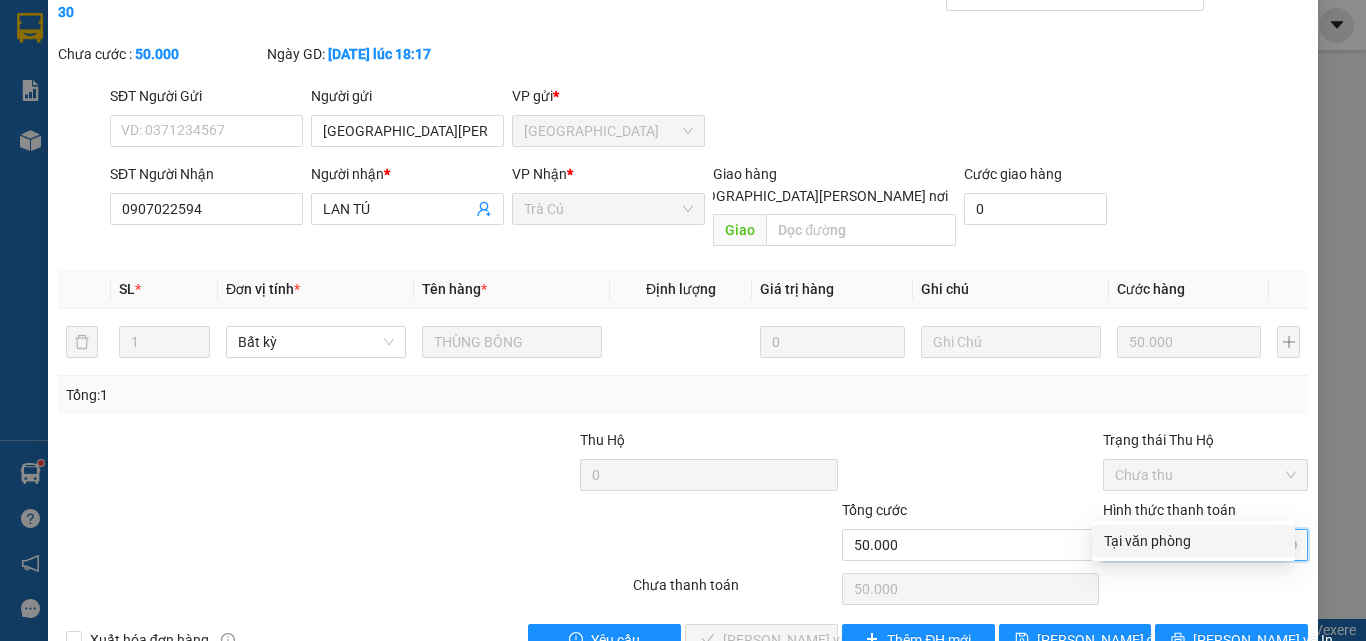 click on "Tại văn phòng" at bounding box center (1193, 541) 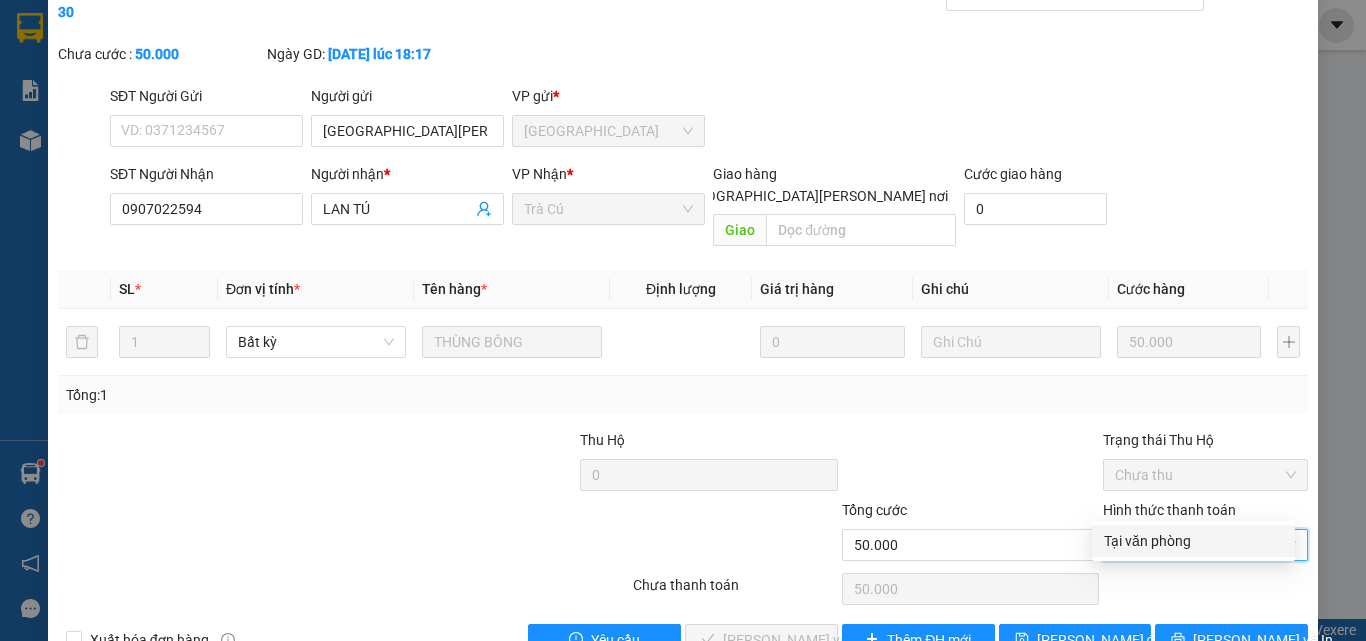type on "0" 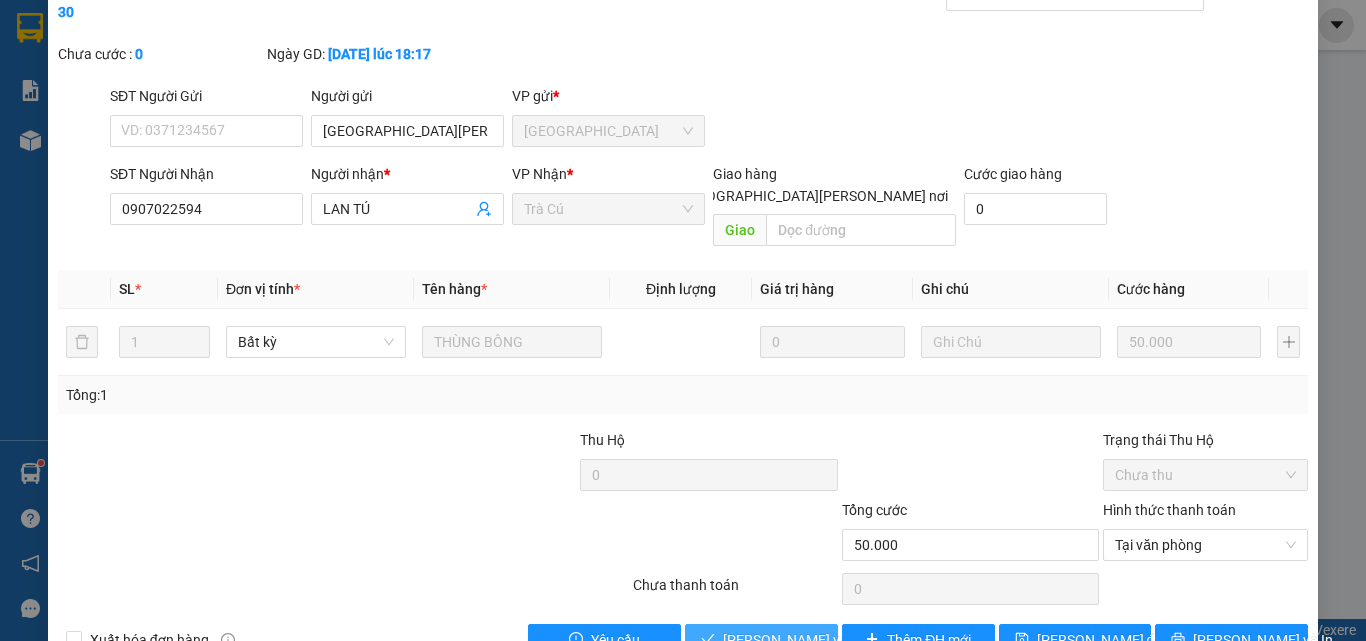 click on "[PERSON_NAME] và [PERSON_NAME] hàng" at bounding box center (858, 640) 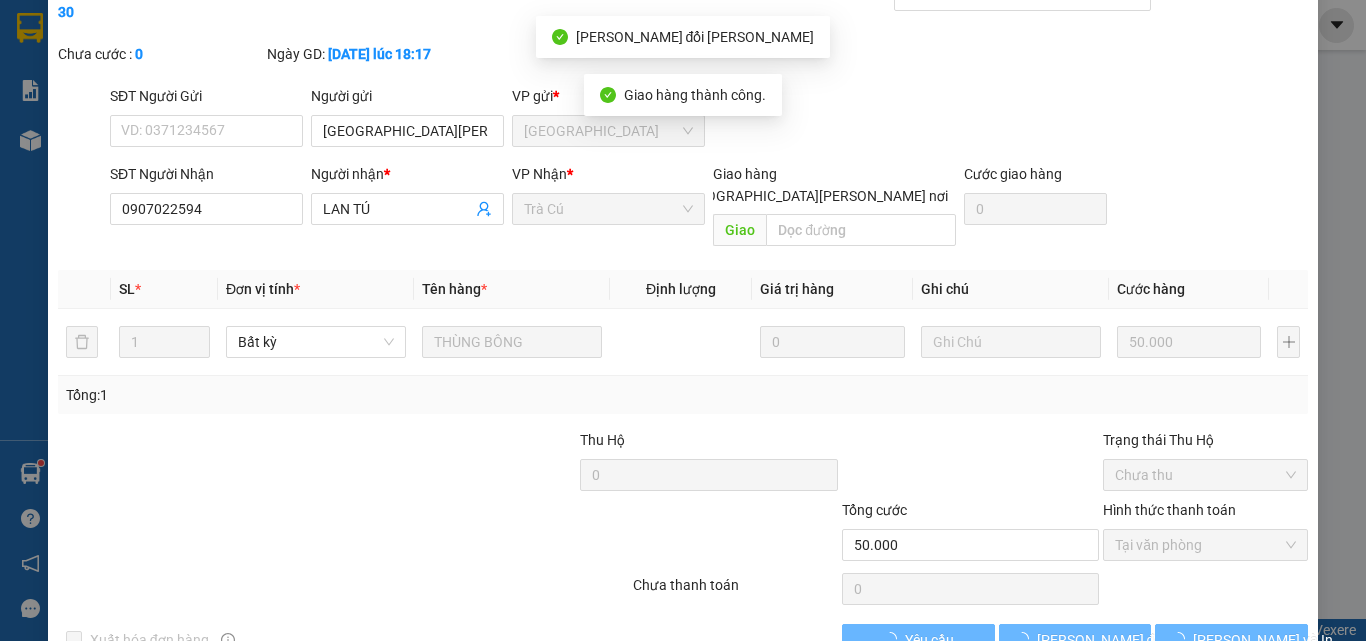 scroll, scrollTop: 0, scrollLeft: 0, axis: both 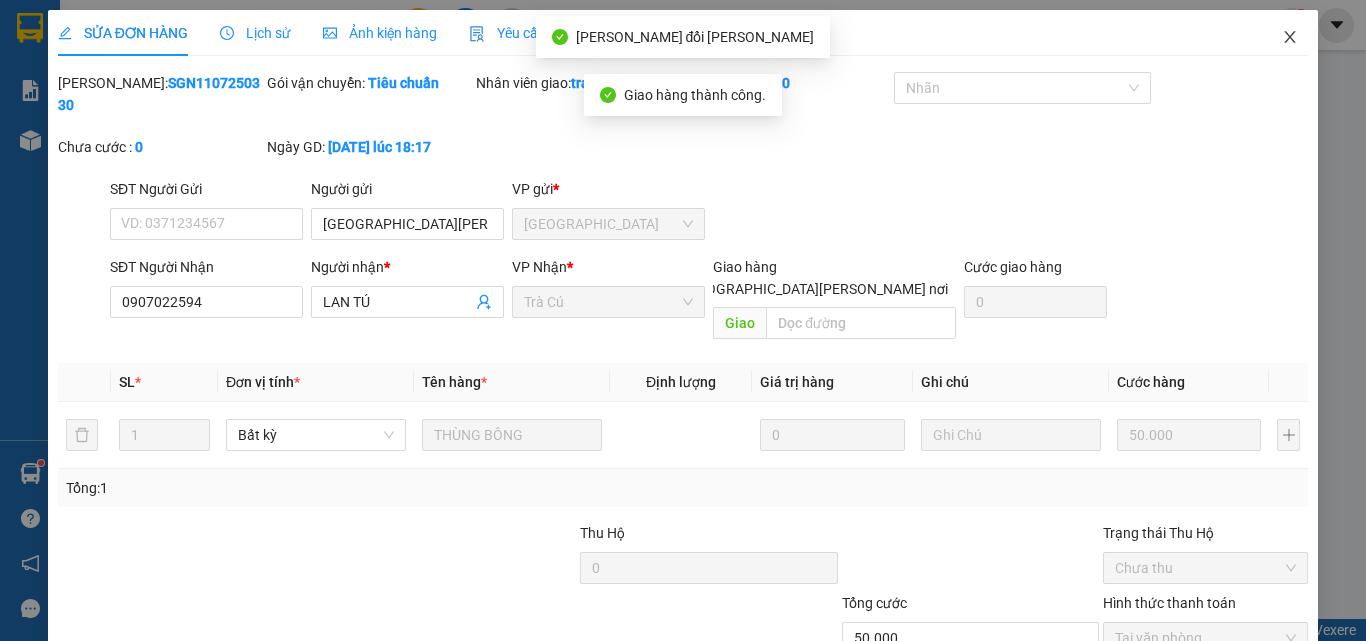 click 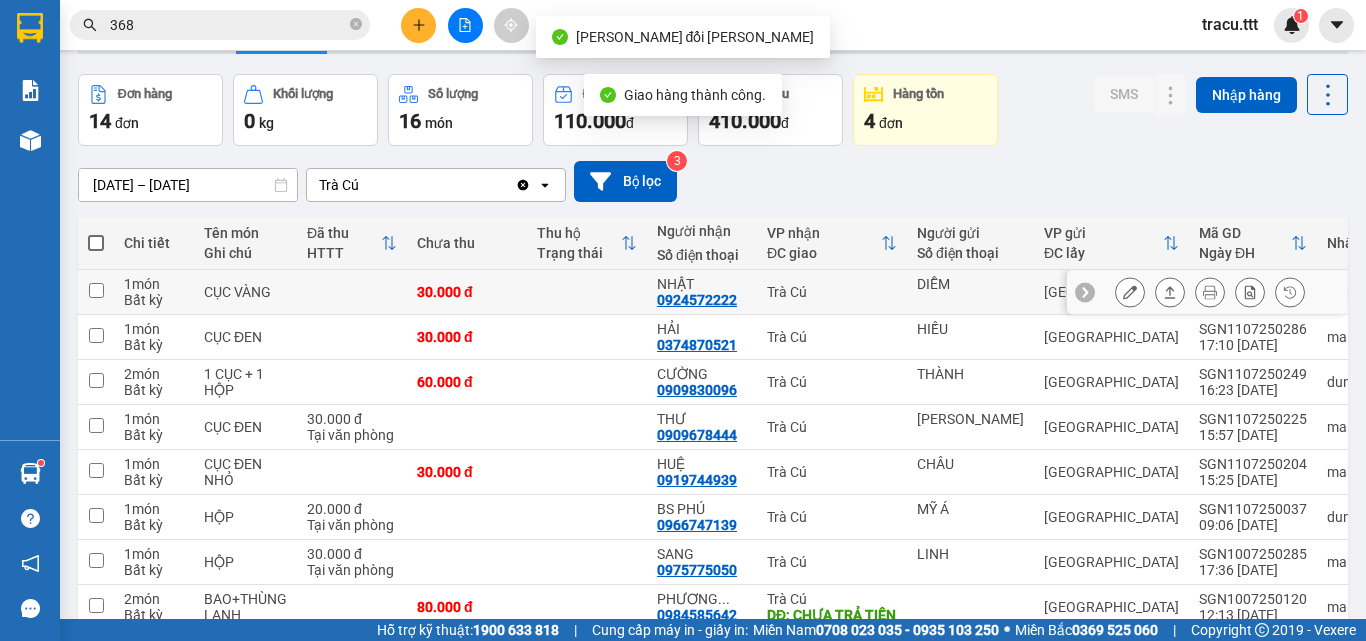 scroll, scrollTop: 100, scrollLeft: 0, axis: vertical 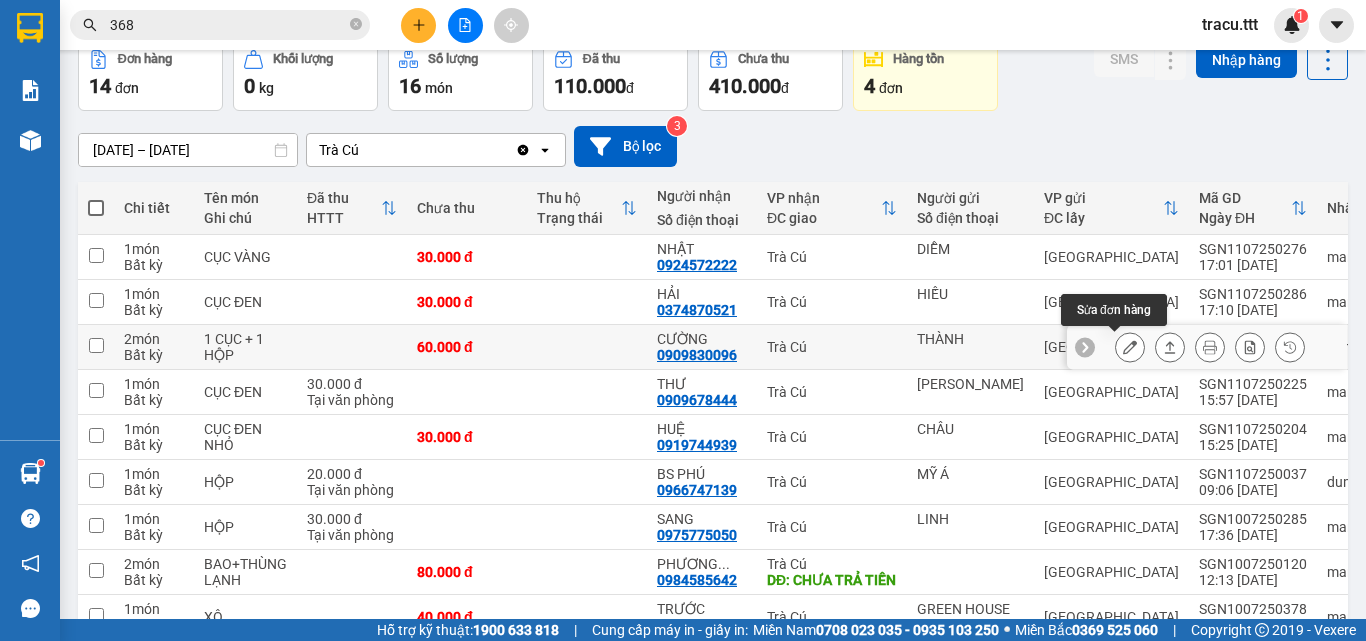 click at bounding box center [1130, 347] 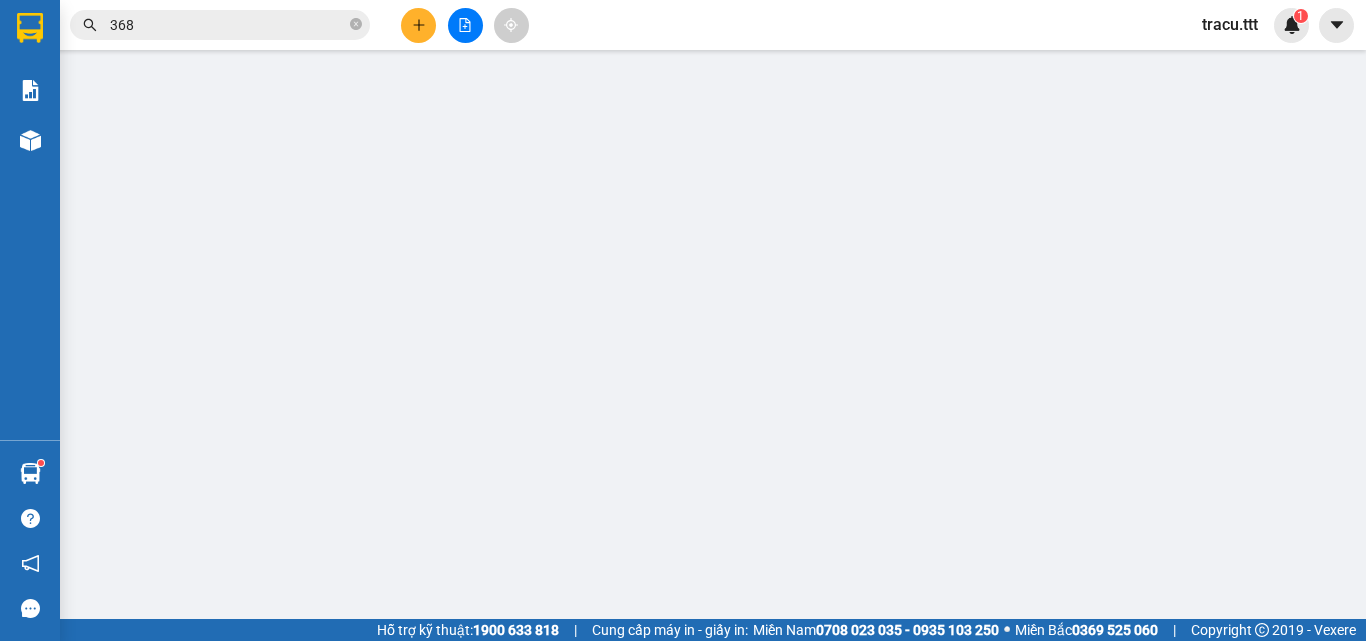 scroll, scrollTop: 0, scrollLeft: 0, axis: both 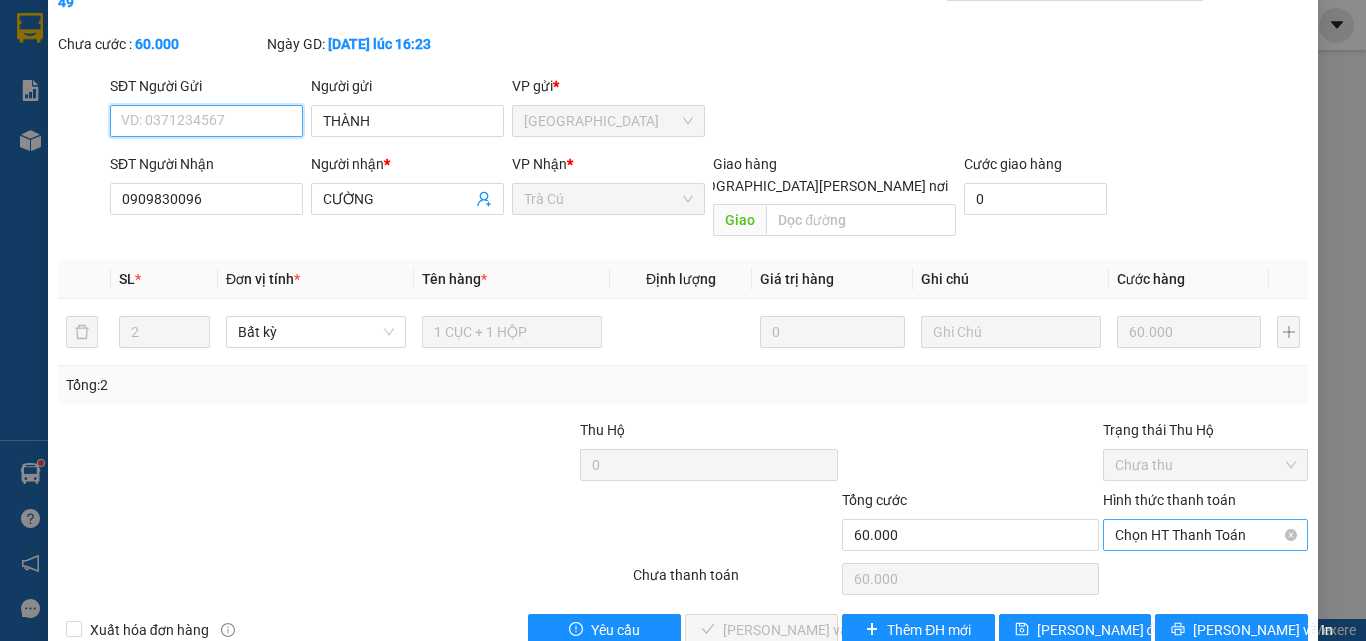 click on "Chọn HT Thanh Toán" at bounding box center [1205, 535] 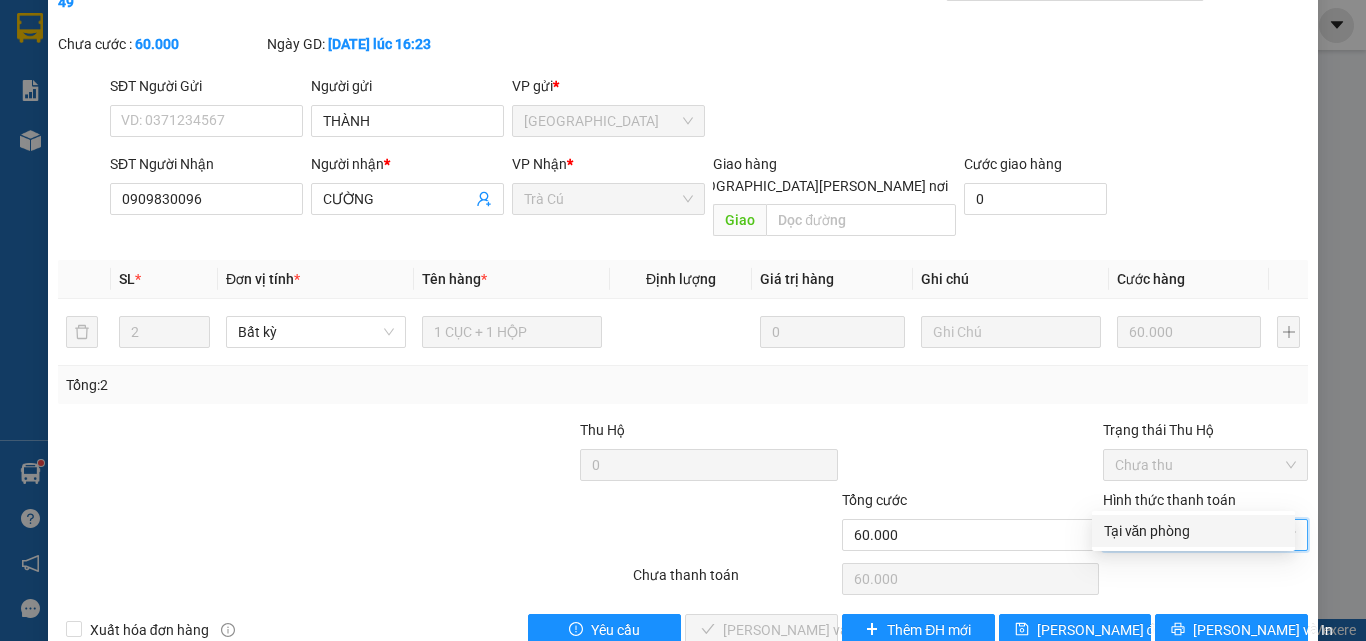 click on "Tại văn phòng" at bounding box center (1193, 531) 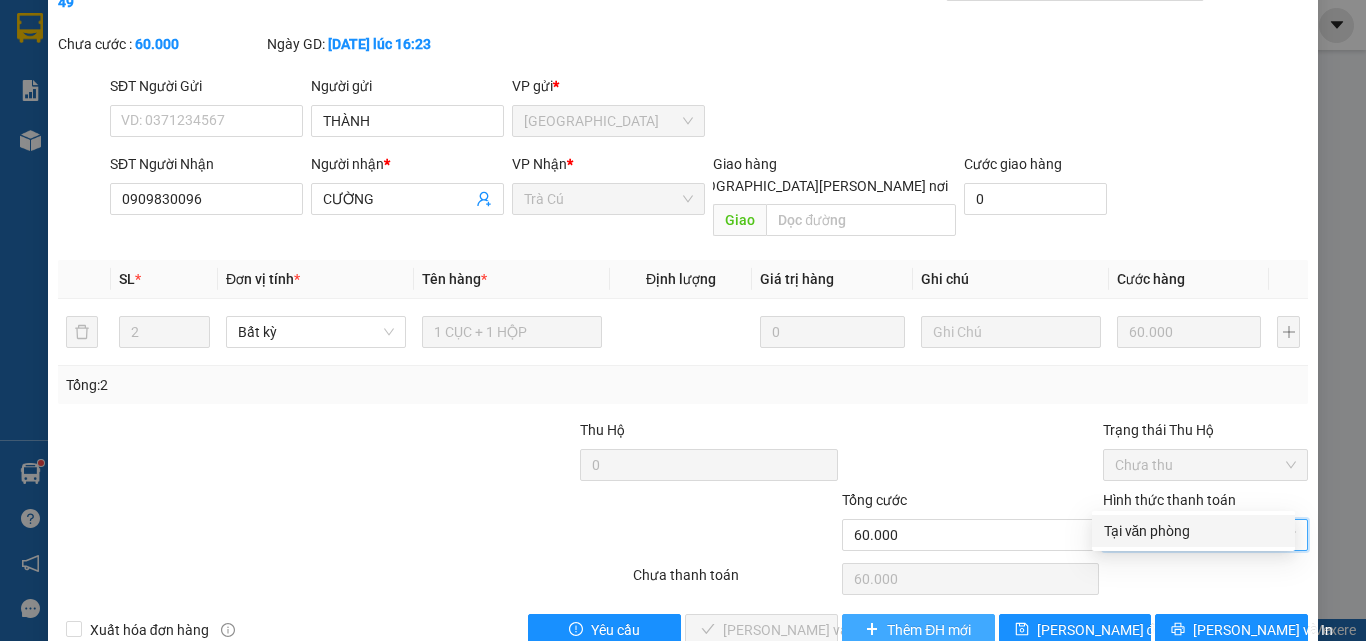 type on "0" 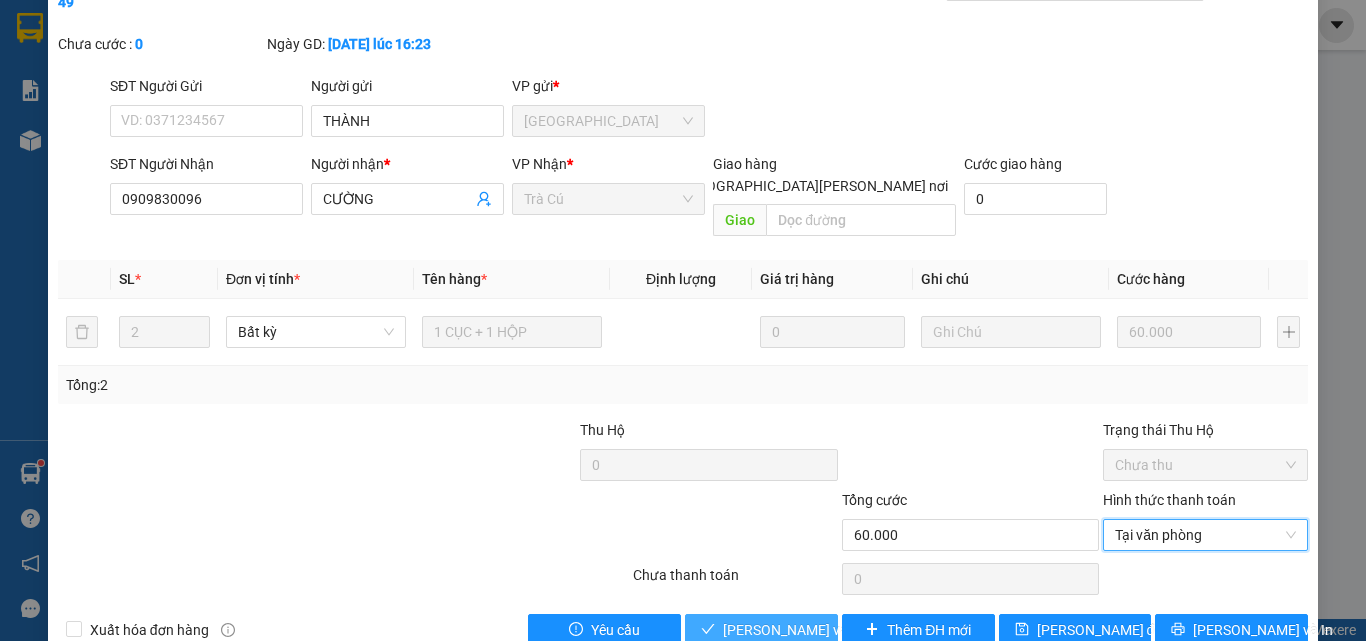click on "[PERSON_NAME] và [PERSON_NAME] hàng" at bounding box center [858, 630] 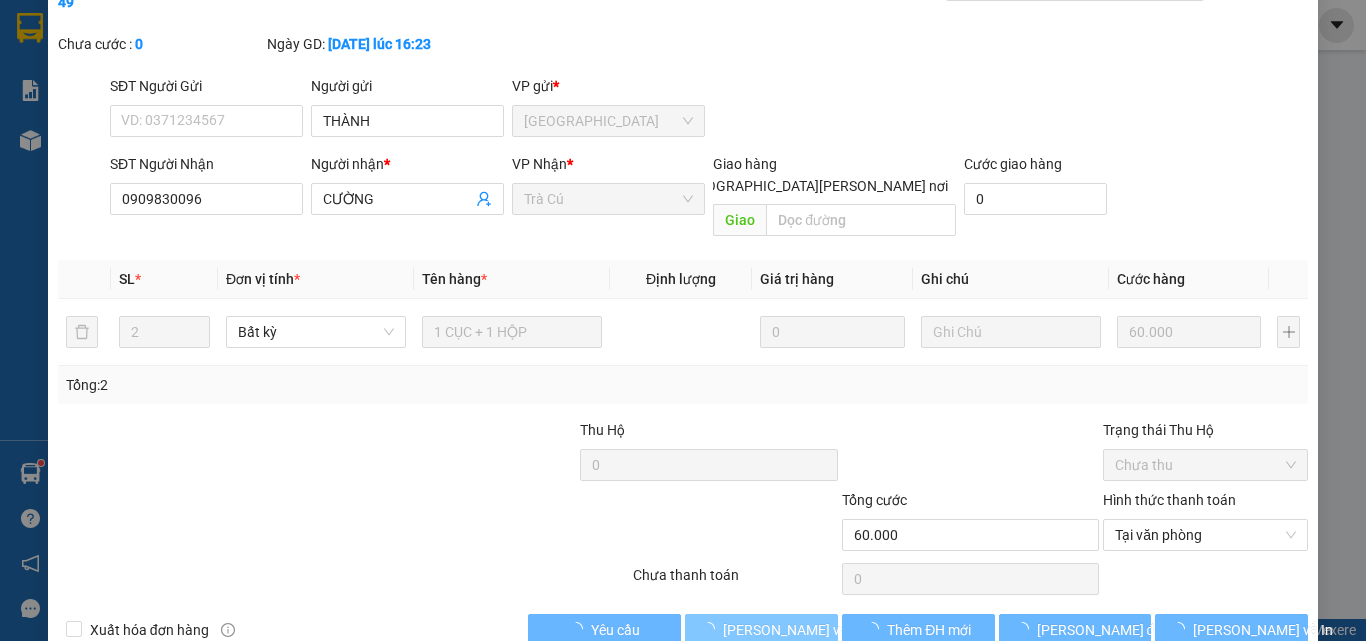 scroll, scrollTop: 3, scrollLeft: 0, axis: vertical 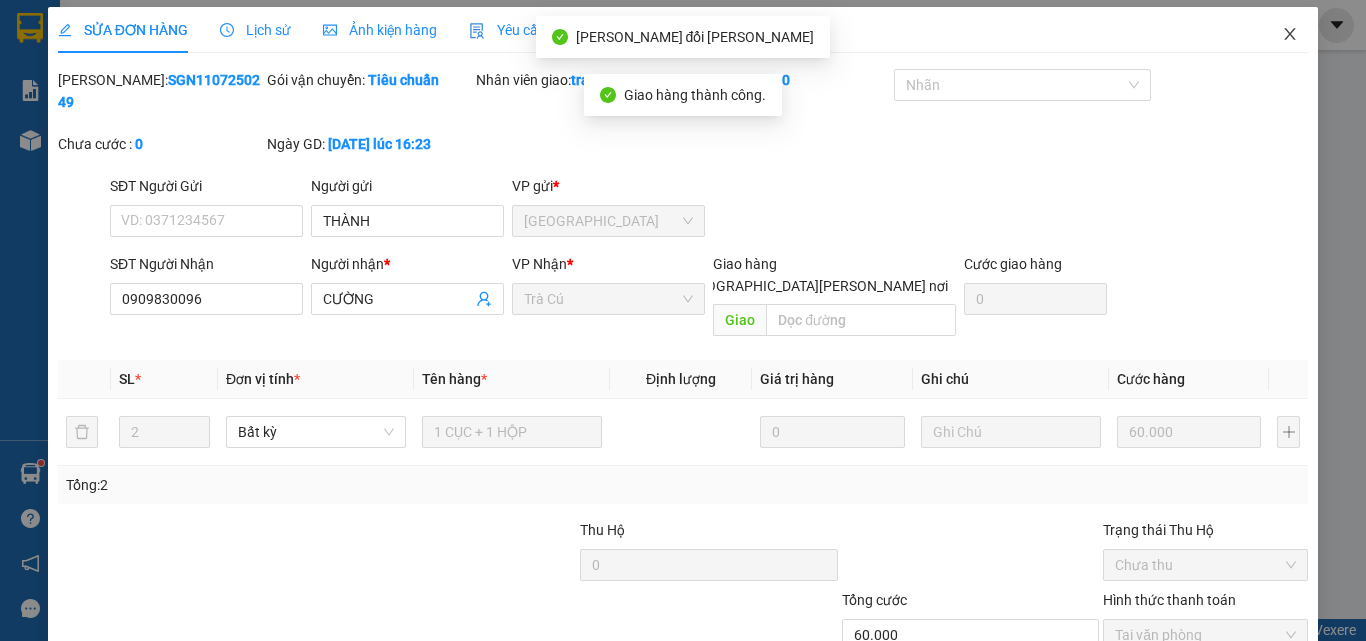 click 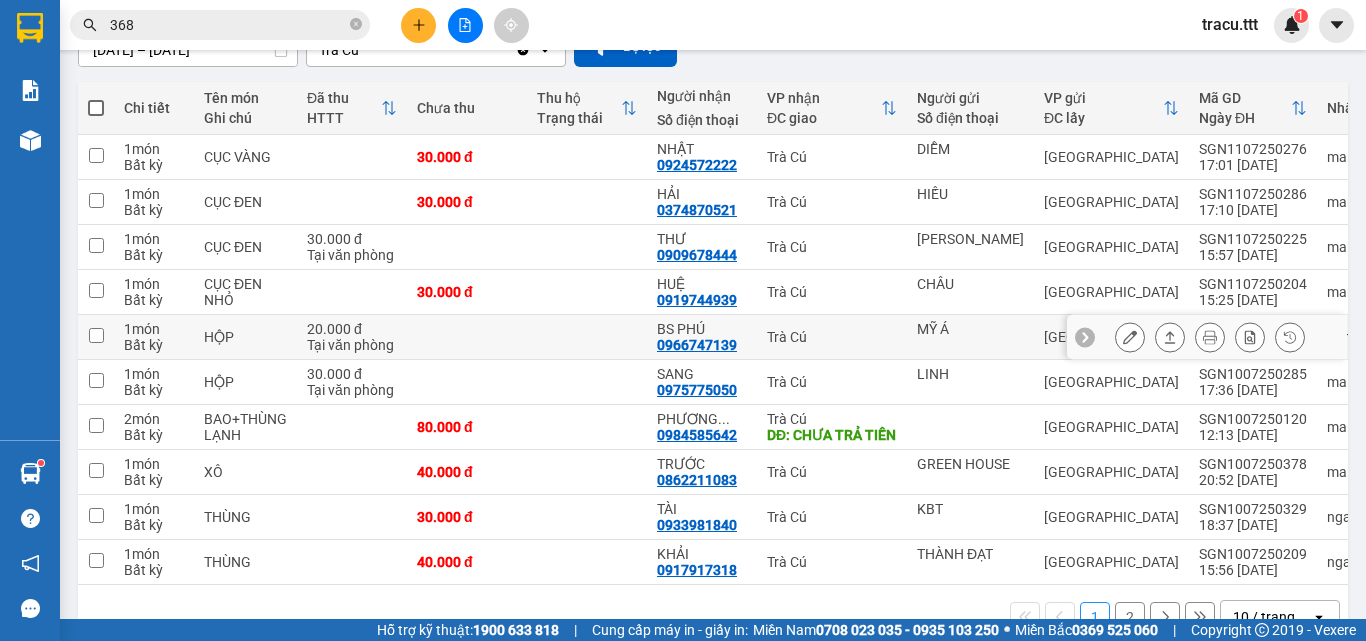 scroll, scrollTop: 288, scrollLeft: 0, axis: vertical 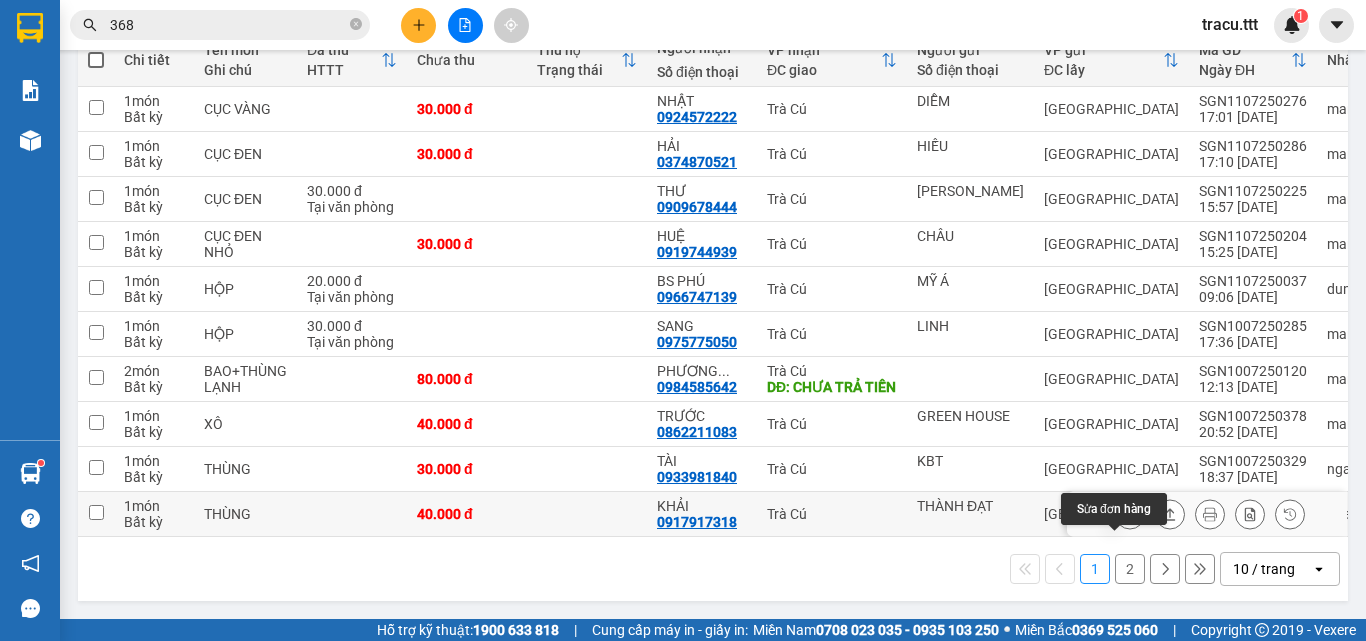 click 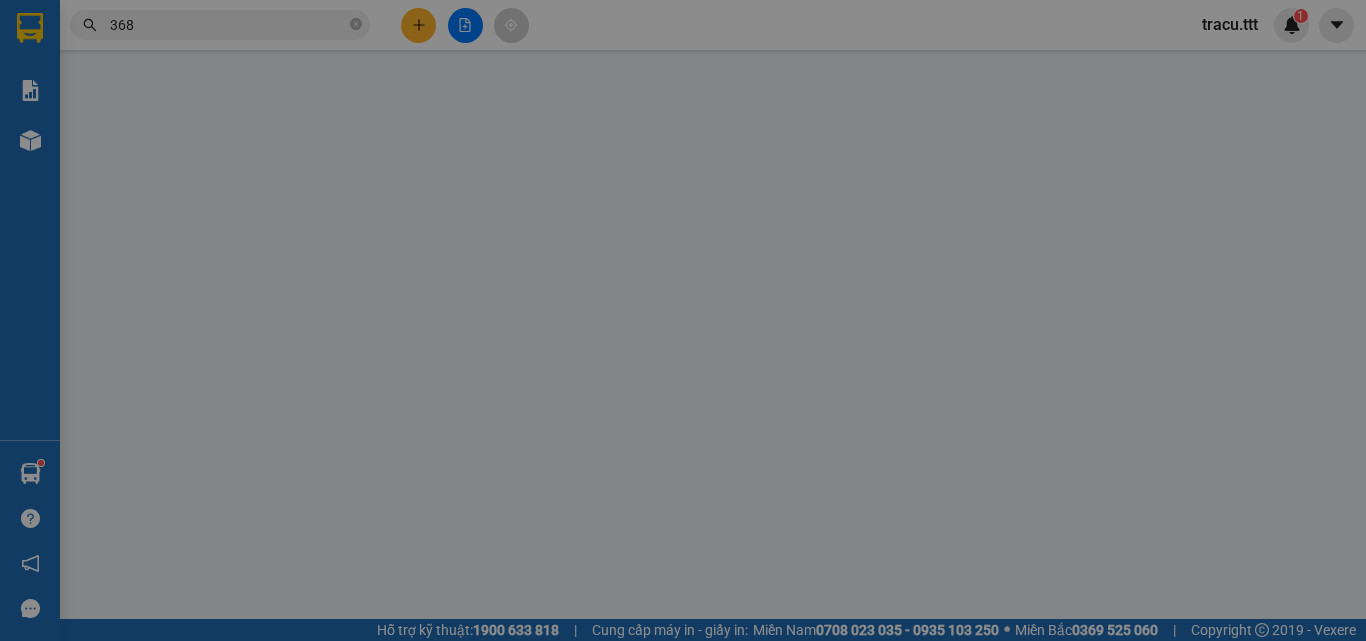 type on "THÀNH ĐẠT" 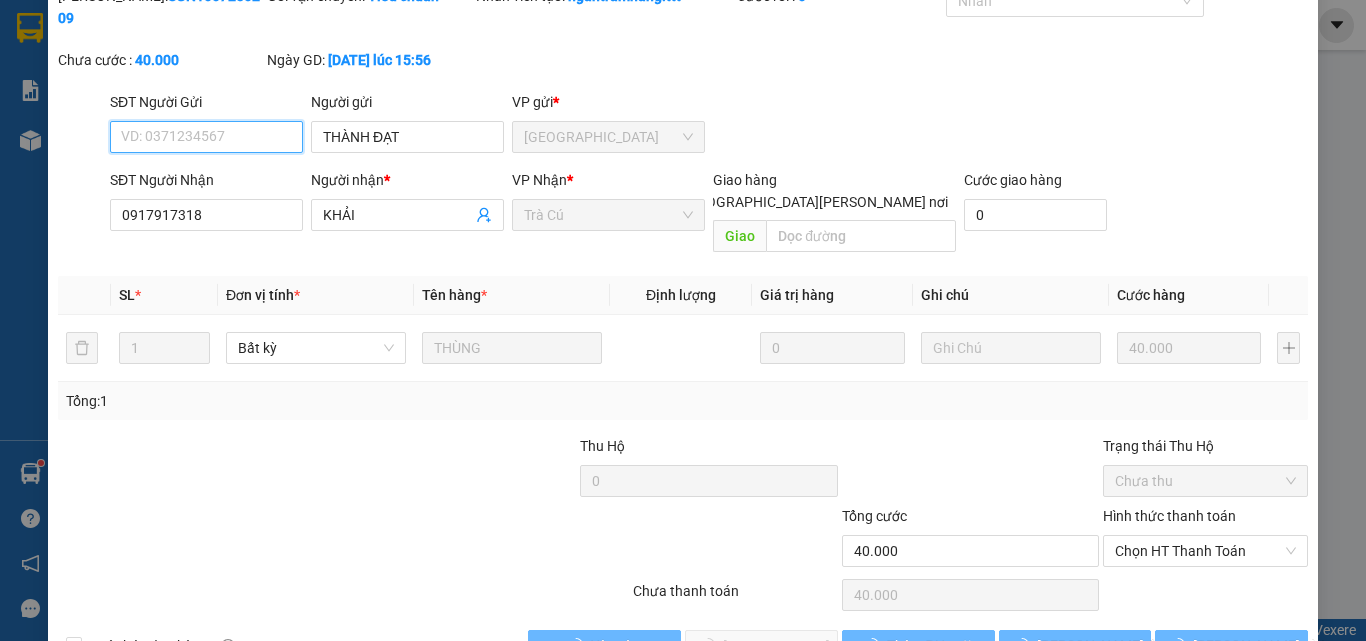 scroll, scrollTop: 103, scrollLeft: 0, axis: vertical 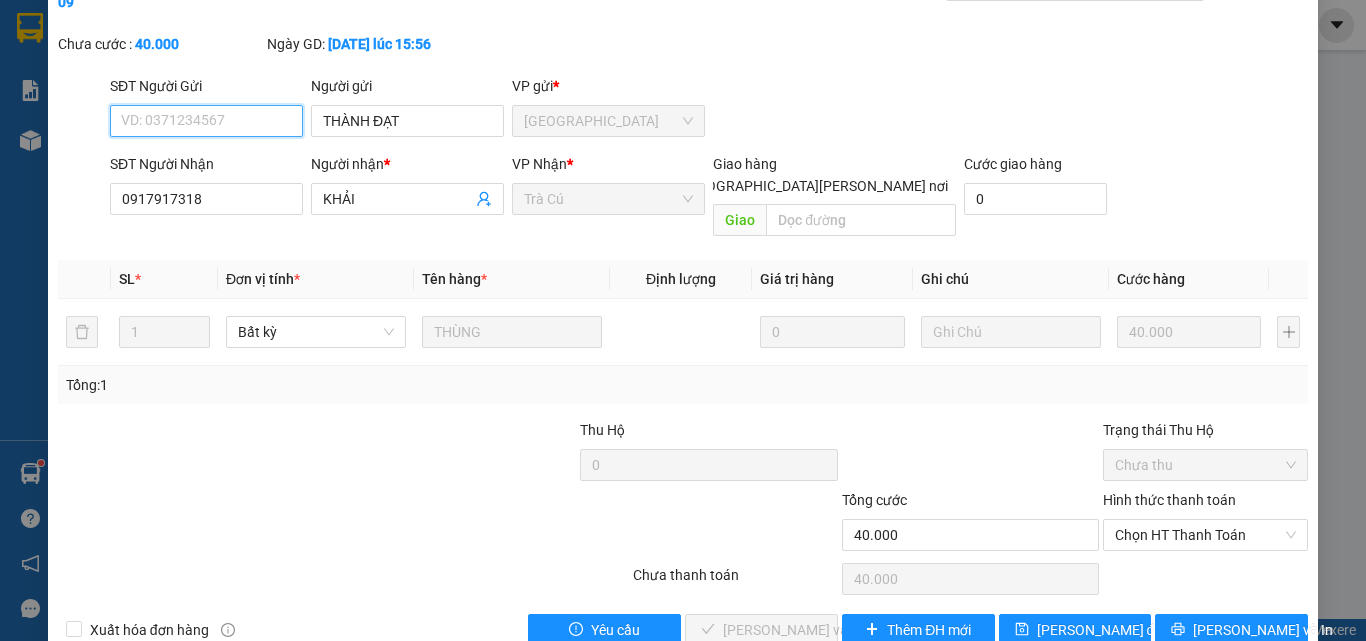 drag, startPoint x: 1128, startPoint y: 497, endPoint x: 1130, endPoint y: 511, distance: 14.142136 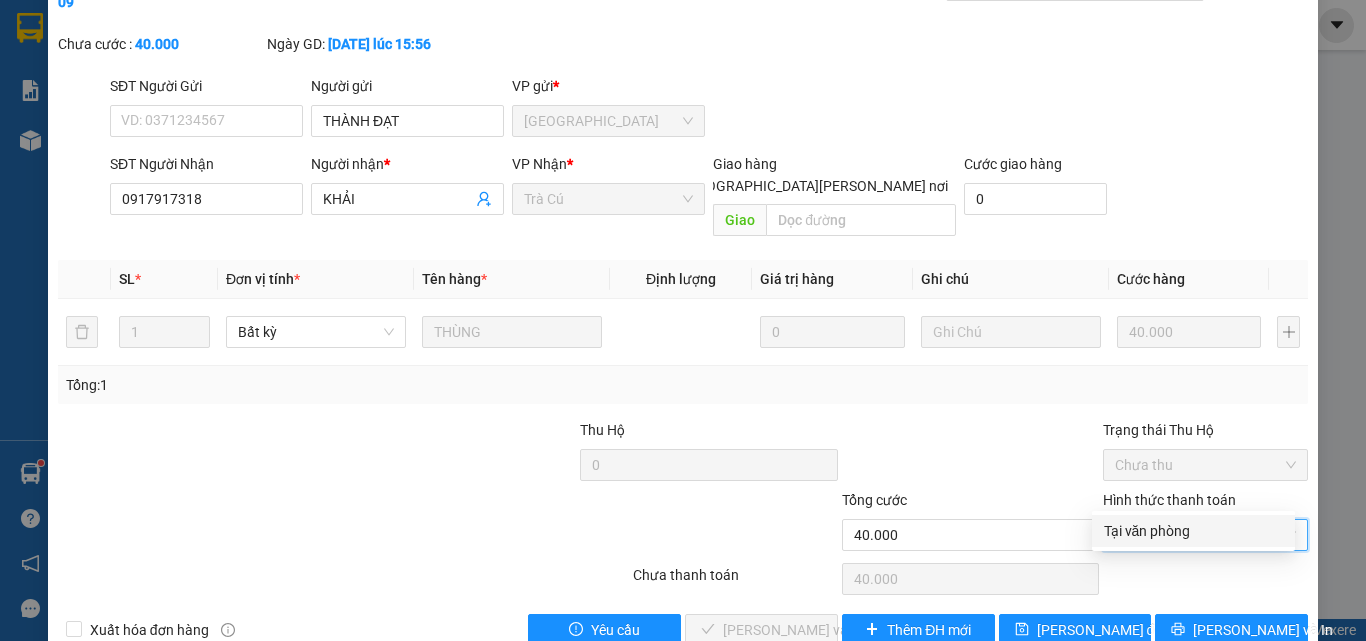 click on "Tại văn phòng" at bounding box center (1193, 531) 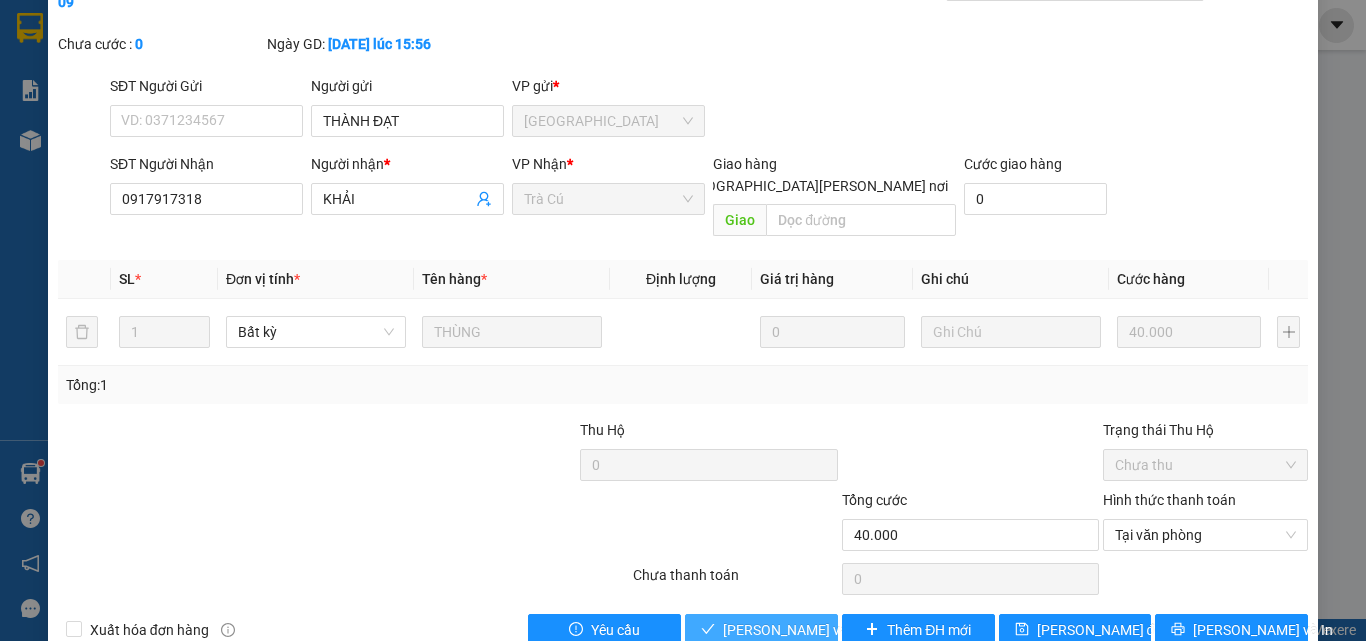 click on "[PERSON_NAME] và [PERSON_NAME] hàng" at bounding box center [858, 630] 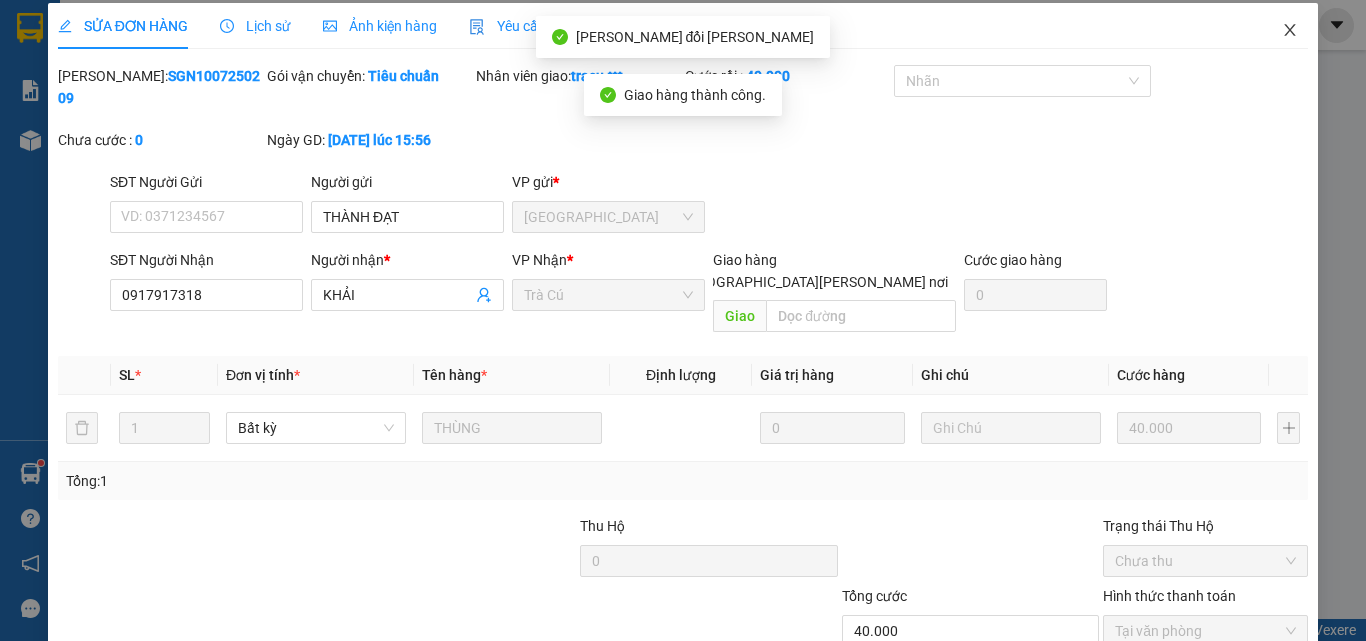 scroll, scrollTop: 3, scrollLeft: 0, axis: vertical 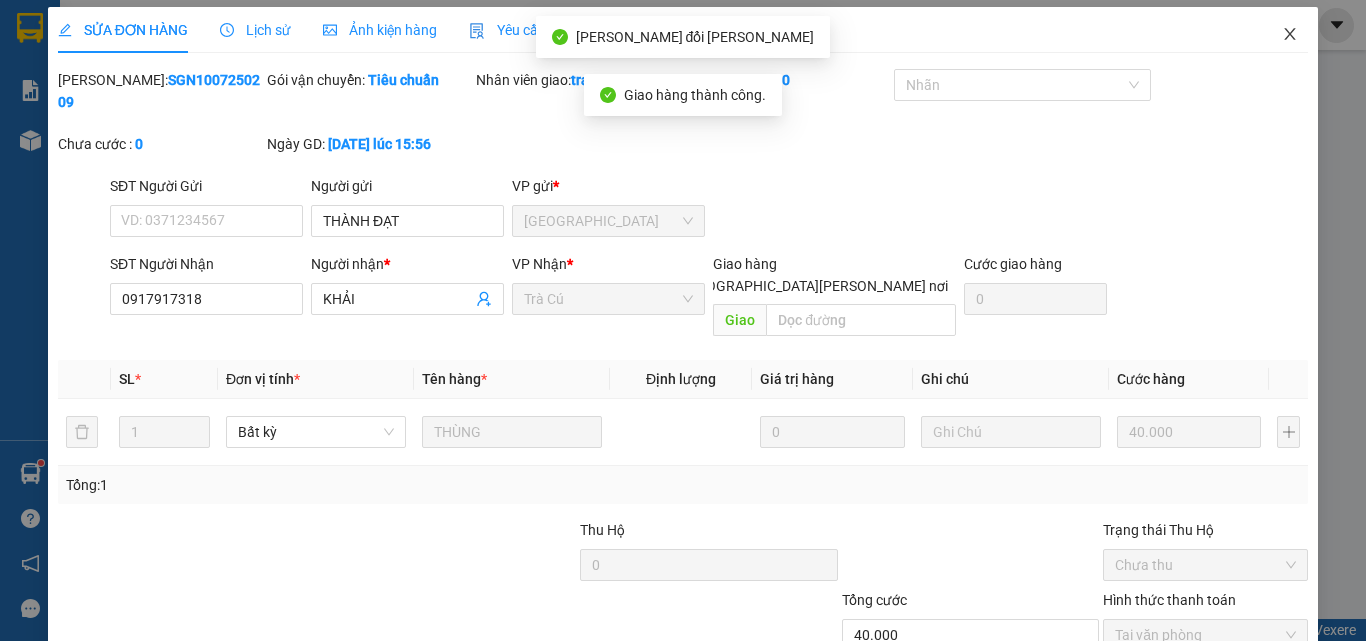 click 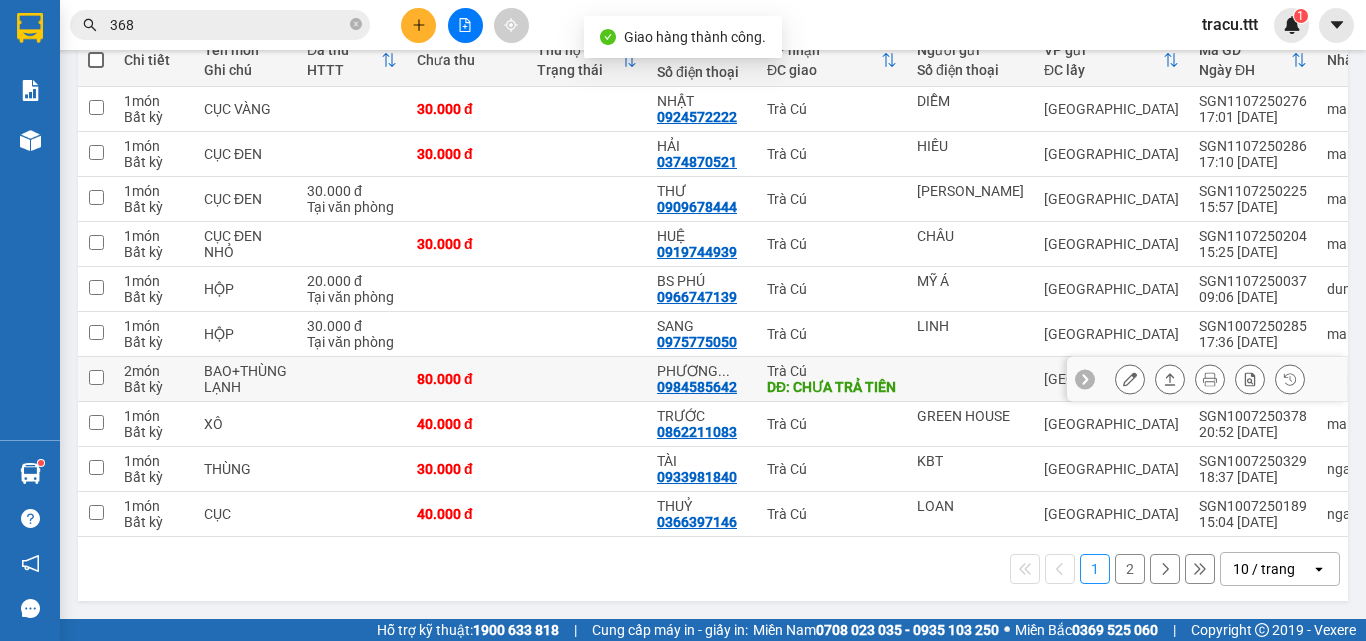 scroll, scrollTop: 288, scrollLeft: 0, axis: vertical 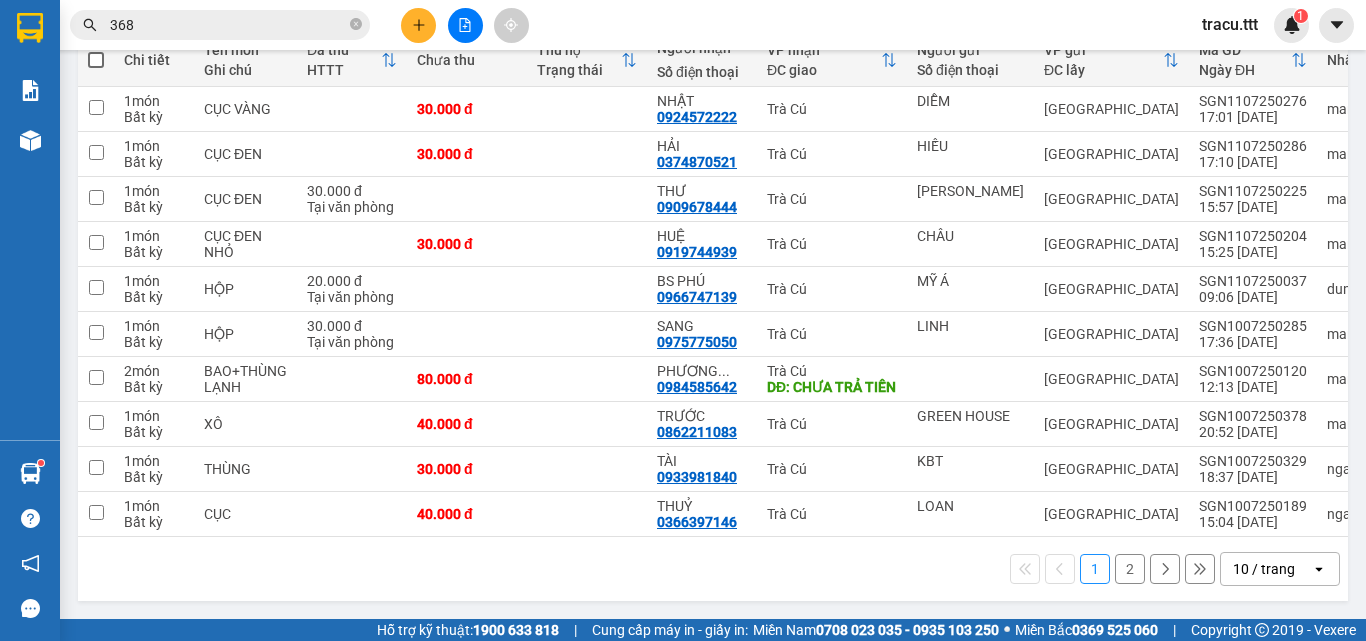 click on "2" at bounding box center (1130, 569) 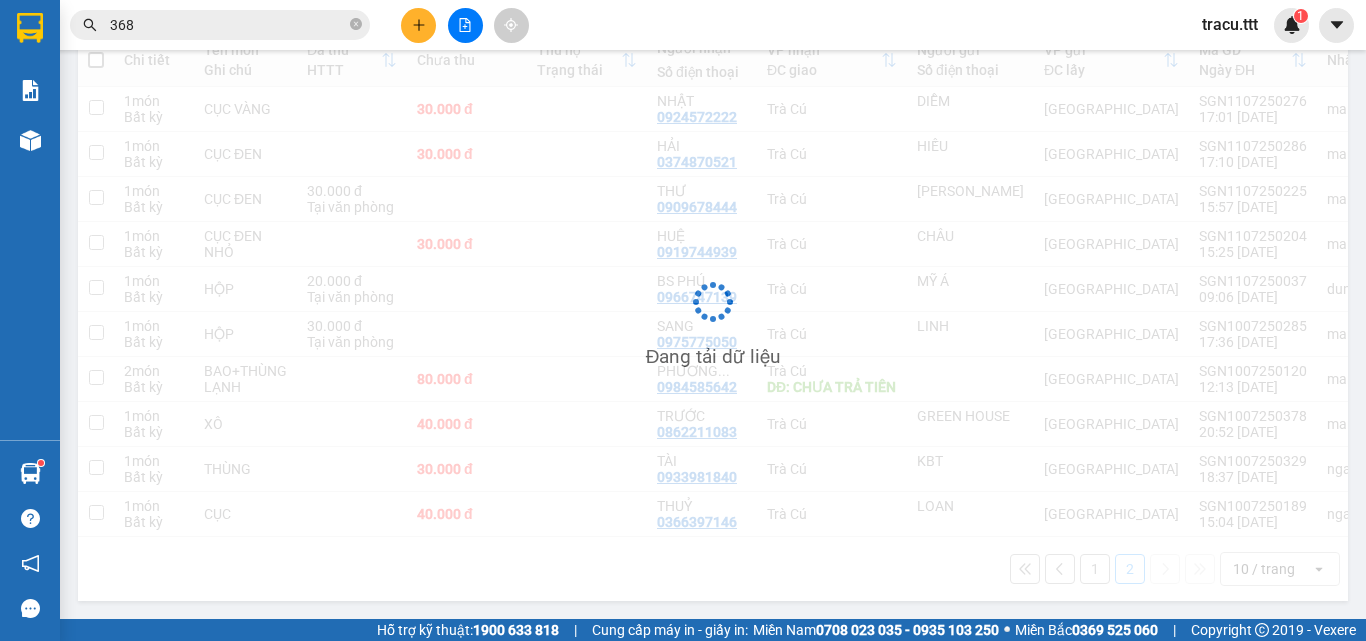 scroll, scrollTop: 92, scrollLeft: 0, axis: vertical 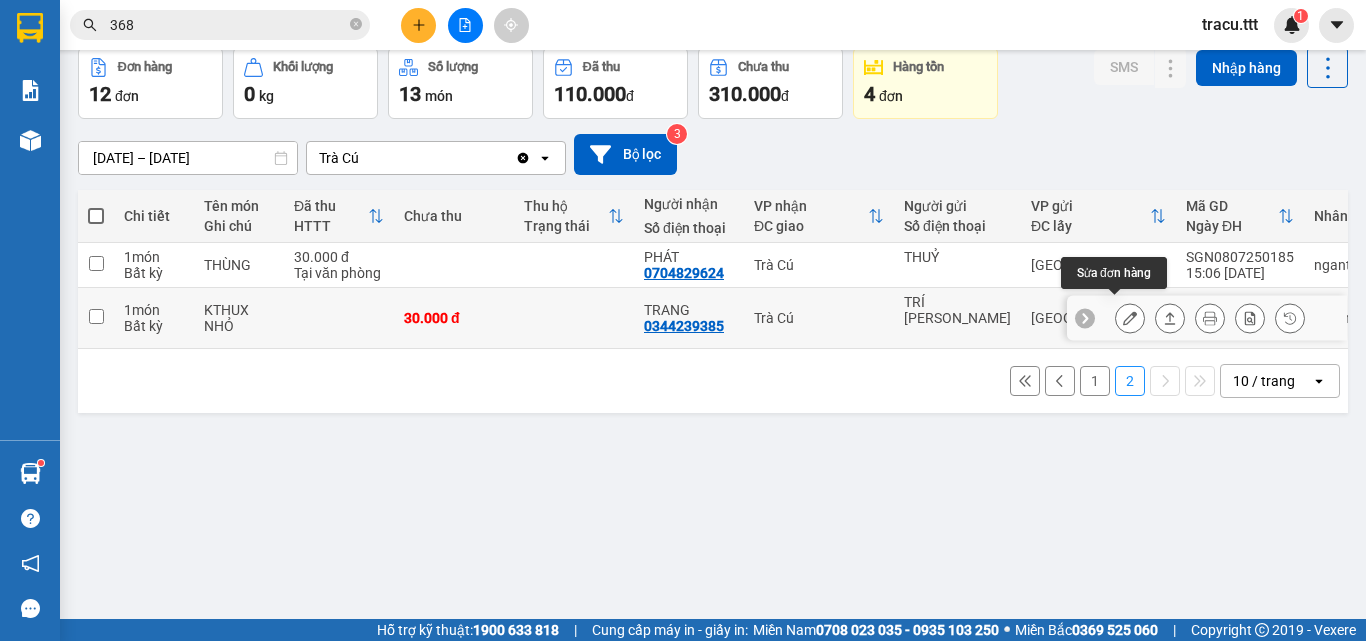 click 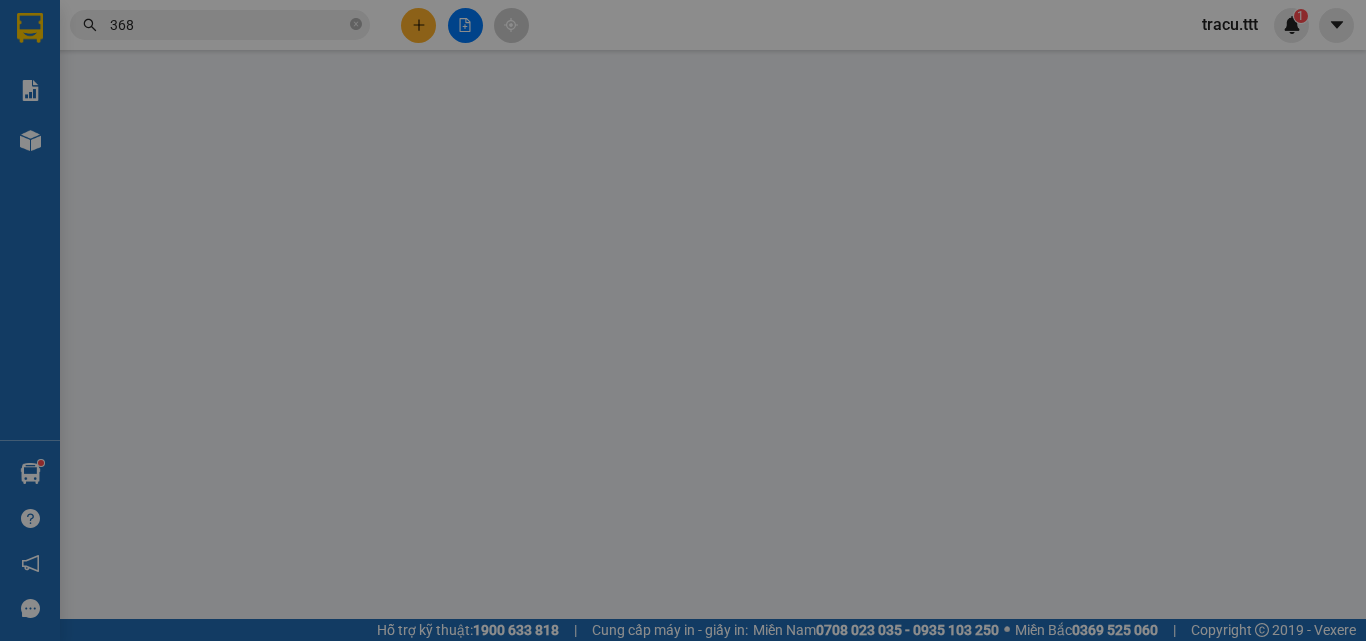 scroll, scrollTop: 0, scrollLeft: 0, axis: both 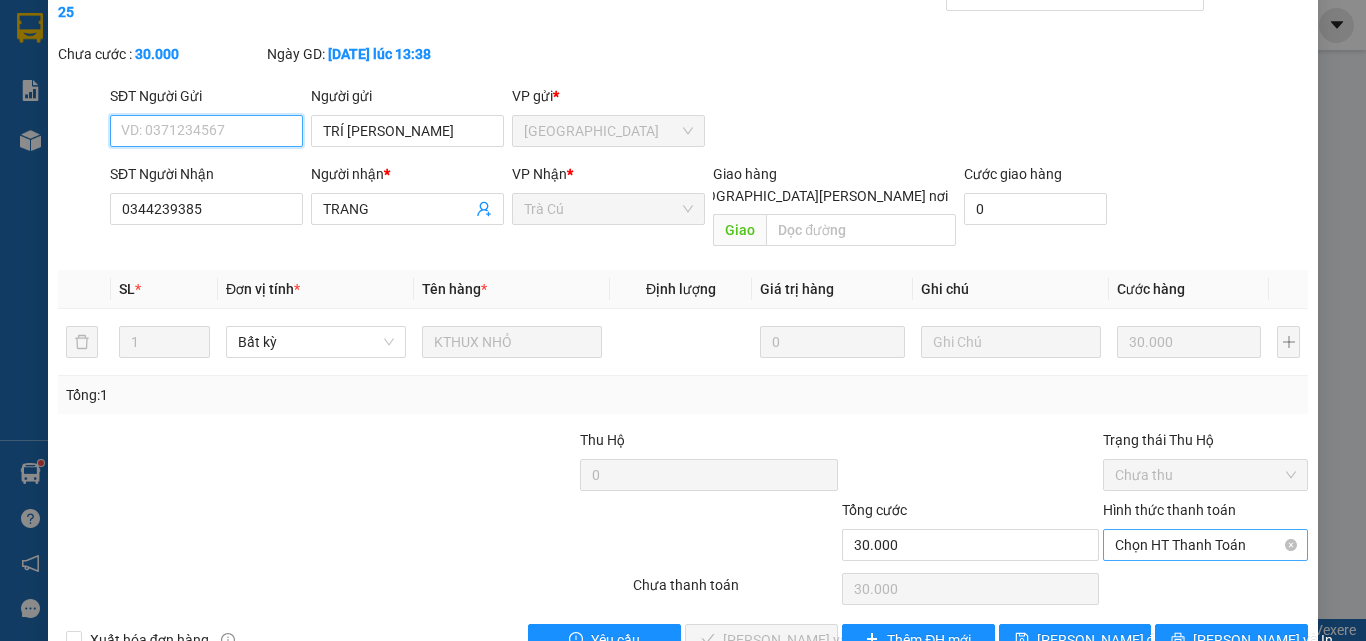 click on "Chọn HT Thanh Toán" at bounding box center [1205, 545] 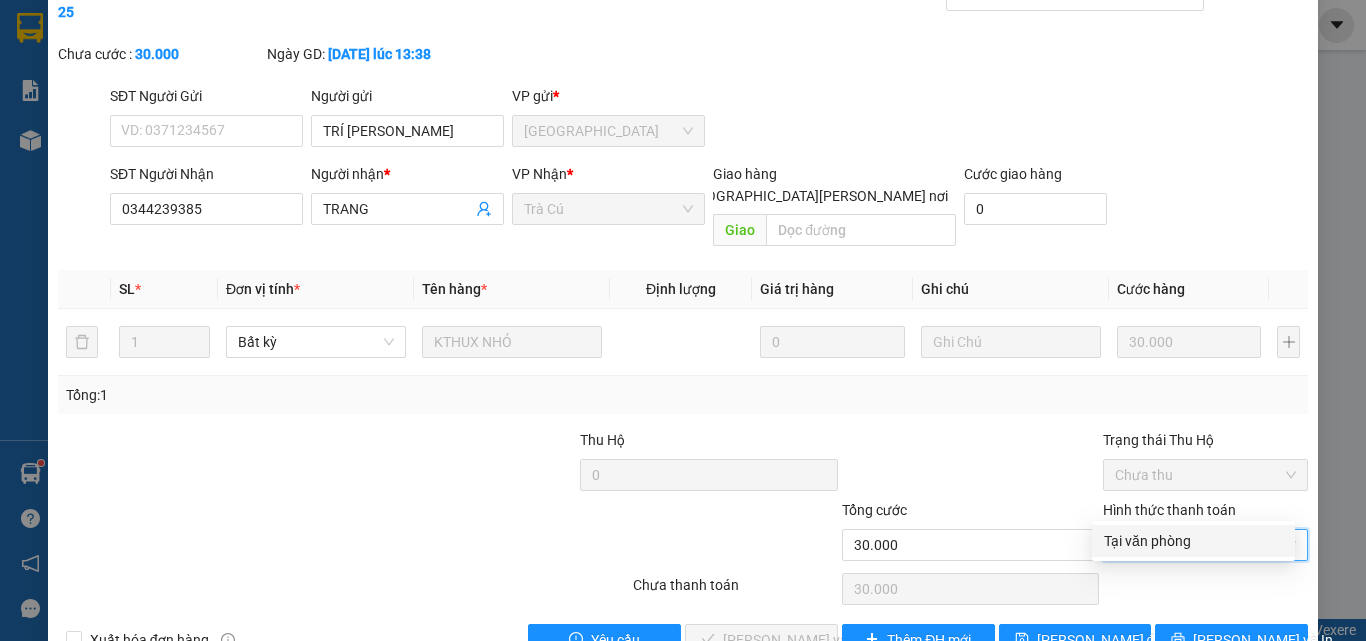 click on "Tại văn phòng" at bounding box center [1193, 541] 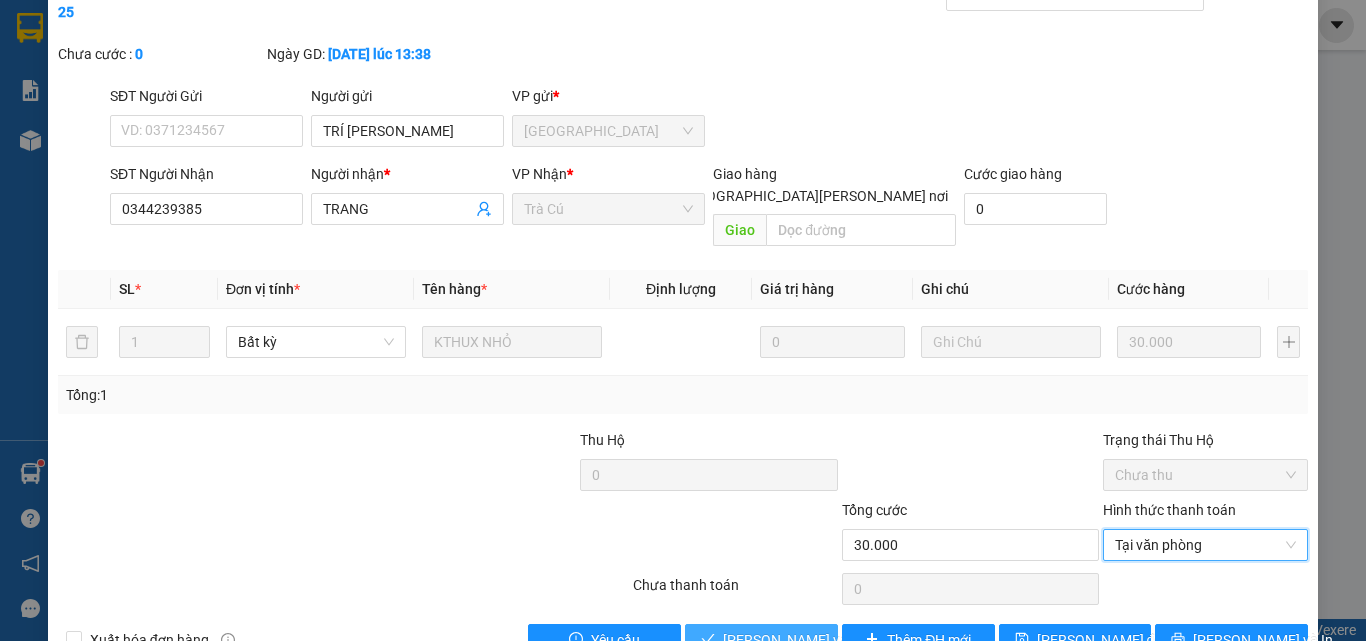 click on "[PERSON_NAME] và [PERSON_NAME] hàng" at bounding box center [858, 640] 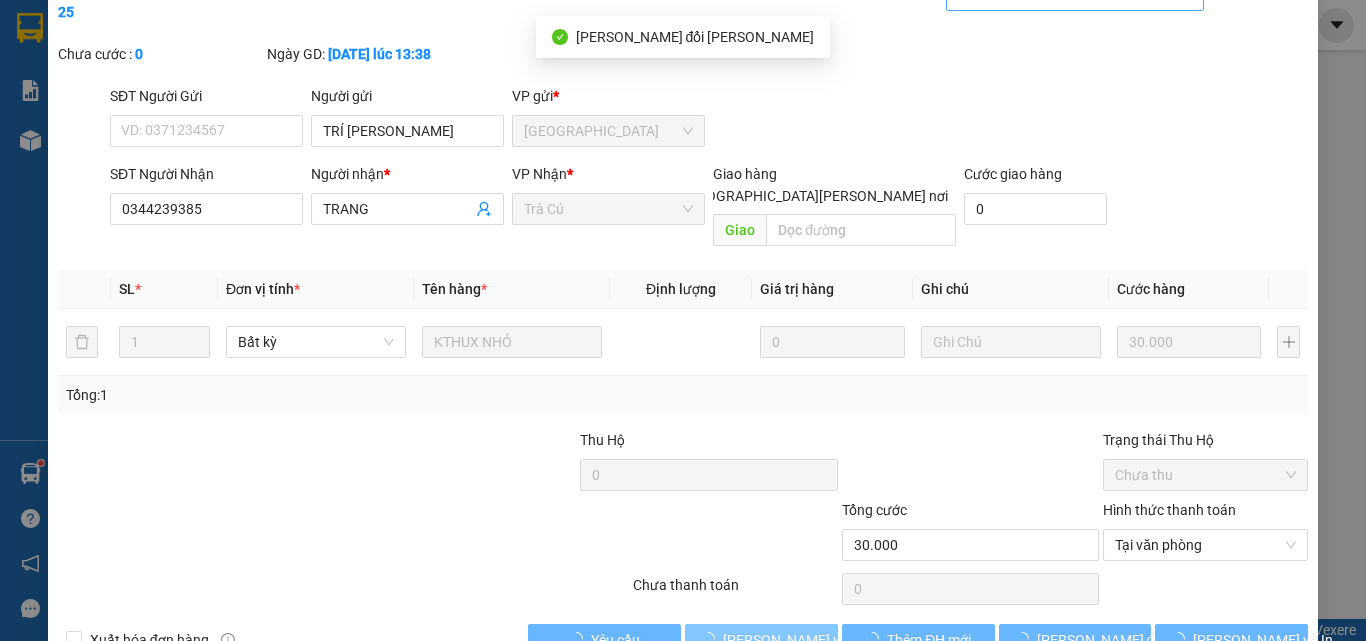 scroll, scrollTop: 0, scrollLeft: 0, axis: both 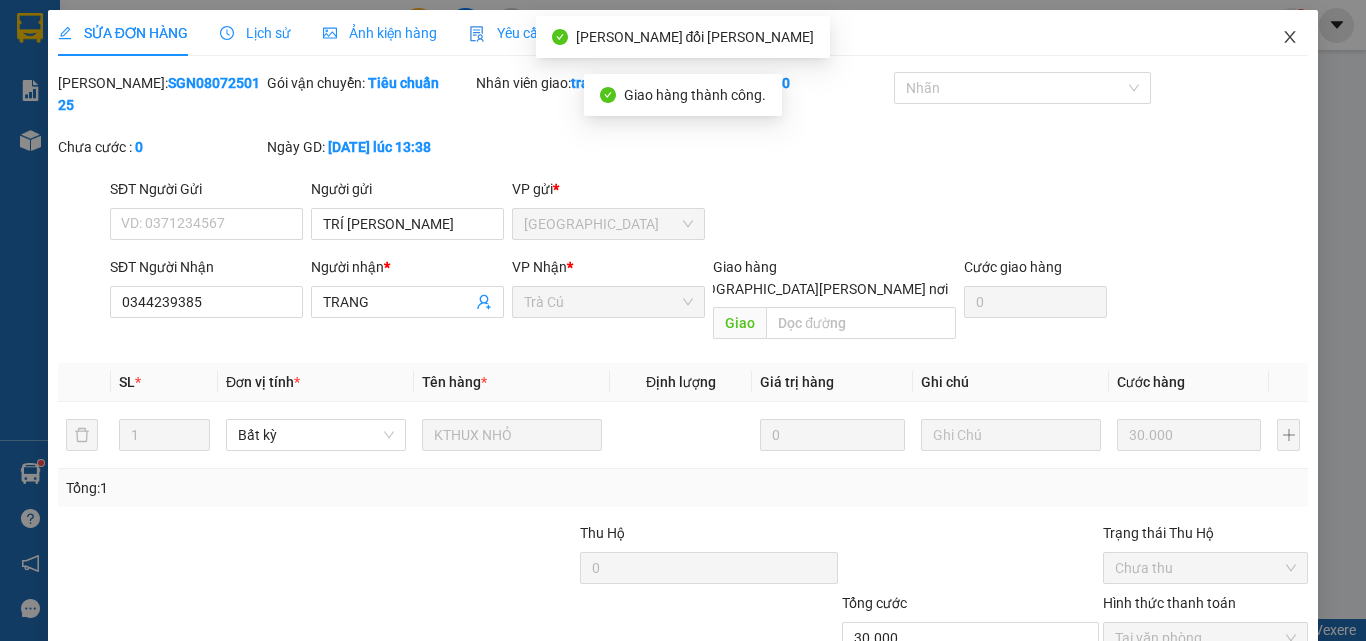 click 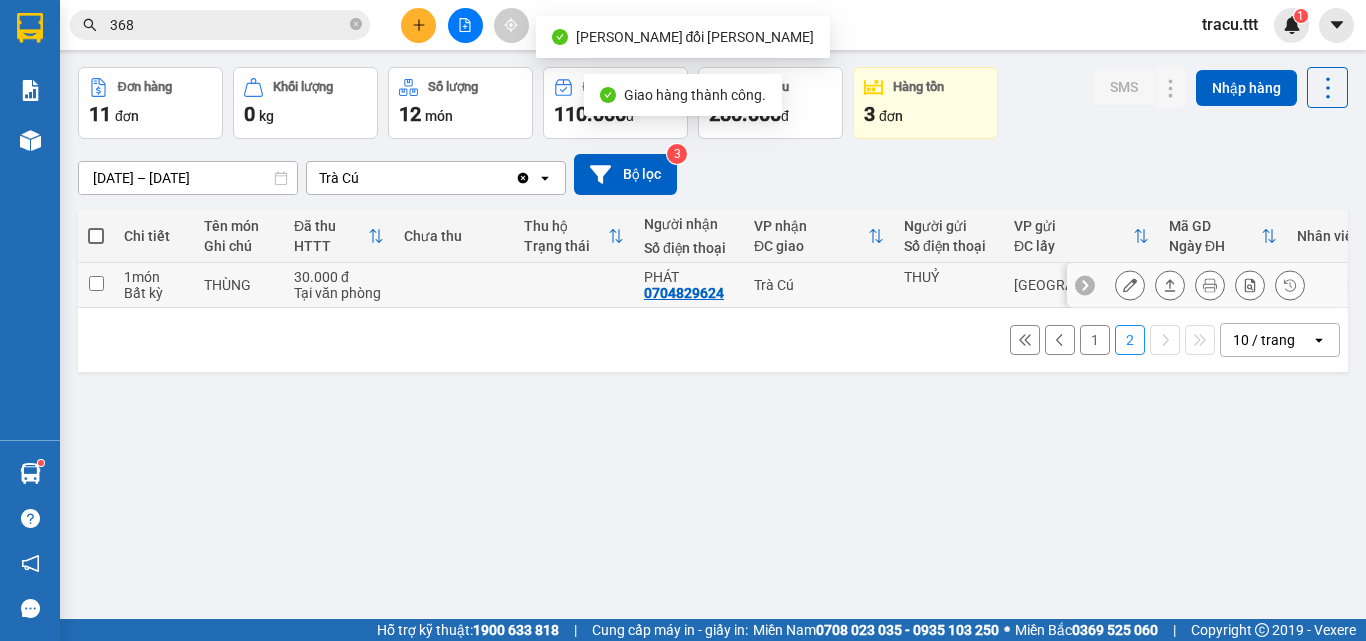 scroll, scrollTop: 92, scrollLeft: 0, axis: vertical 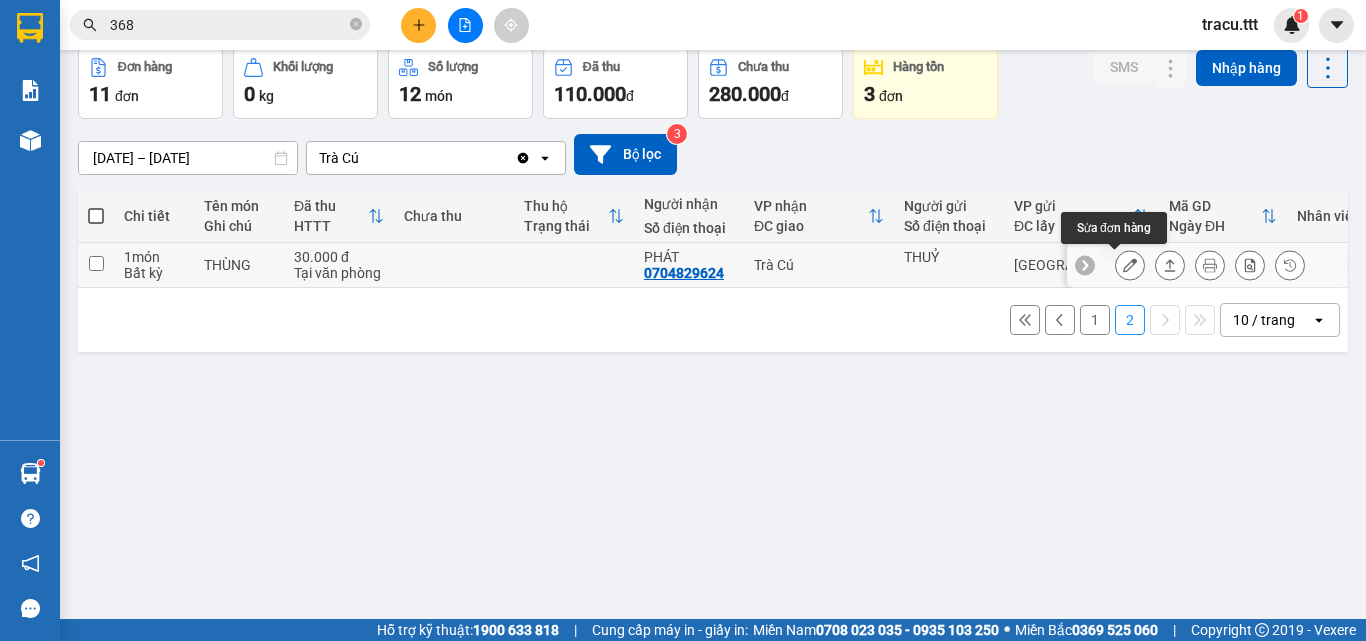 click 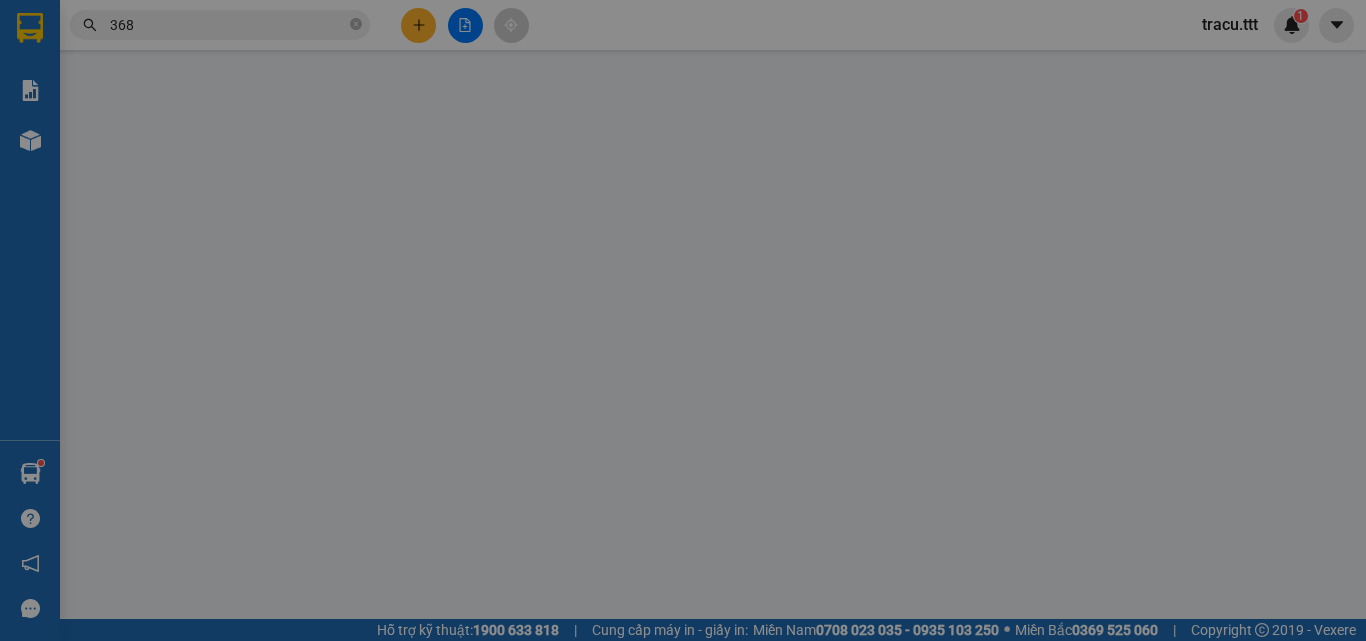 scroll, scrollTop: 0, scrollLeft: 0, axis: both 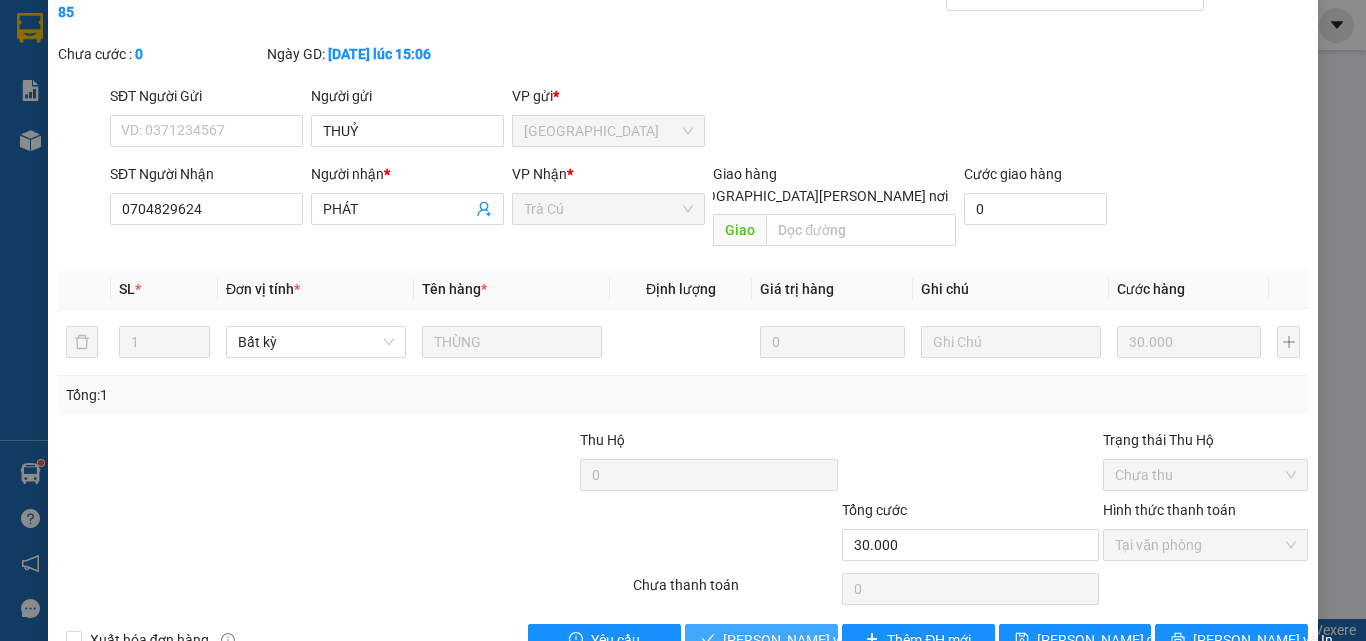 click on "[PERSON_NAME] và [PERSON_NAME] hàng" at bounding box center (858, 640) 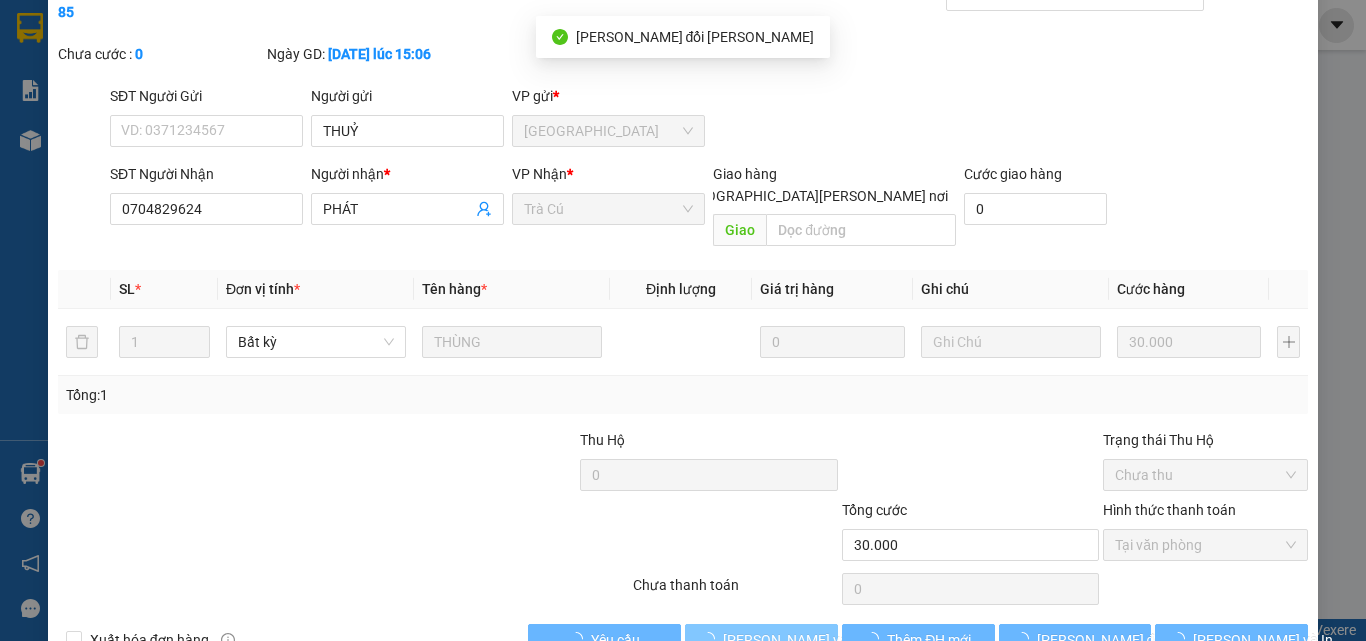 scroll, scrollTop: 0, scrollLeft: 0, axis: both 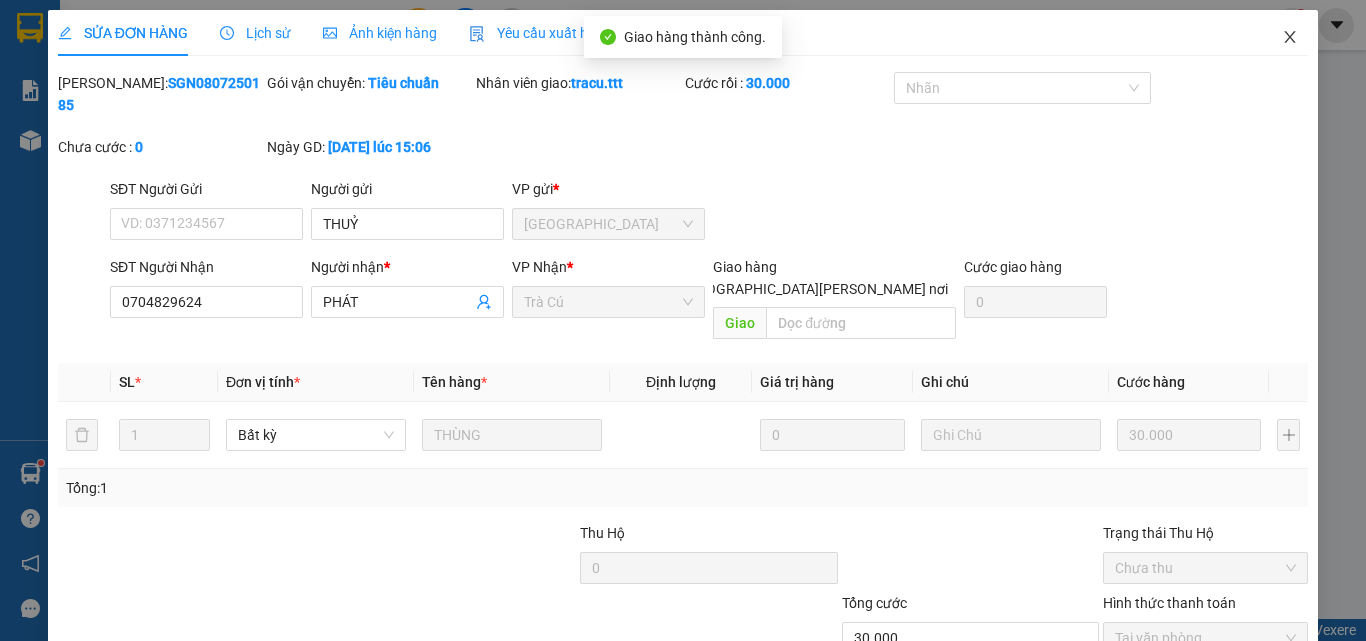 click 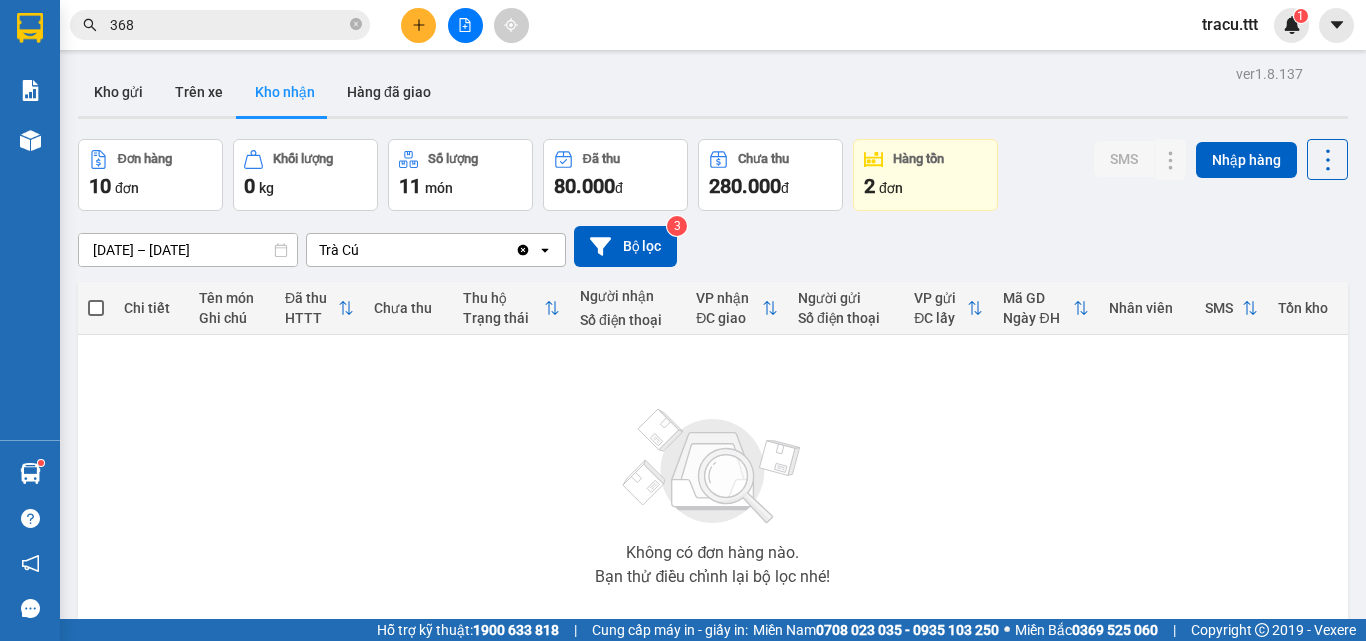 scroll, scrollTop: 111, scrollLeft: 0, axis: vertical 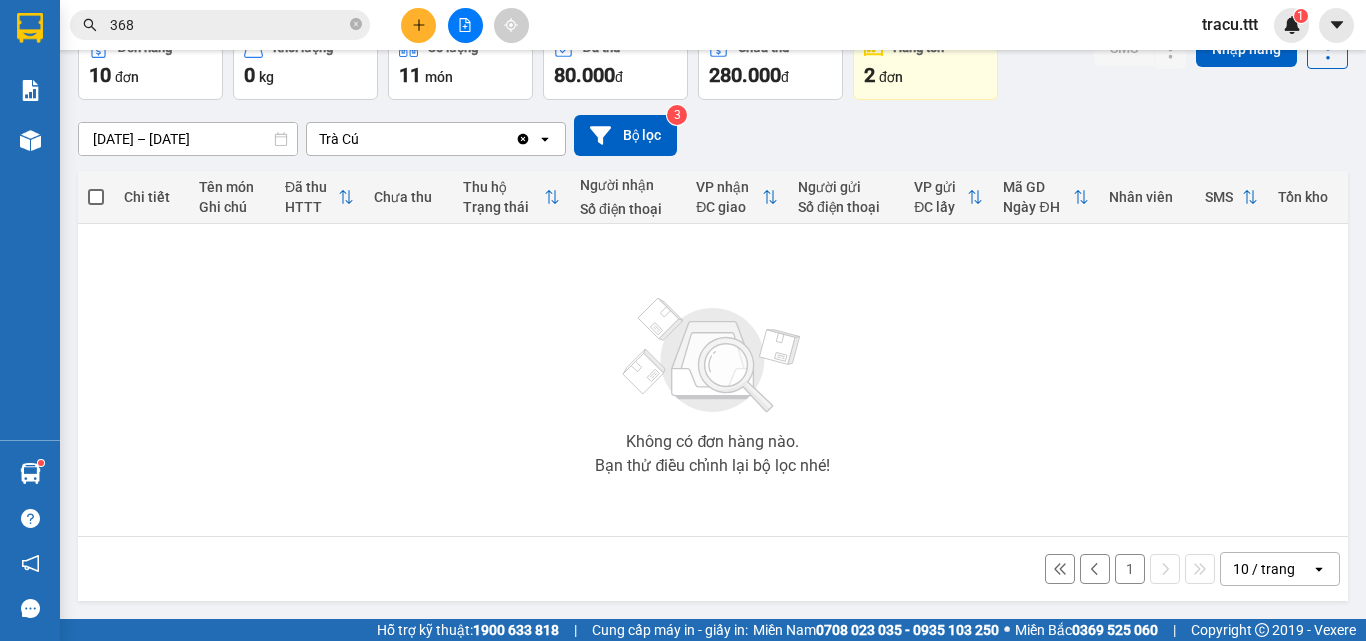 click on "1" at bounding box center [1130, 569] 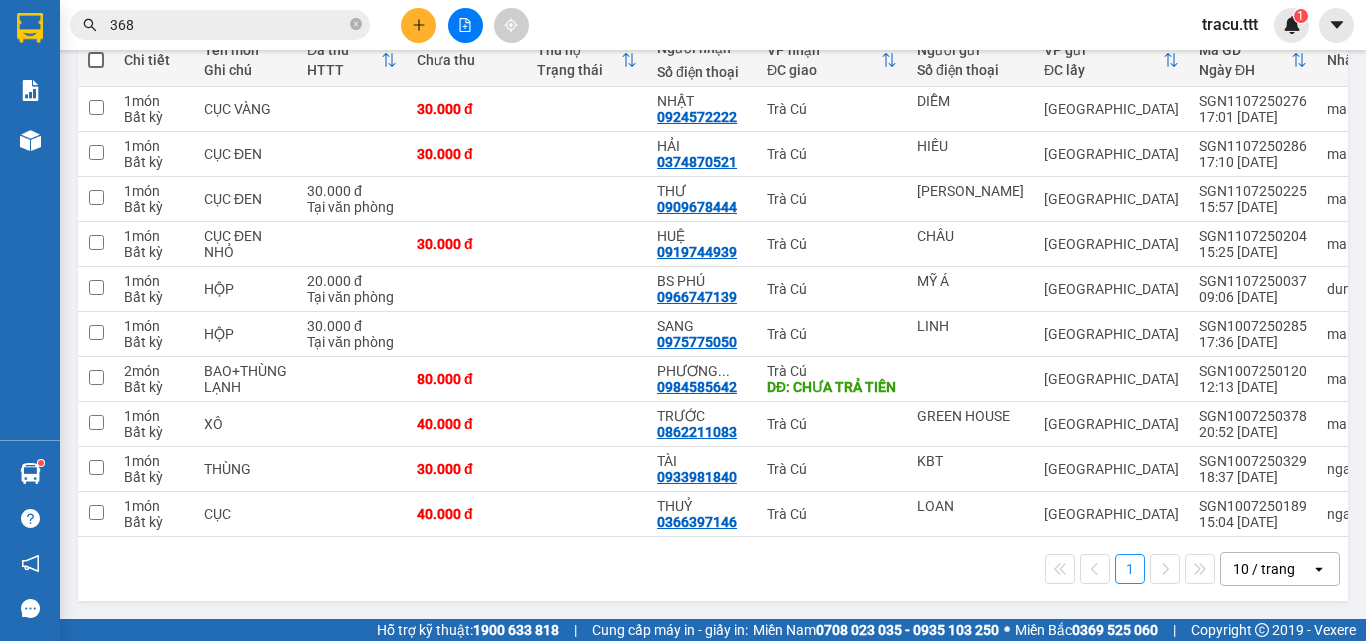 scroll, scrollTop: 288, scrollLeft: 0, axis: vertical 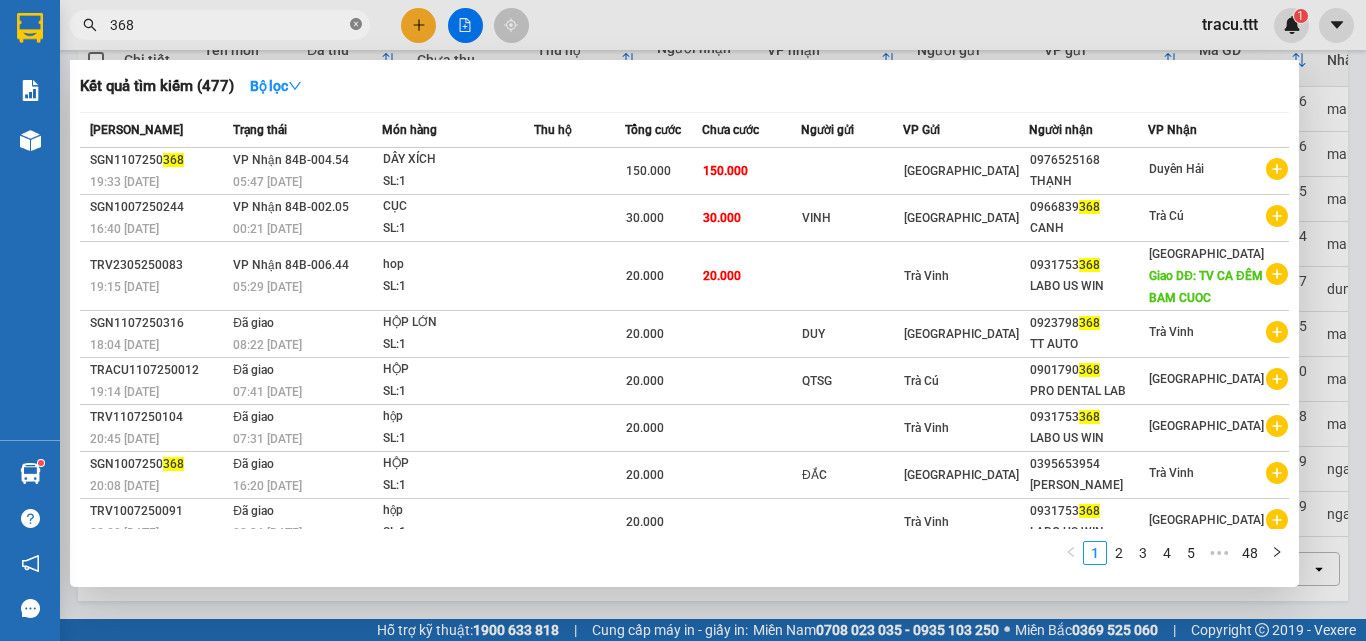 click at bounding box center [356, 25] 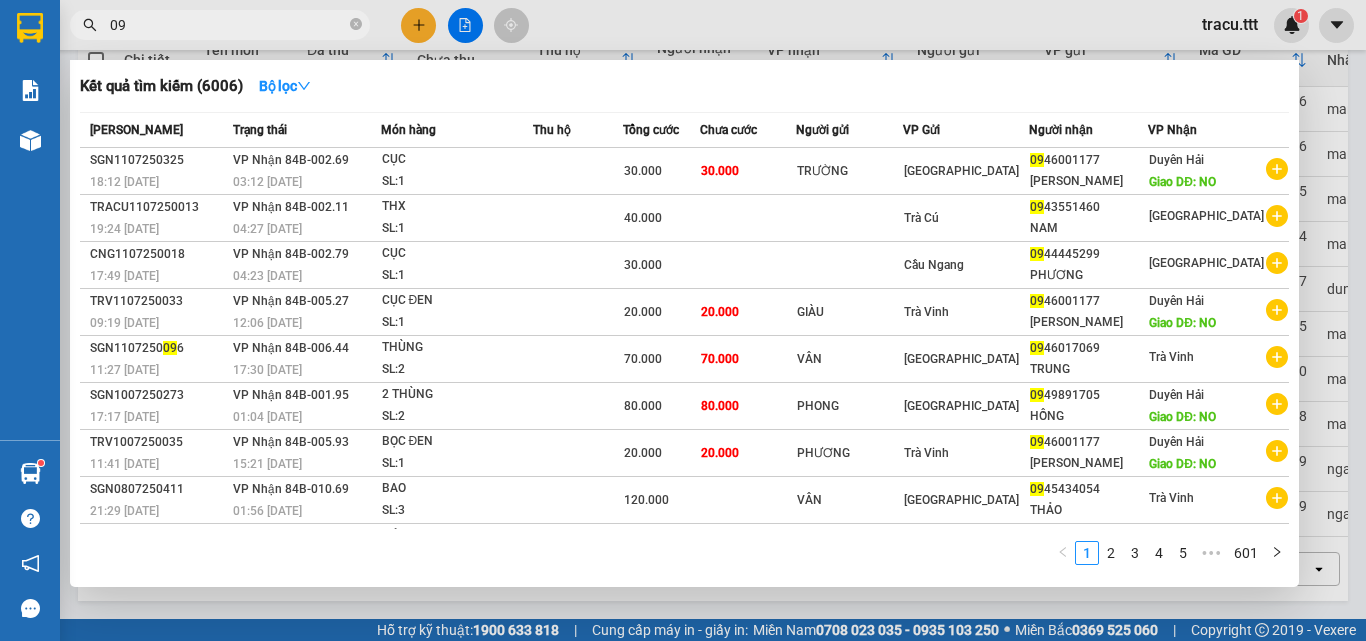 type on "0" 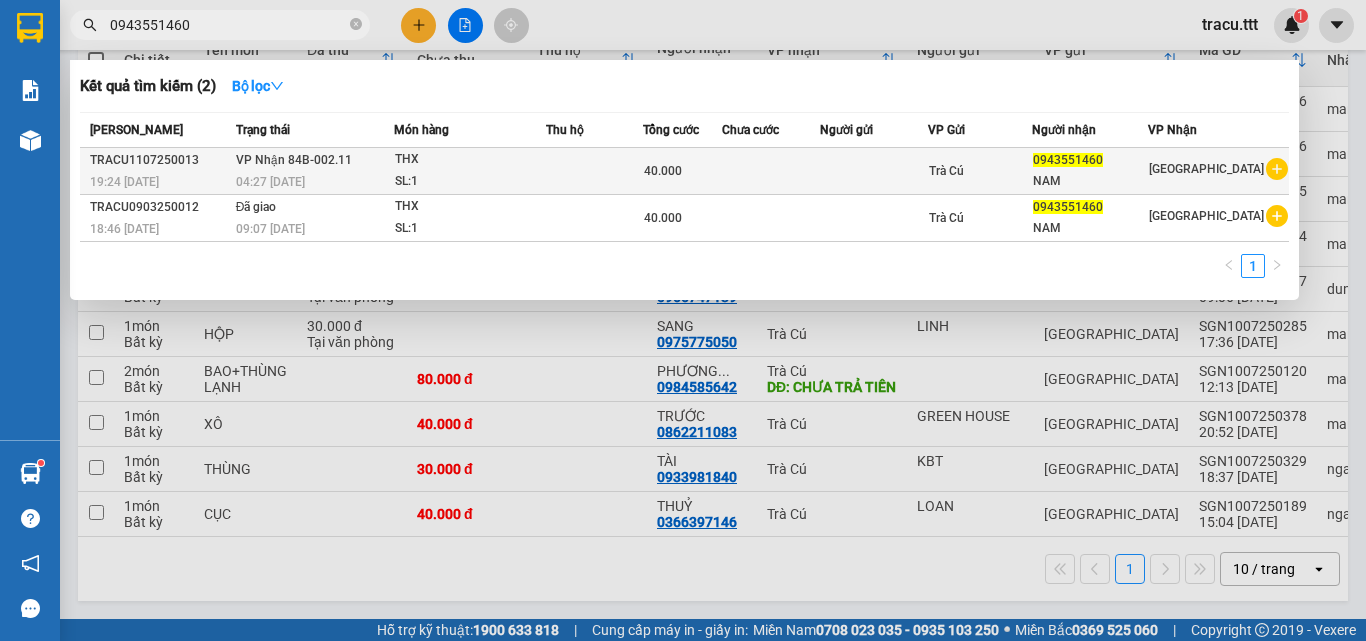 type on "0943551460" 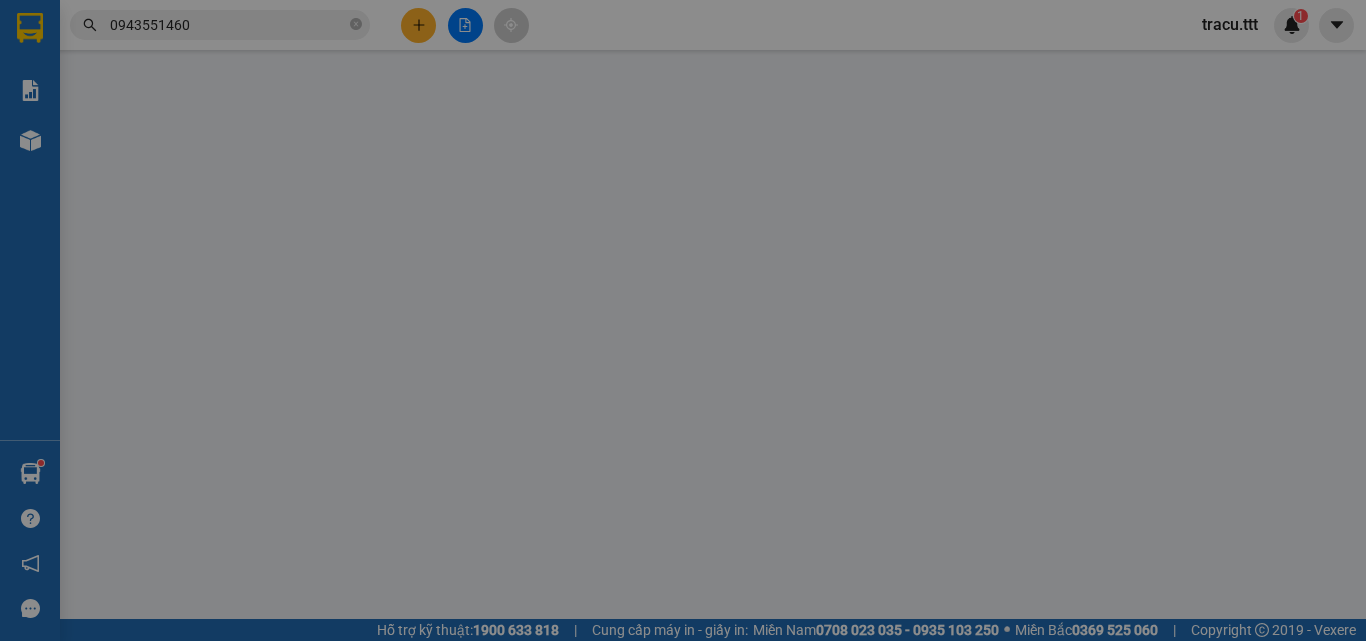 scroll, scrollTop: 0, scrollLeft: 0, axis: both 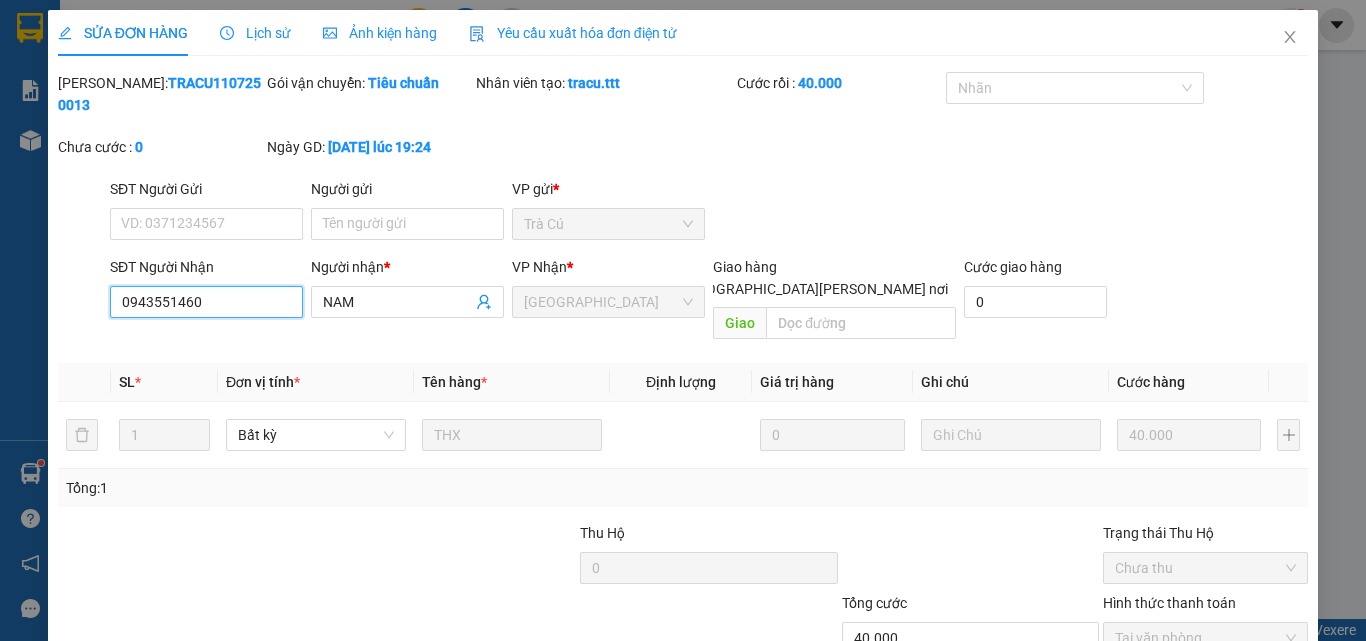 click on "0943551460" at bounding box center (206, 302) 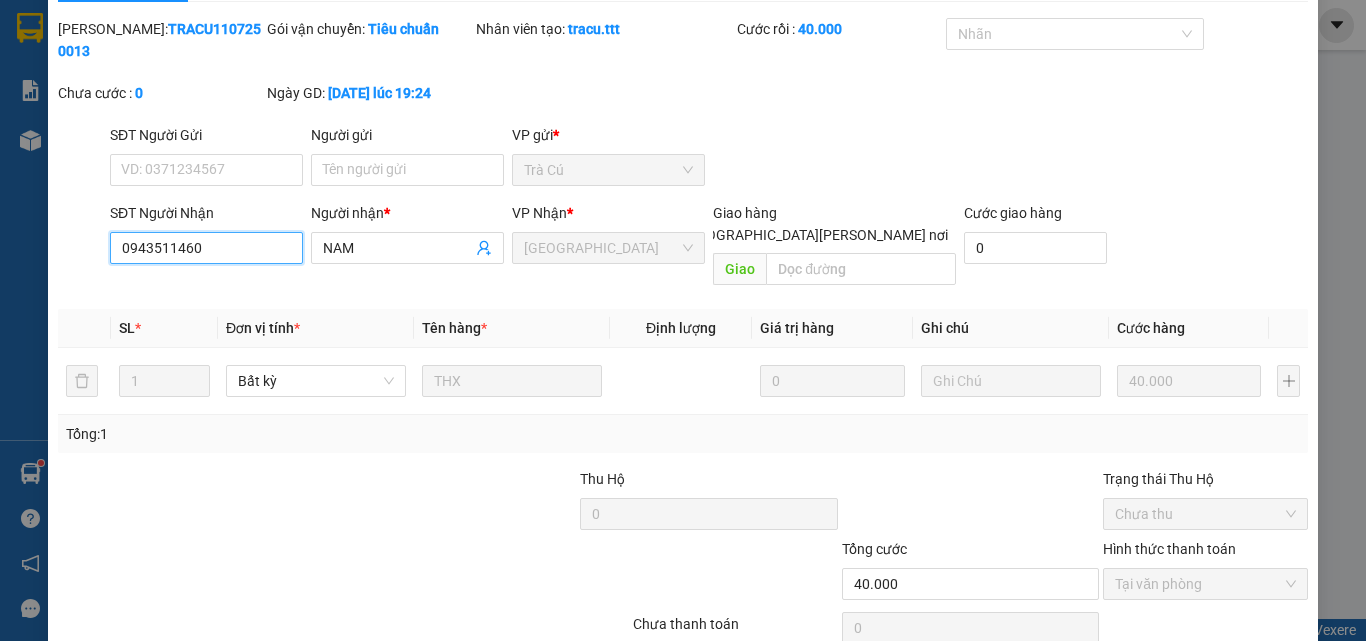 scroll, scrollTop: 103, scrollLeft: 0, axis: vertical 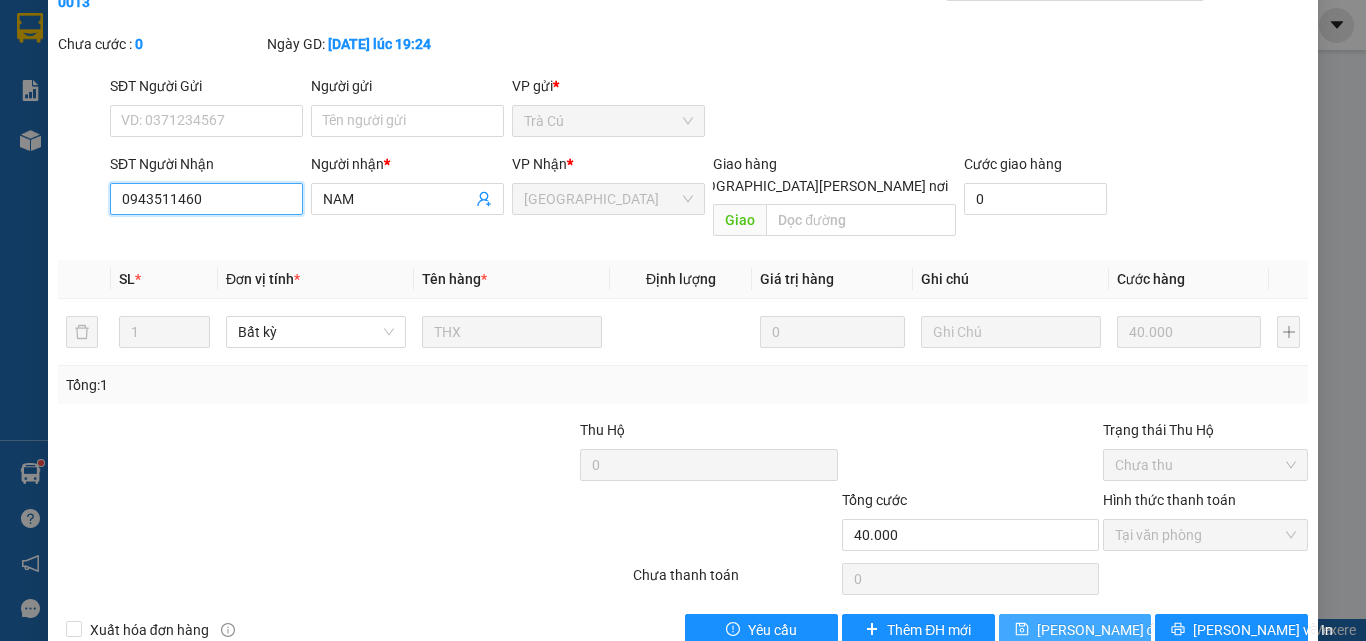 type on "0943511460" 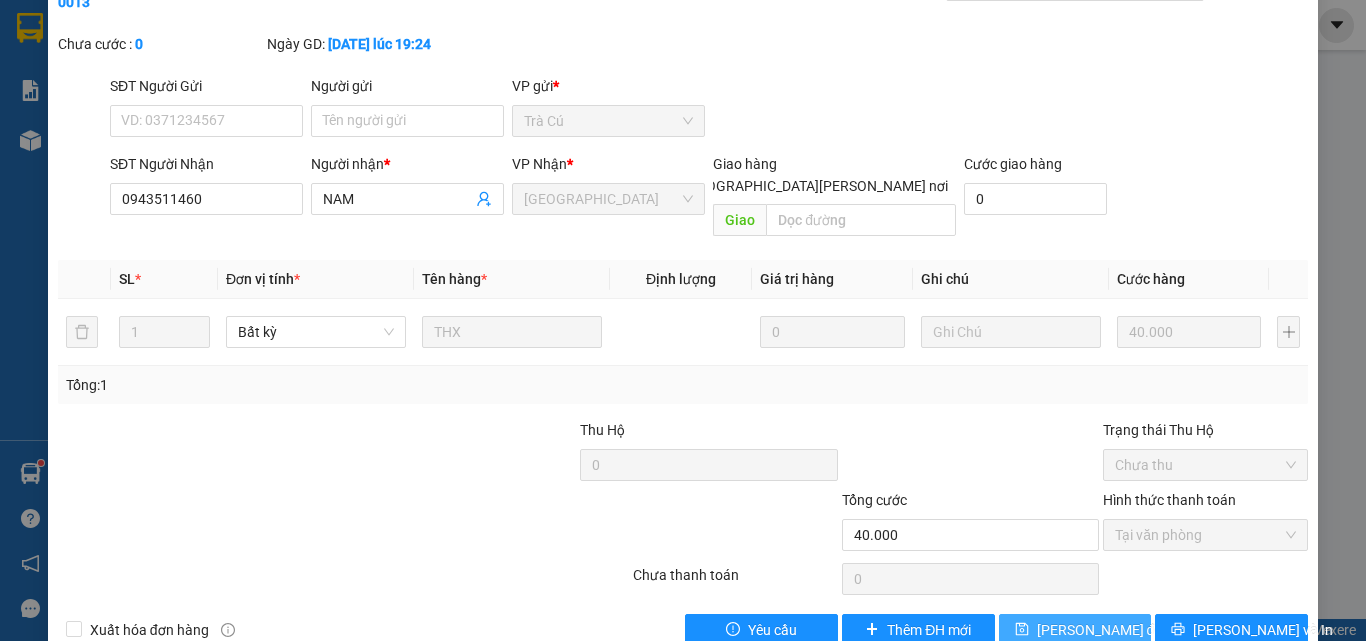 click on "[PERSON_NAME] đổi" at bounding box center (1101, 630) 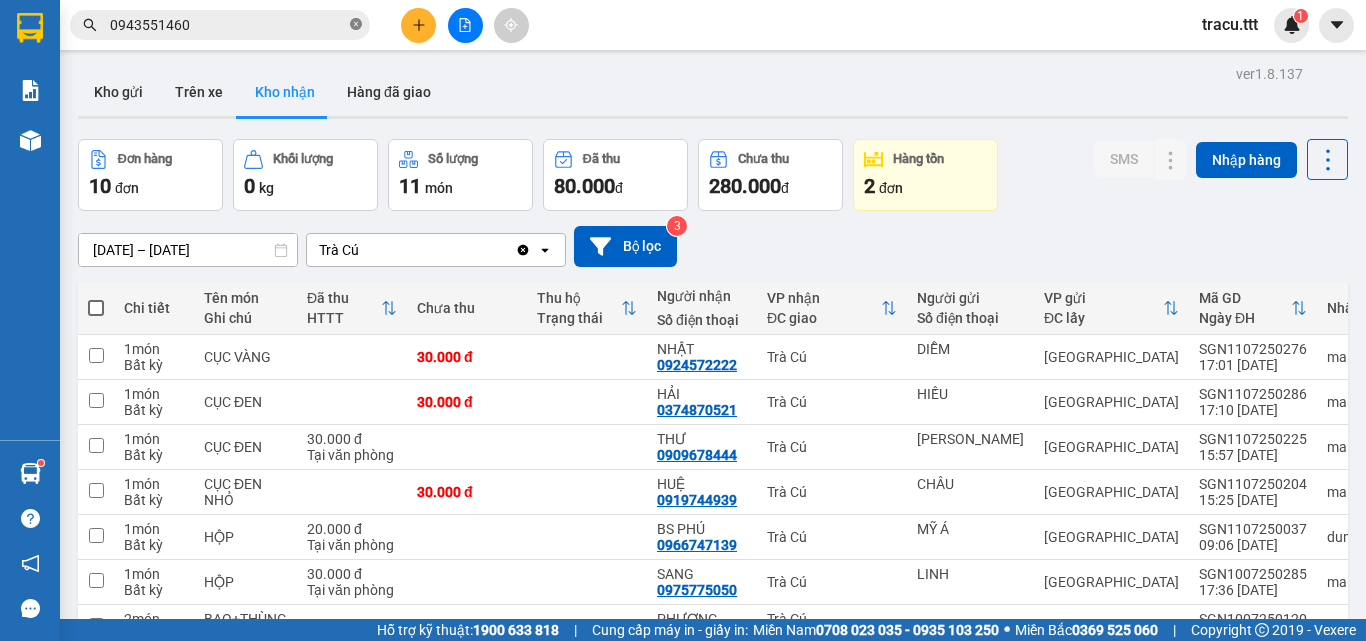 click 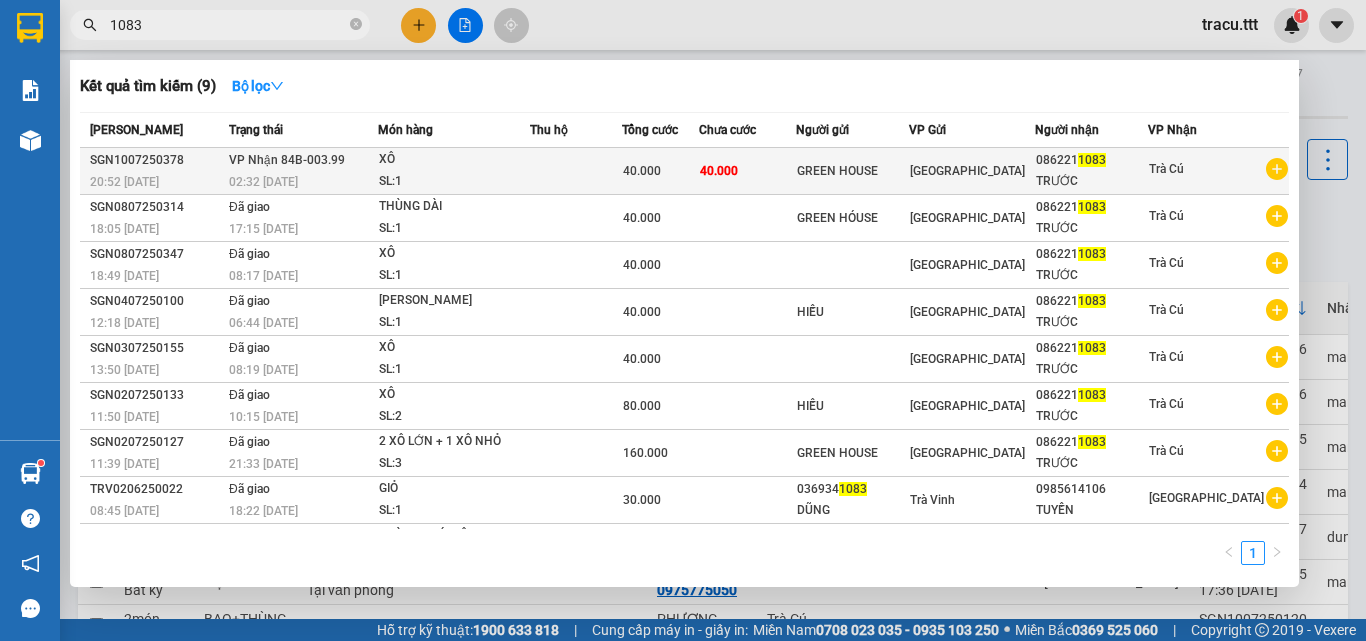 type on "1083" 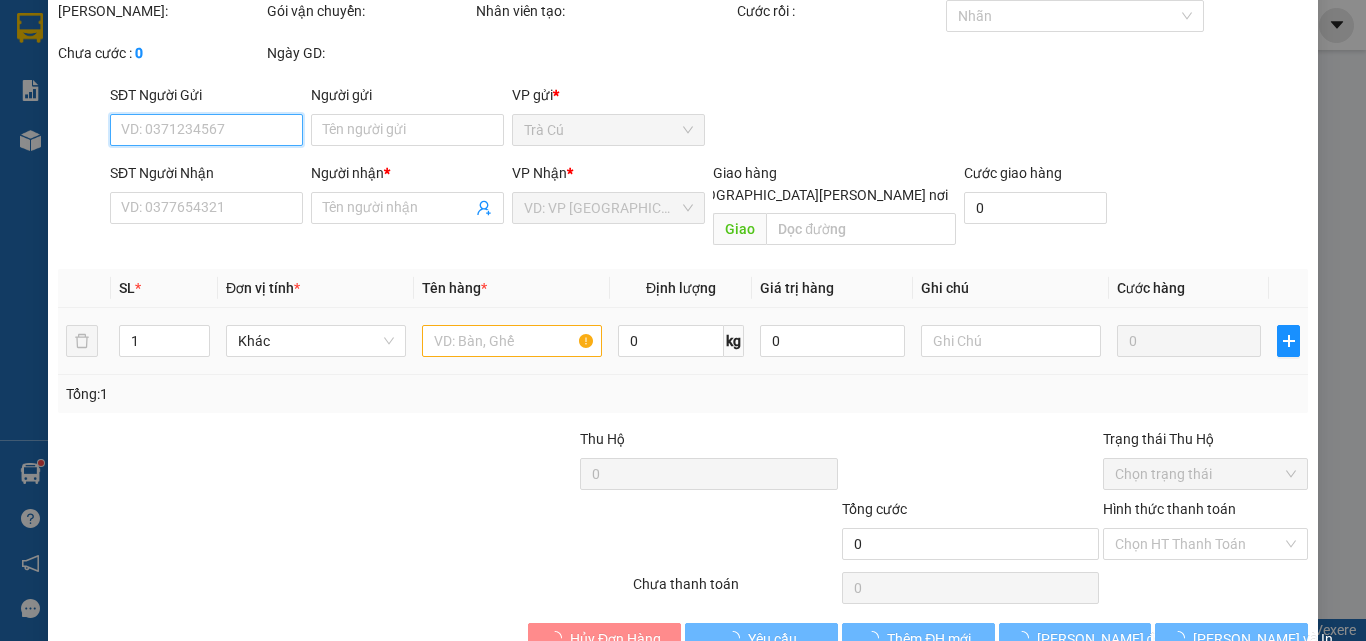 type on "GREEN HOUSE" 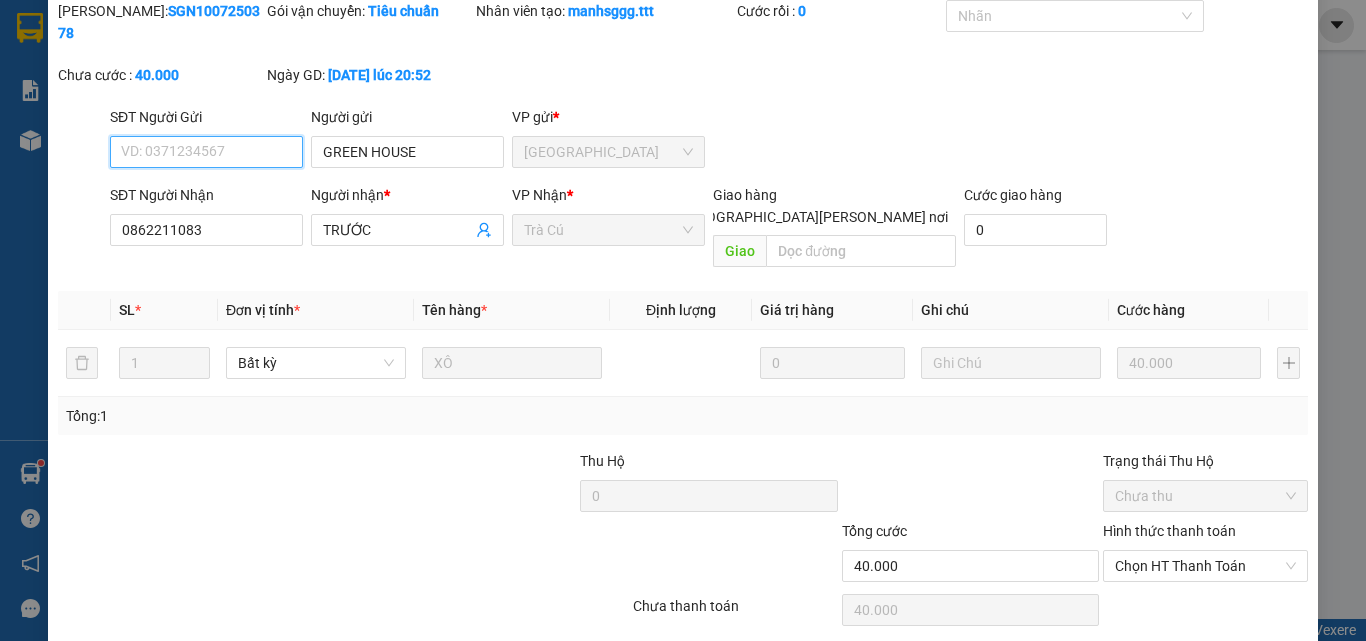 scroll, scrollTop: 103, scrollLeft: 0, axis: vertical 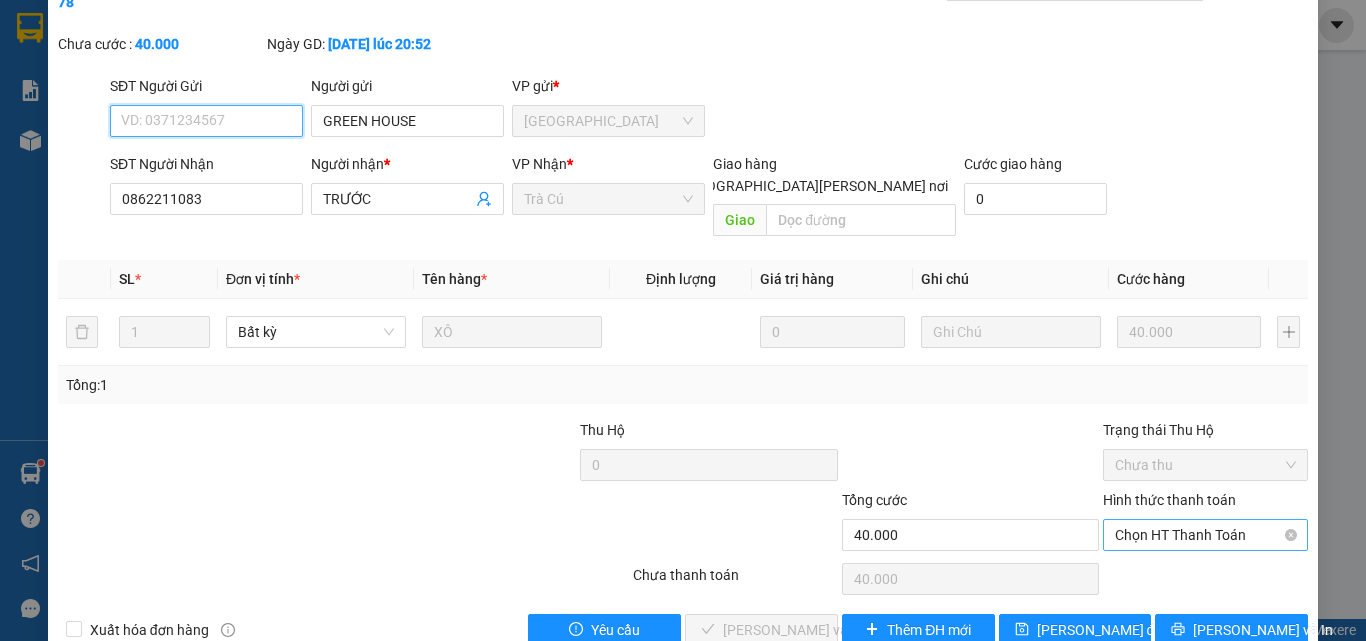 click on "Chọn HT Thanh Toán" at bounding box center (1205, 535) 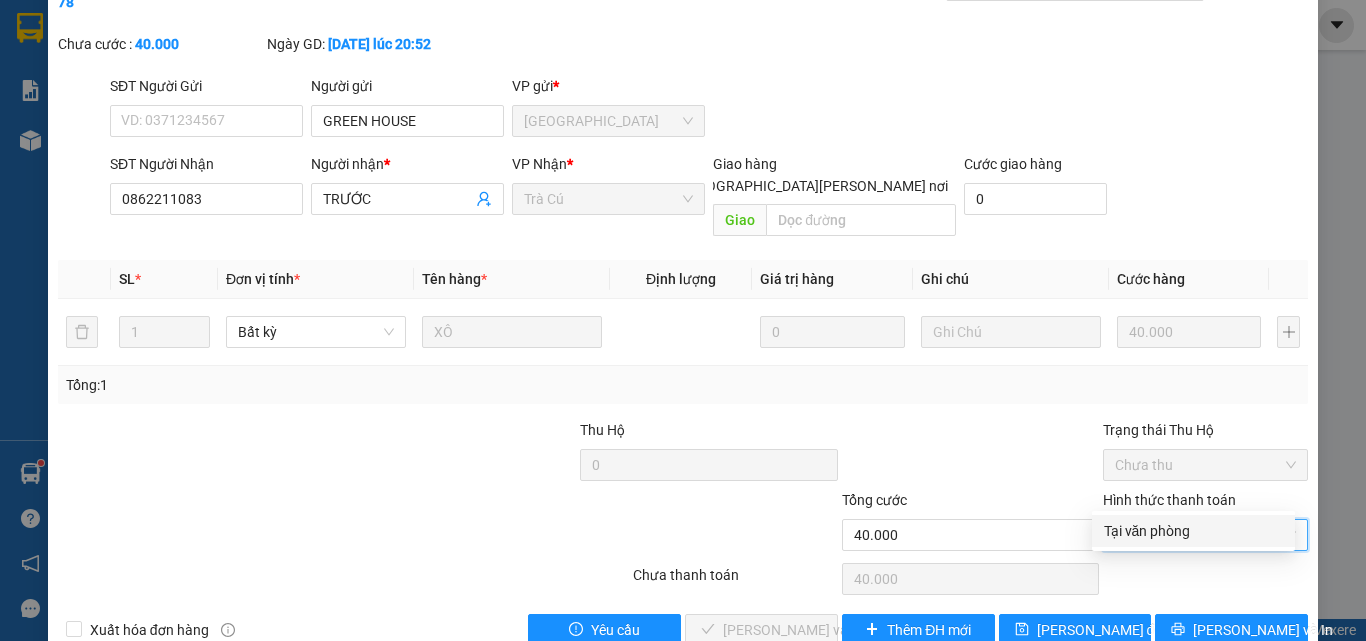 click on "Tại văn phòng" at bounding box center (1193, 531) 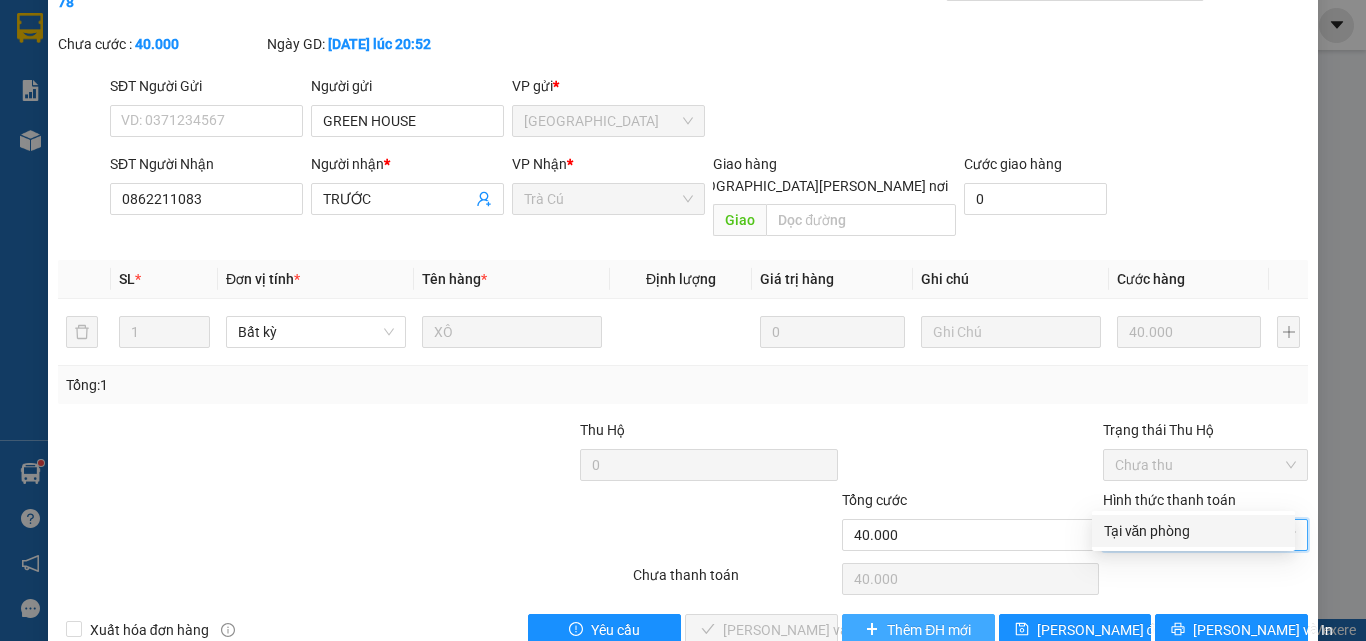 type on "0" 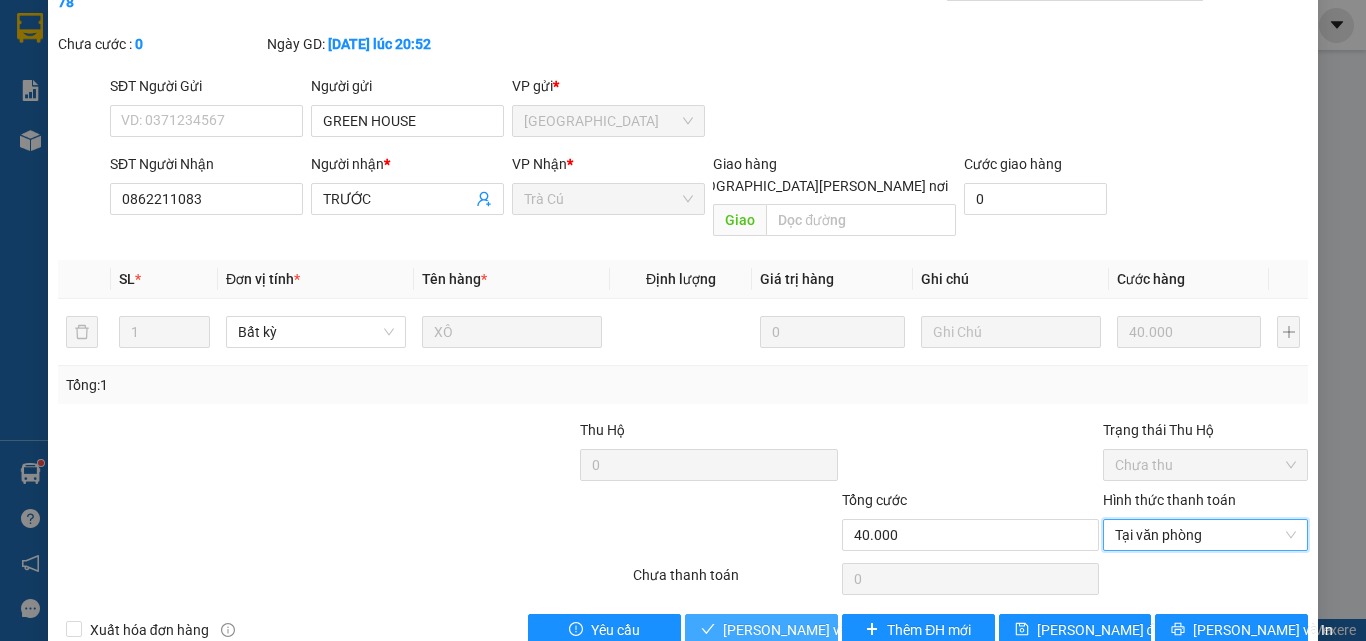 click on "[PERSON_NAME] và [PERSON_NAME] hàng" at bounding box center (858, 630) 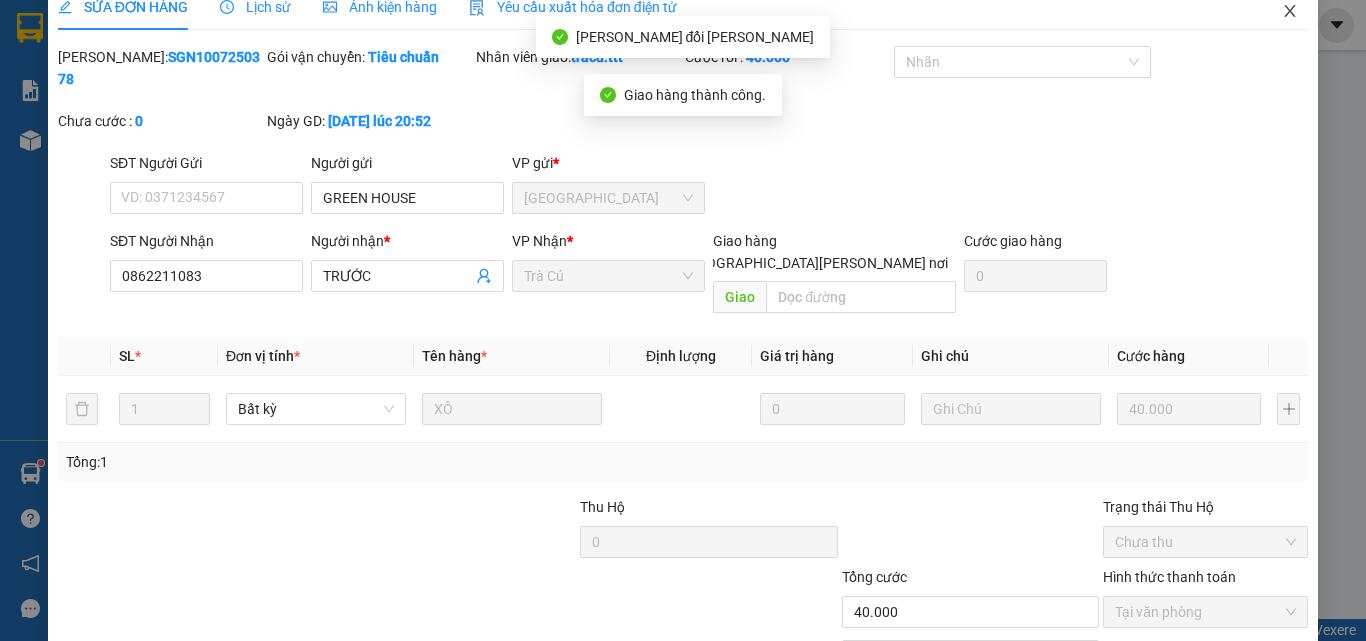scroll, scrollTop: 0, scrollLeft: 0, axis: both 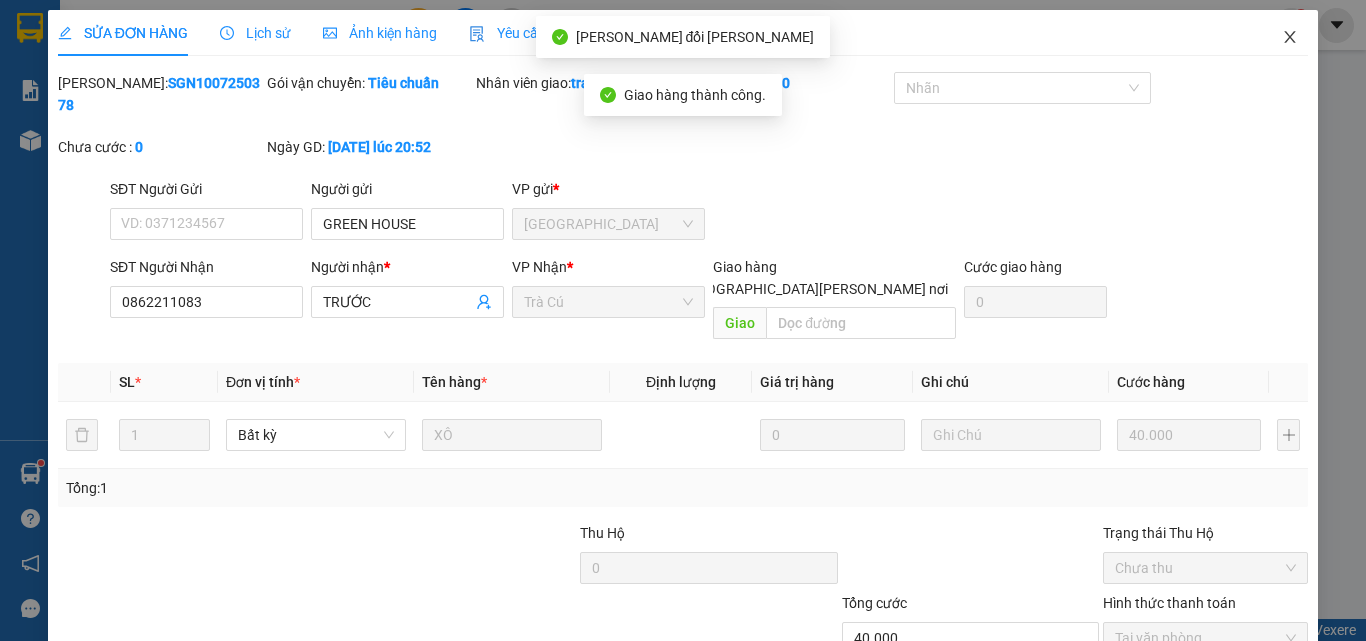 click at bounding box center [1290, 38] 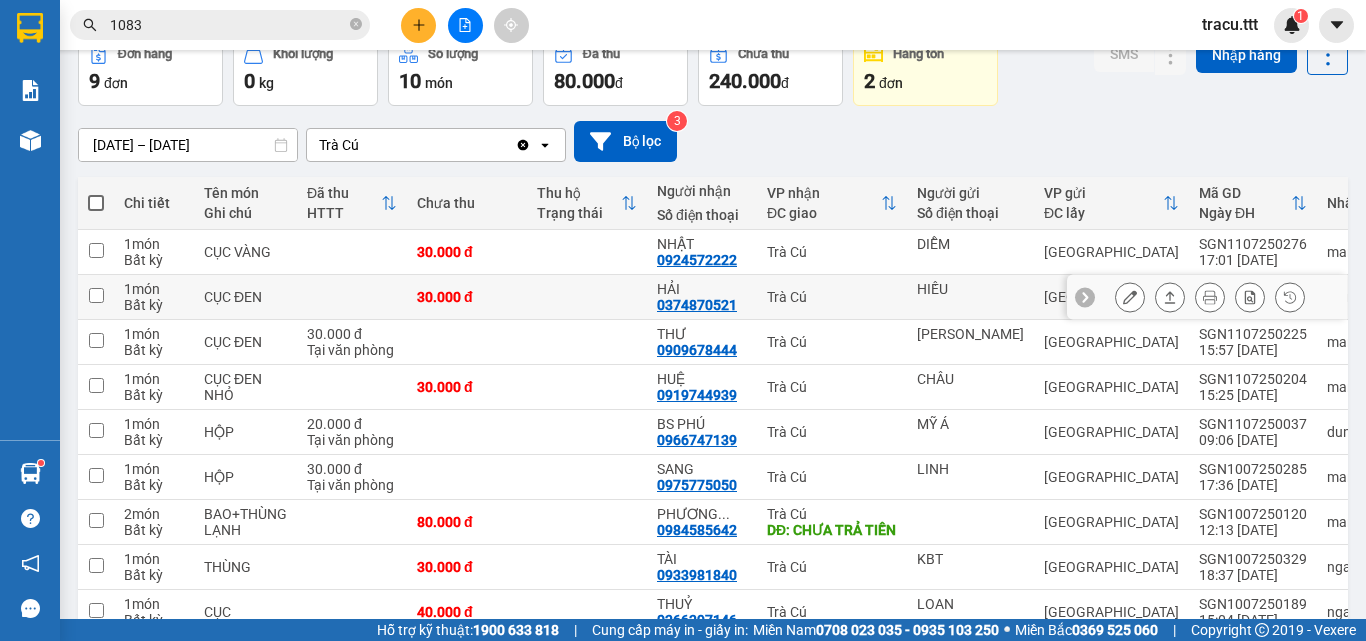 scroll, scrollTop: 0, scrollLeft: 0, axis: both 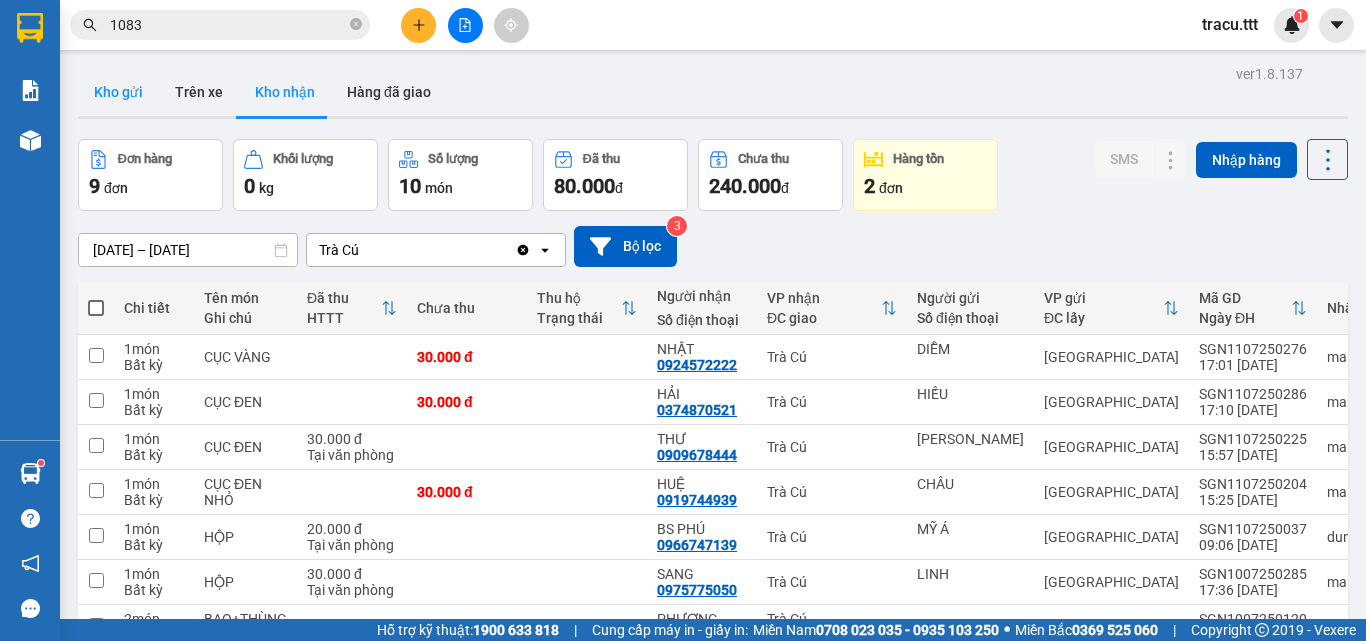 click on "Kho gửi" at bounding box center [118, 92] 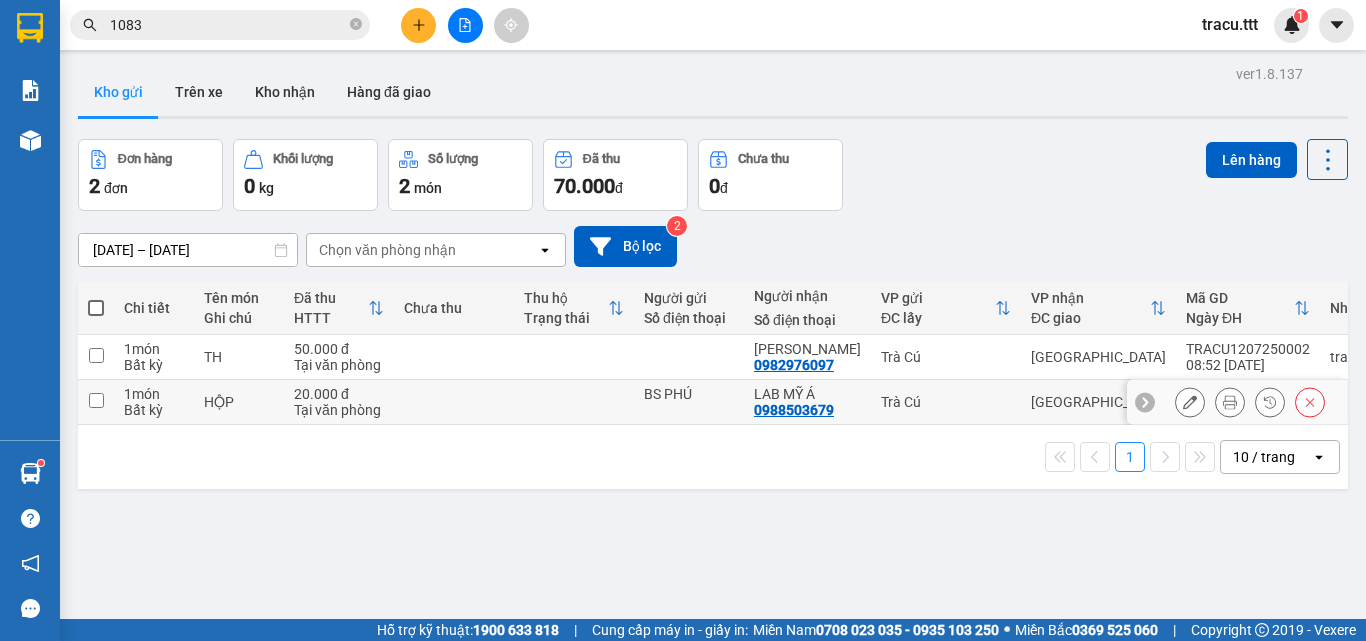 click at bounding box center (96, 400) 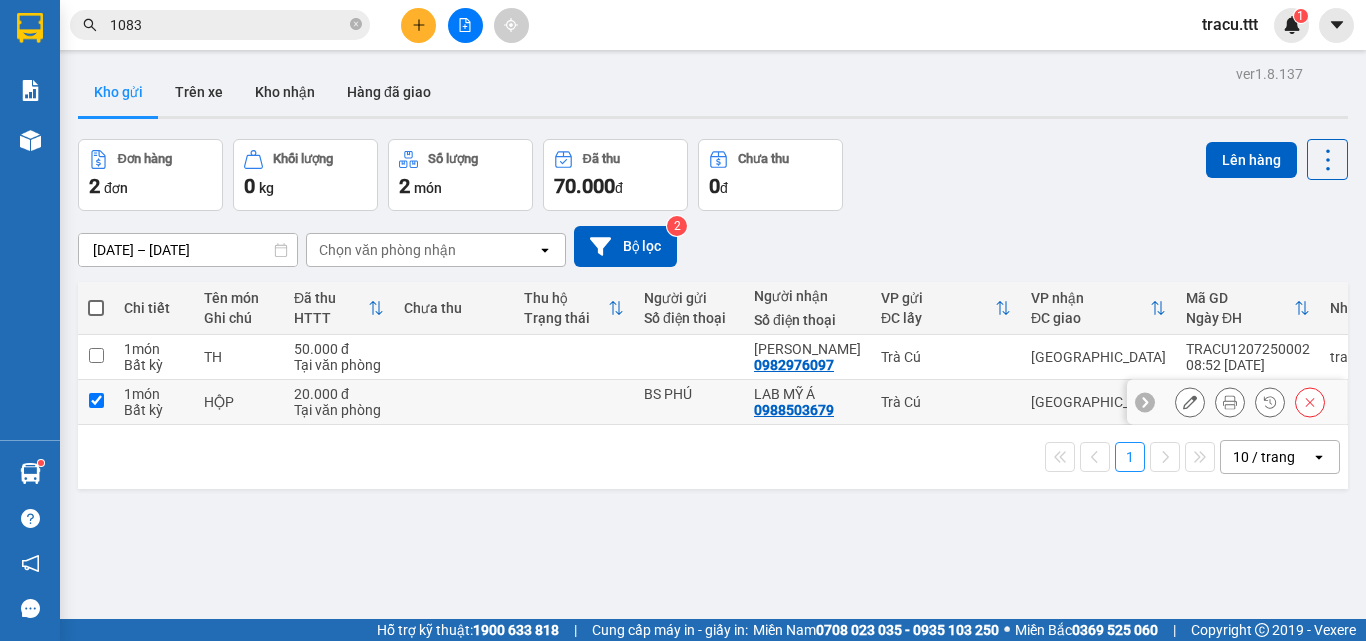 checkbox on "true" 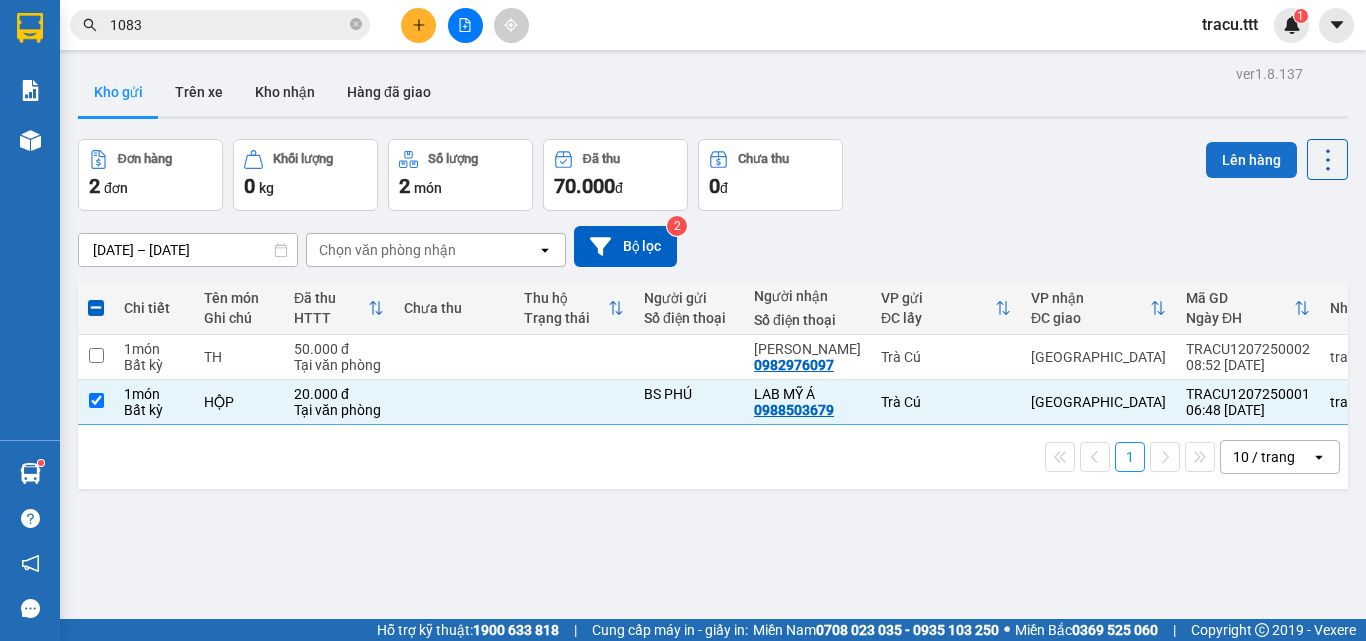 click on "Lên hàng" at bounding box center (1251, 160) 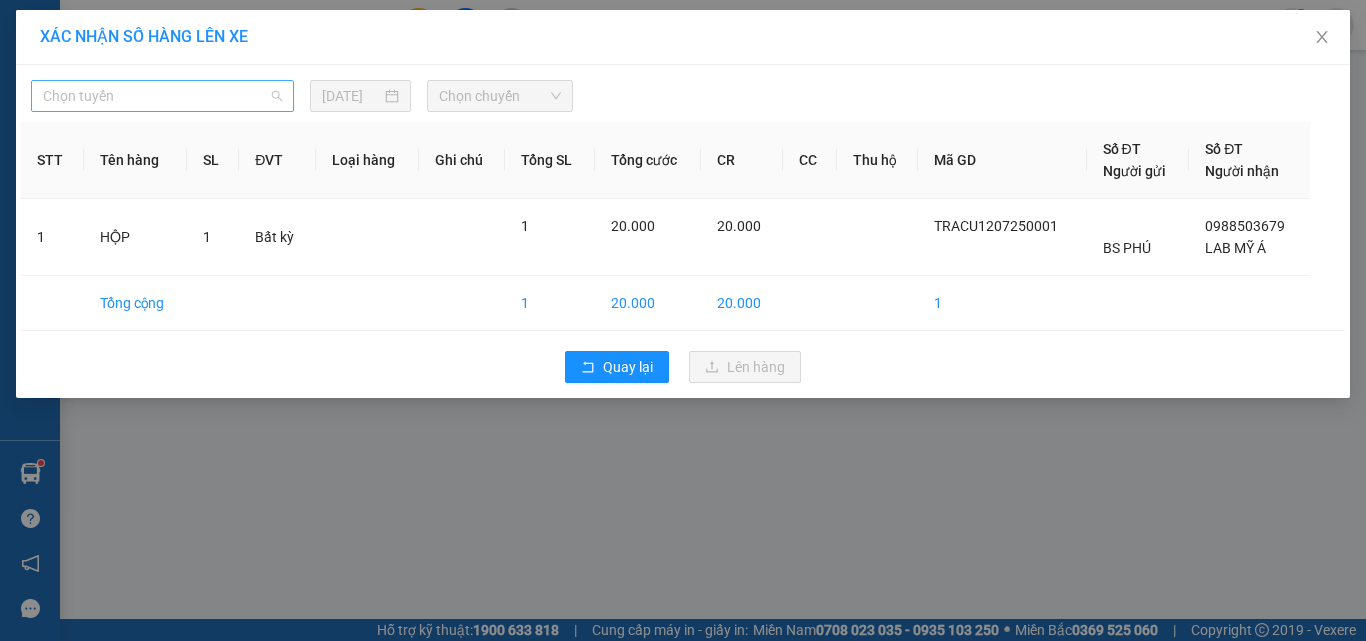 click on "Chọn tuyến" at bounding box center (162, 96) 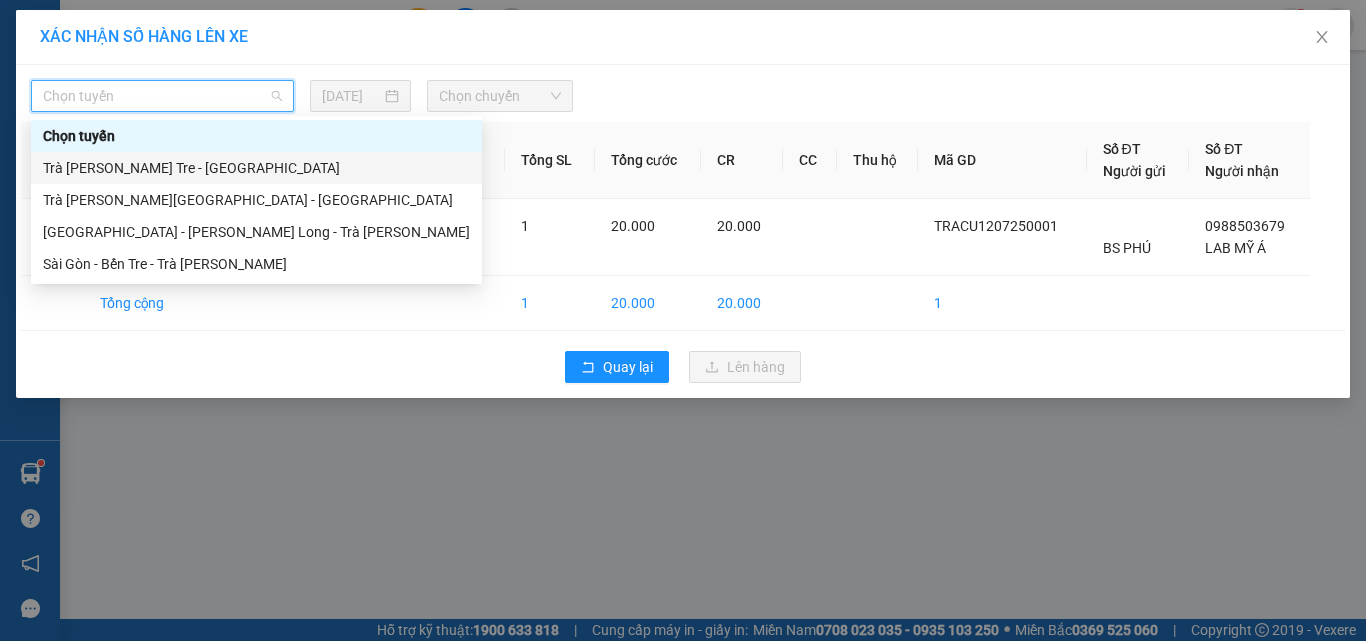 click on "Trà [PERSON_NAME] Tre - [GEOGRAPHIC_DATA]" at bounding box center (256, 168) 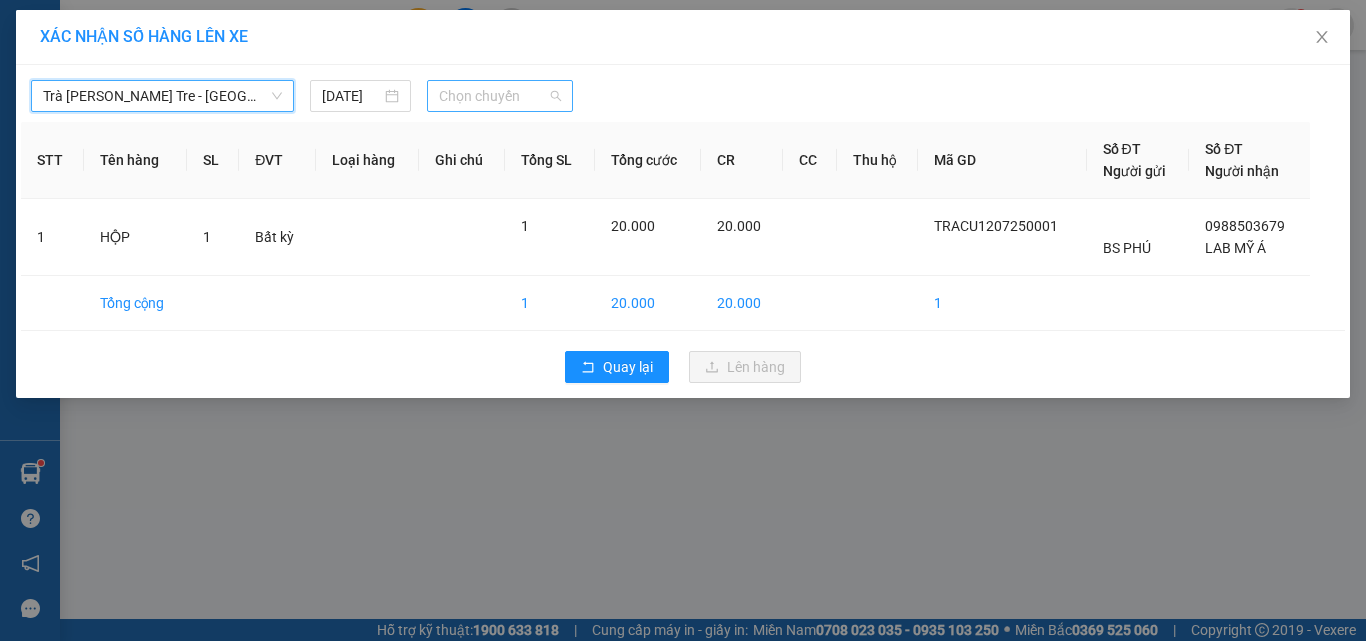 click on "Chọn chuyến" at bounding box center (500, 96) 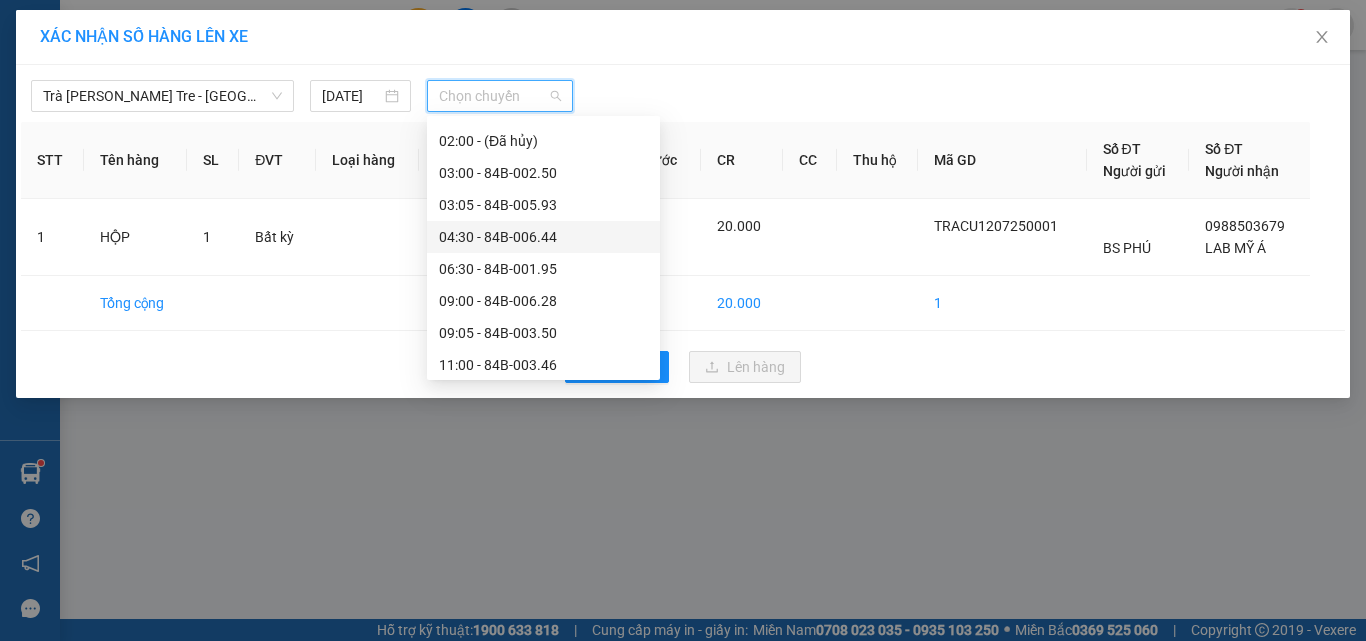 scroll, scrollTop: 300, scrollLeft: 0, axis: vertical 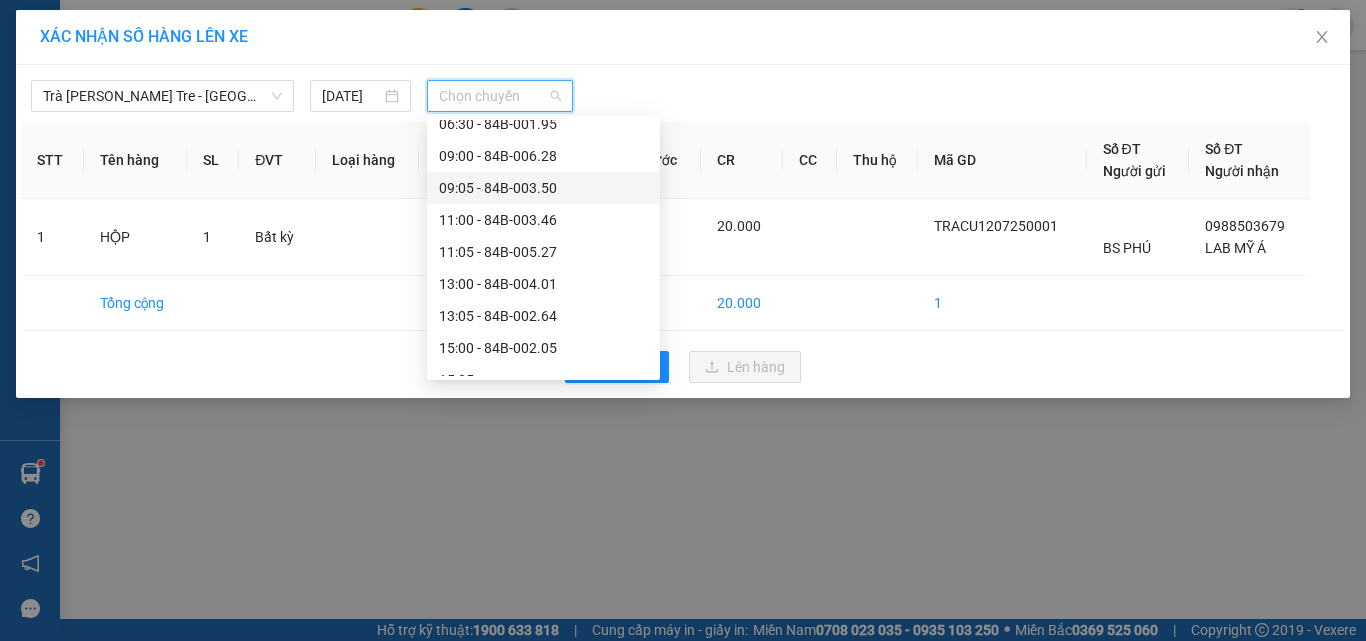 click on "09:05     - 84B-003.50" at bounding box center (543, 188) 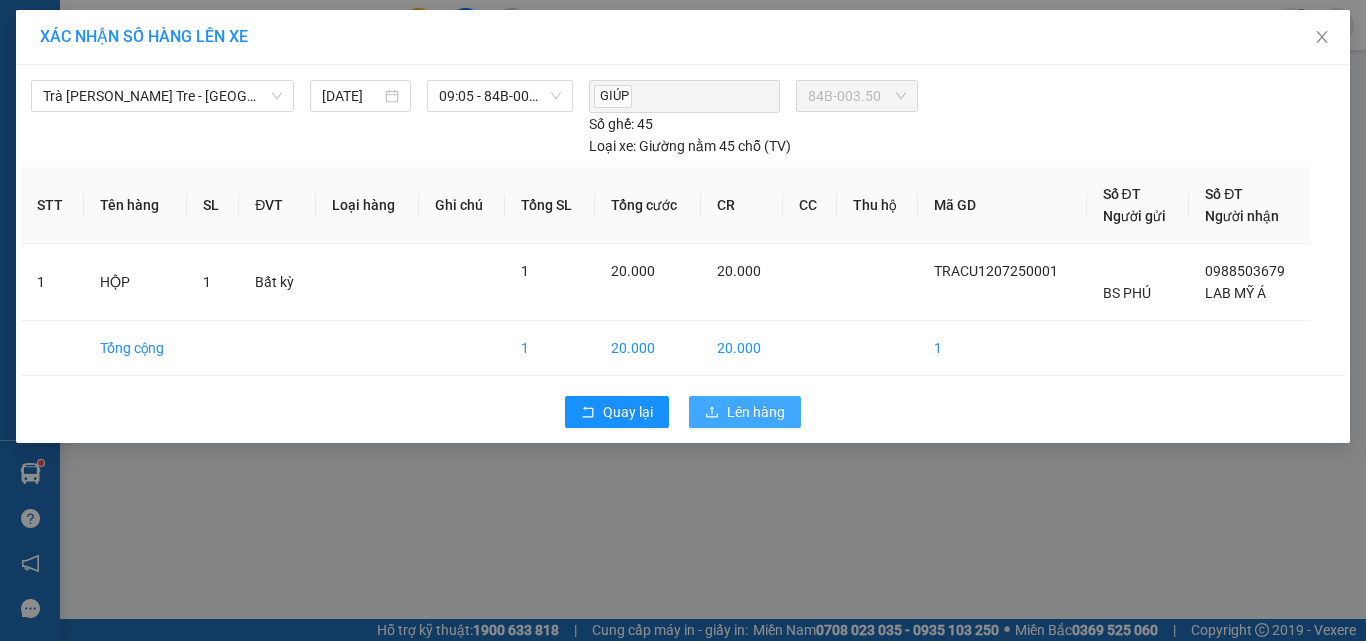 click 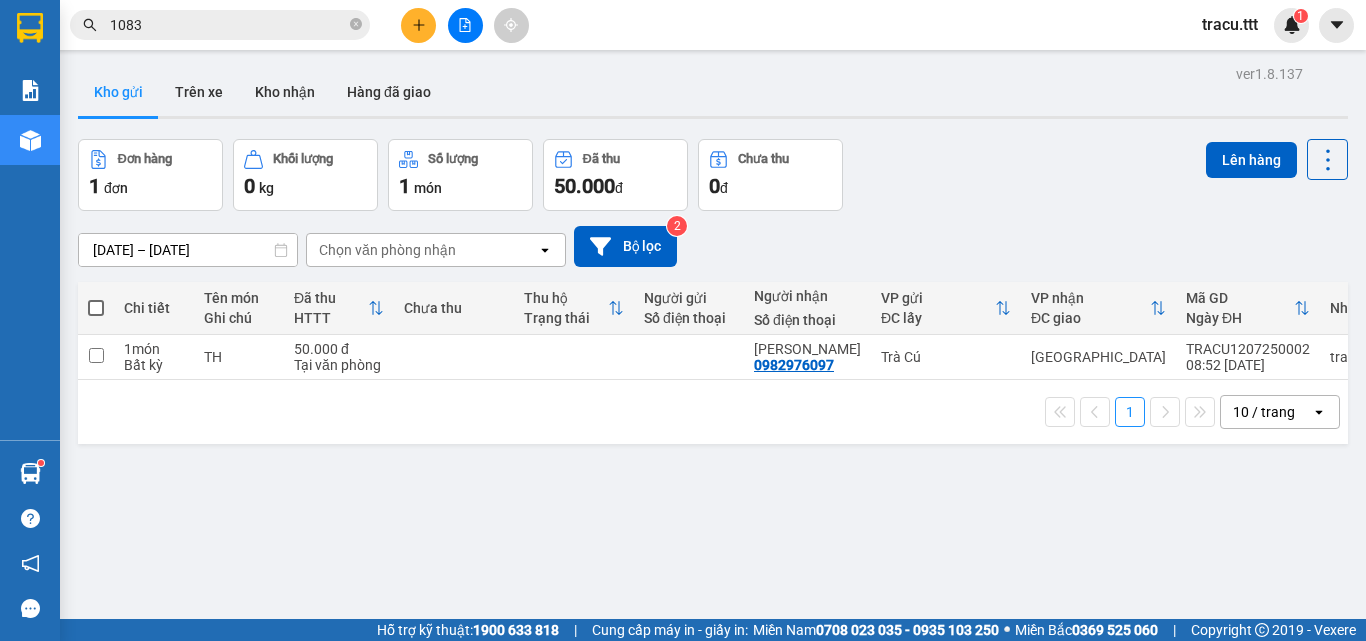 click at bounding box center [96, 308] 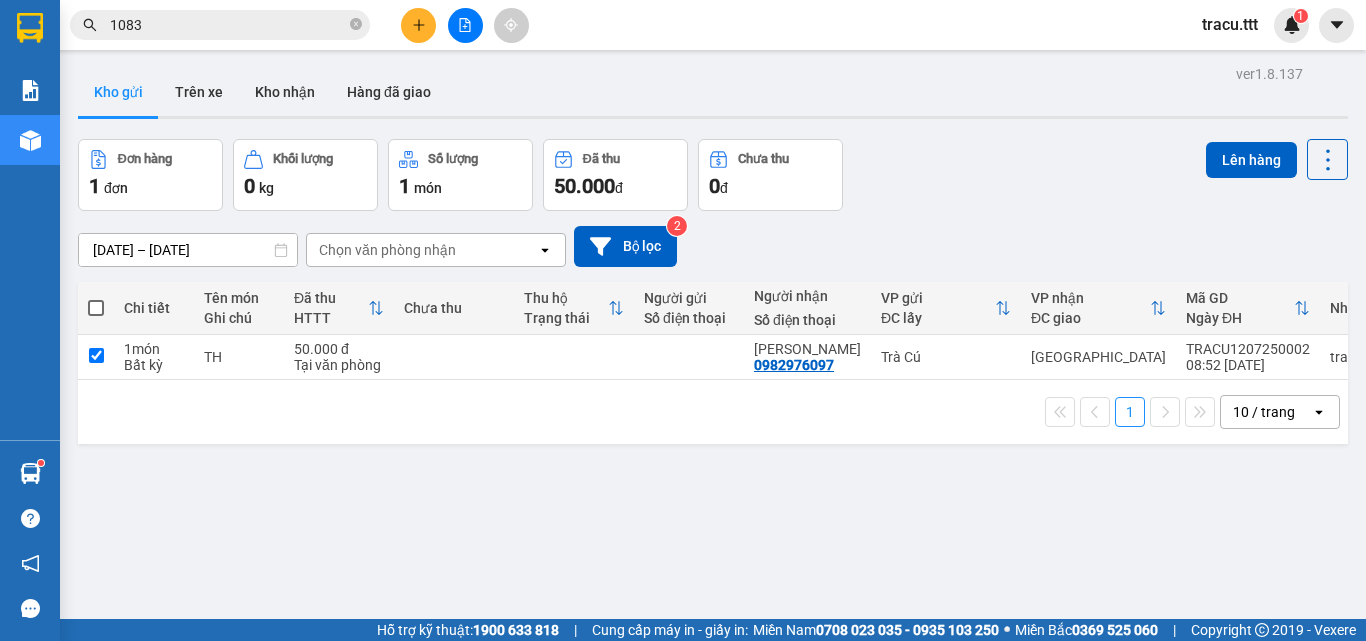 checkbox on "true" 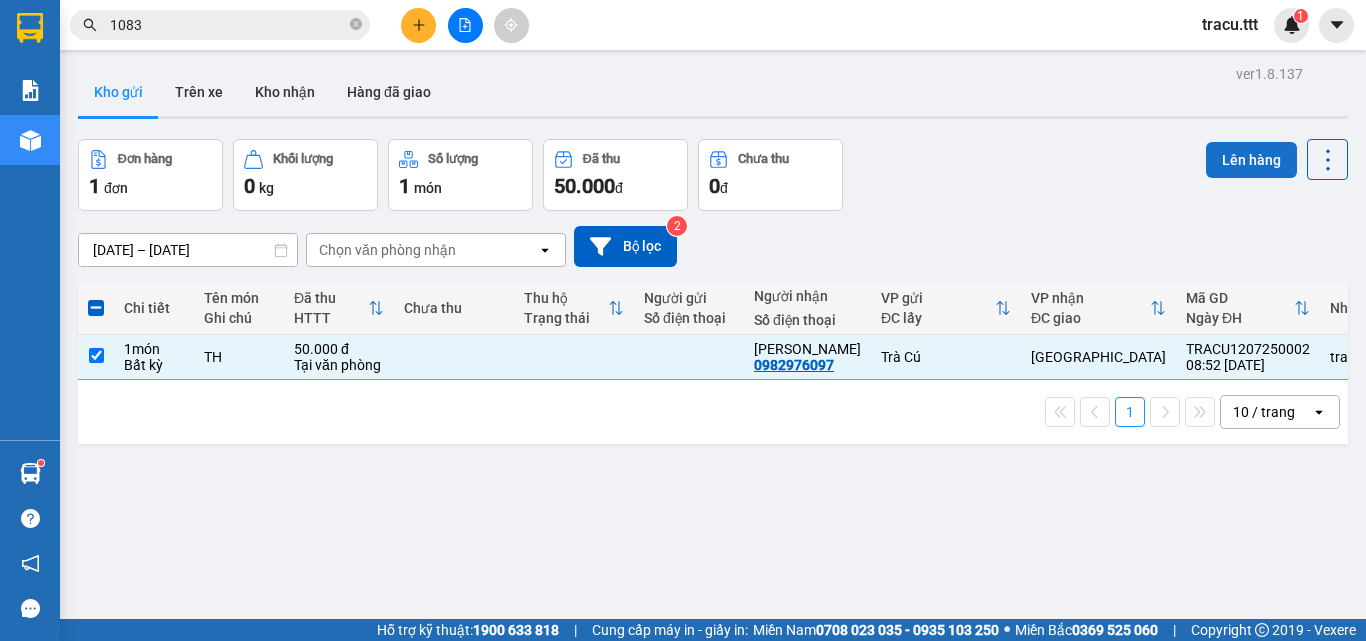 click on "Lên hàng" at bounding box center (1251, 160) 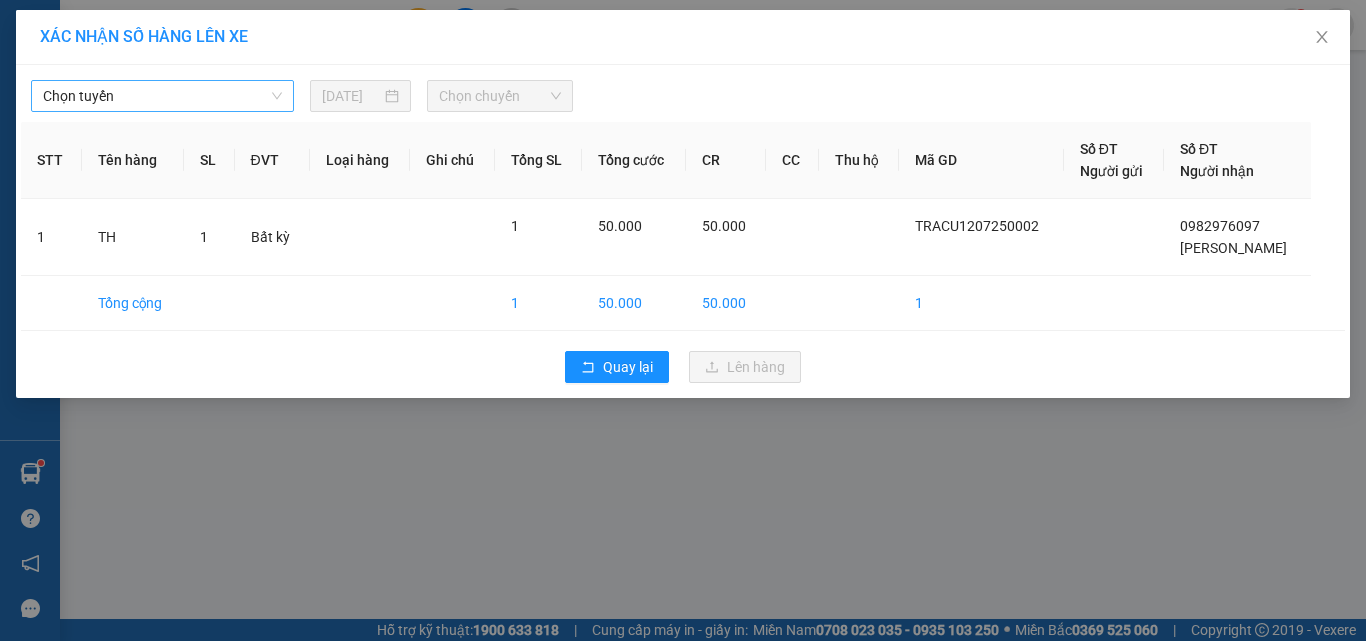 drag, startPoint x: 184, startPoint y: 95, endPoint x: 188, endPoint y: 105, distance: 10.770329 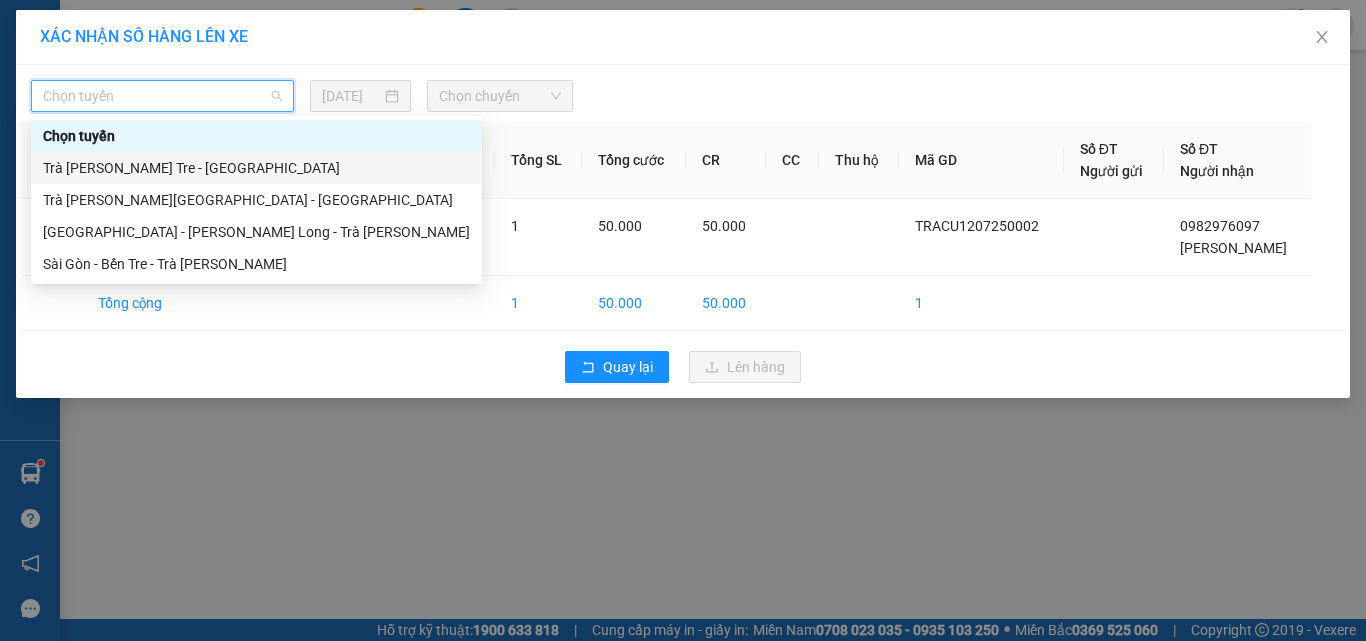 click on "Trà [PERSON_NAME] Tre - [GEOGRAPHIC_DATA]" at bounding box center (256, 168) 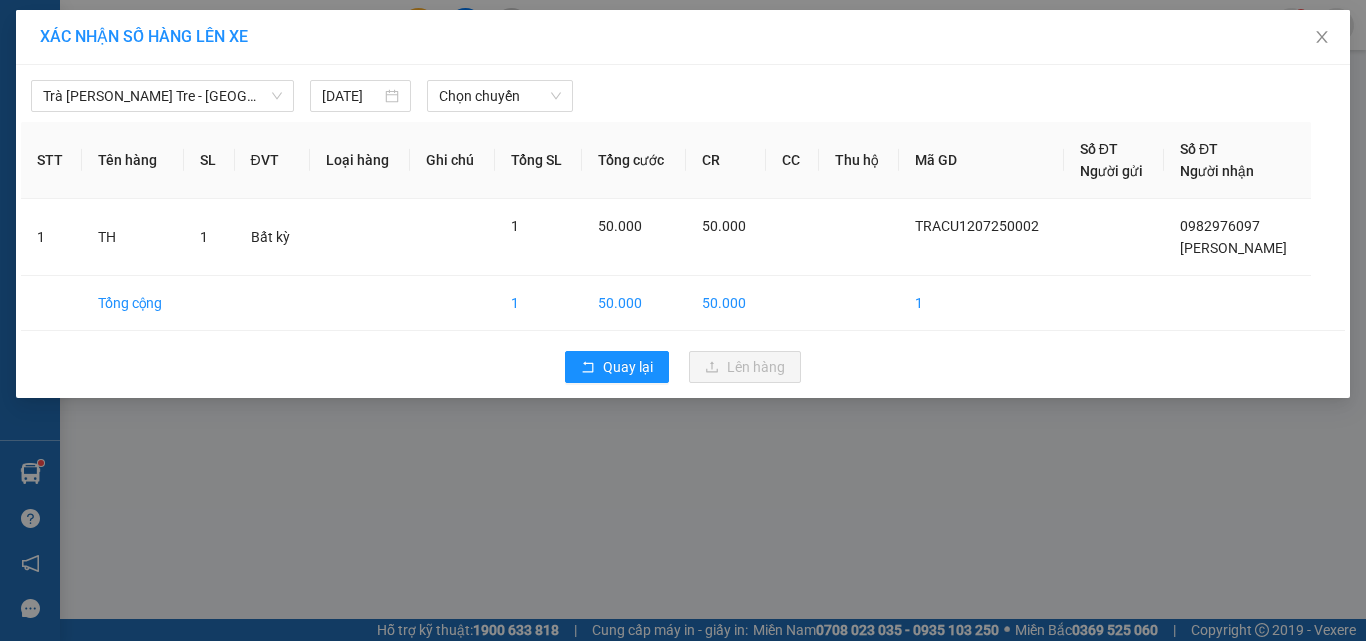 click on "Trà [PERSON_NAME] Tre - [GEOGRAPHIC_DATA] [DATE] [PERSON_NAME] STT Tên hàng SL ĐVT [PERSON_NAME] hàng Ghi [PERSON_NAME] [PERSON_NAME] cước CR CC Thu hộ Mã GD Số ĐT Người gửi Số ĐT Người [PERSON_NAME] 1 TH 1 Bất kỳ 1 50.000 50.000 TRACU1207250002 0982976097 SURI [PERSON_NAME] cộng 1 50.000 50.000 1 Quay [PERSON_NAME] hàng" at bounding box center (683, 231) 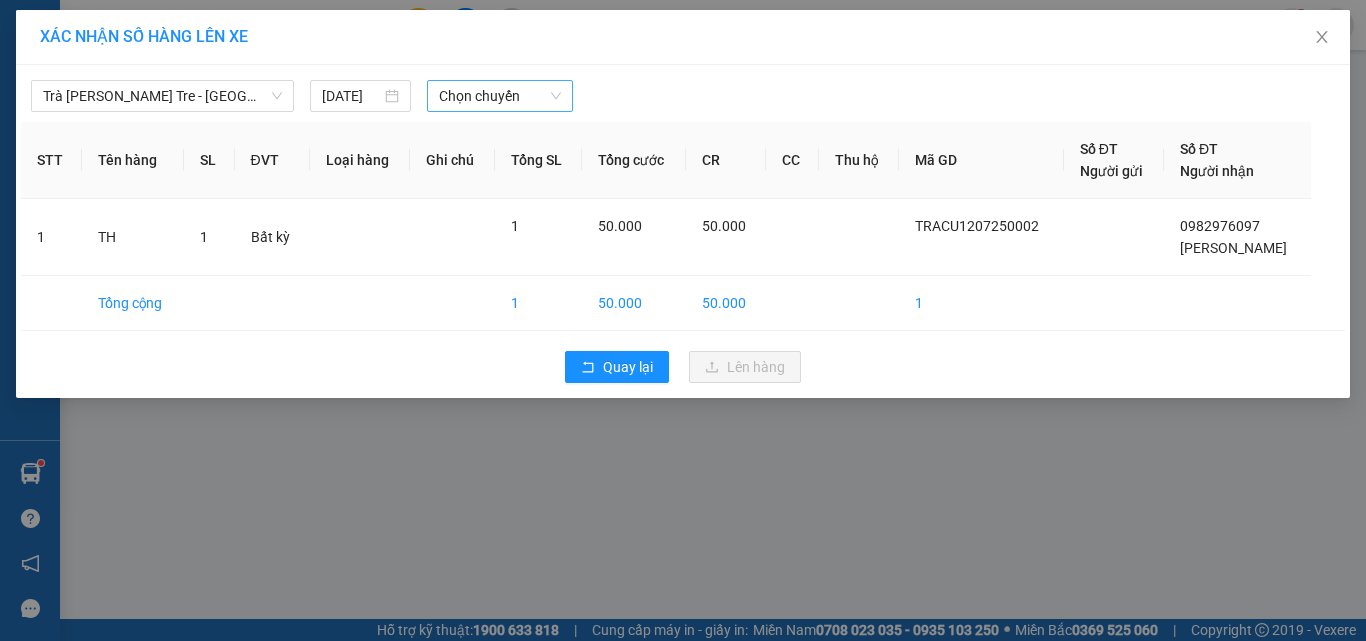 click on "Chọn chuyến" at bounding box center (500, 96) 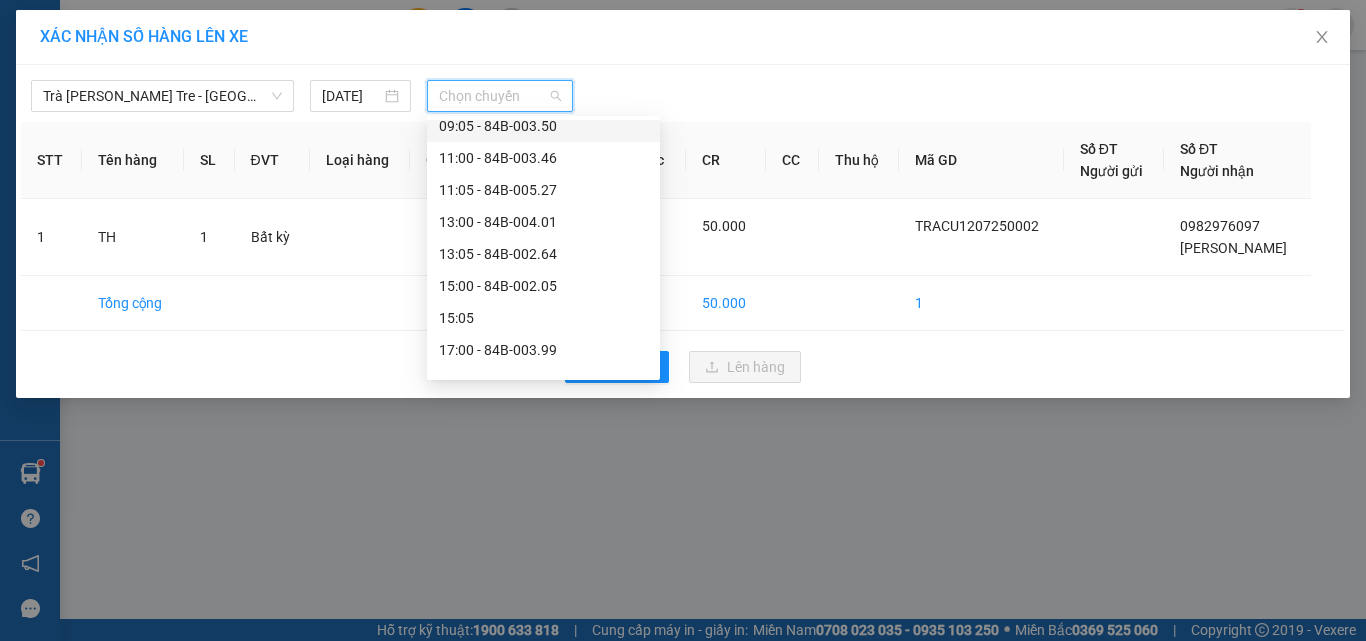 scroll, scrollTop: 400, scrollLeft: 0, axis: vertical 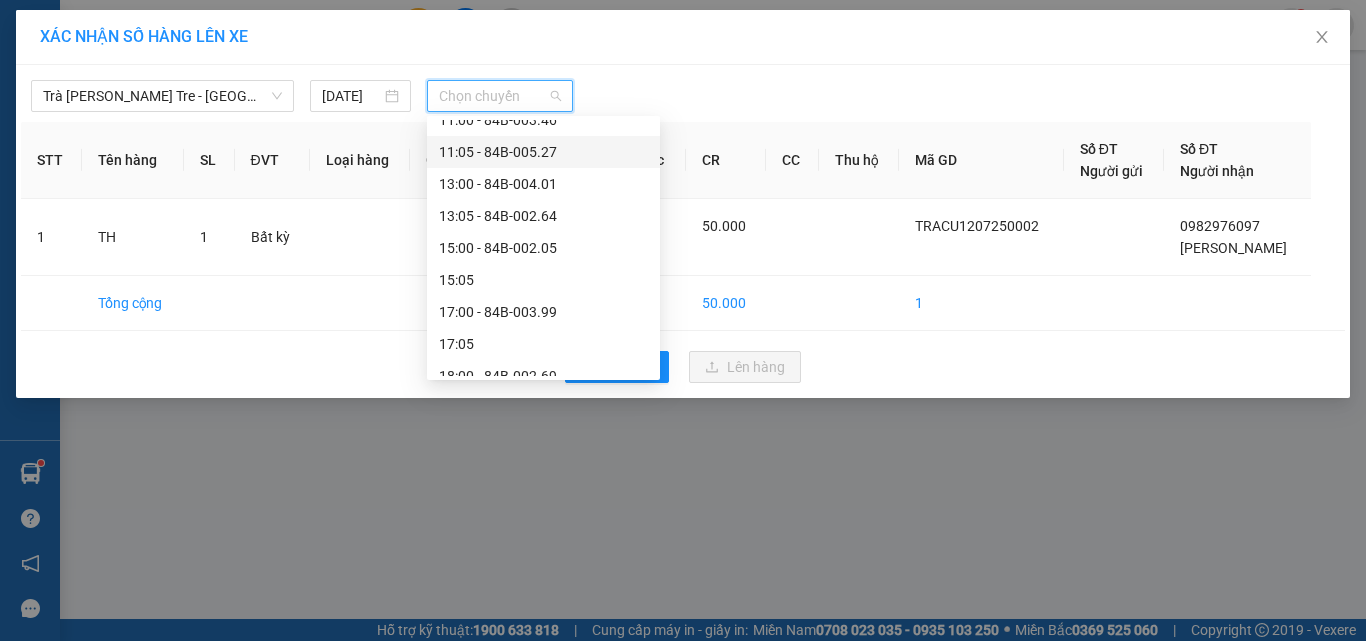 click on "11:05     - 84B-005.27" at bounding box center (543, 152) 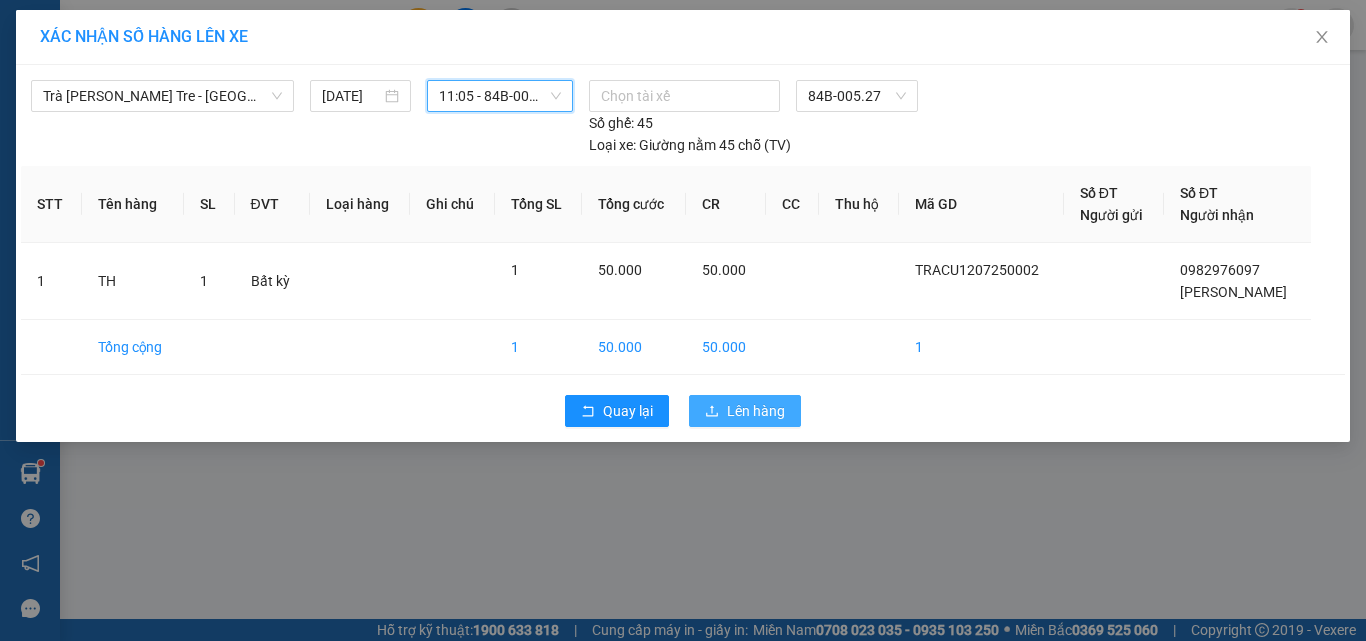 click on "Lên hàng" at bounding box center (756, 411) 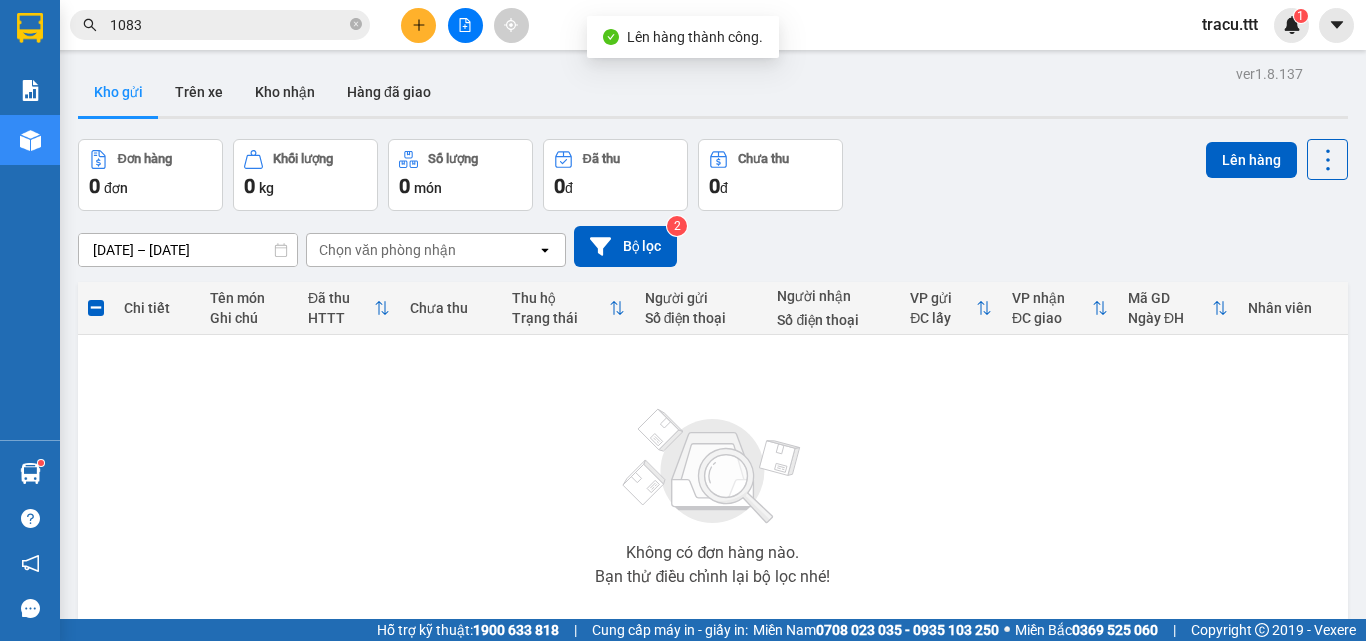drag, startPoint x: 274, startPoint y: 71, endPoint x: 293, endPoint y: 62, distance: 21.023796 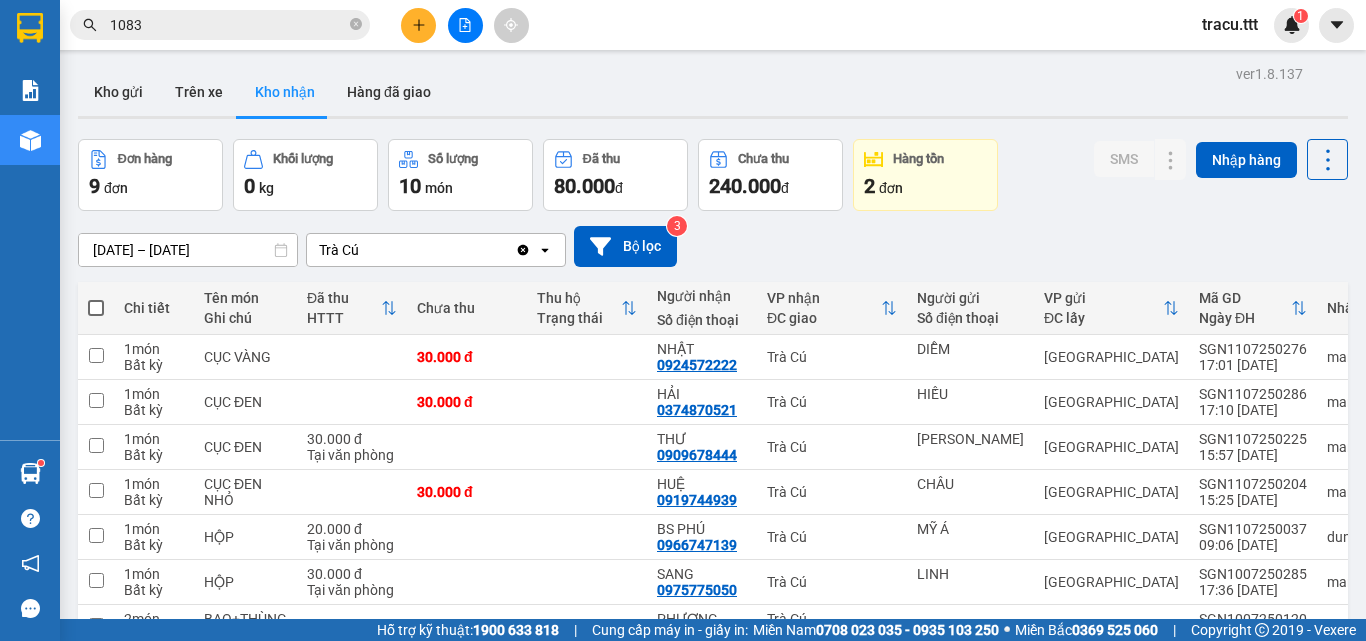 click on "1083" at bounding box center (220, 25) 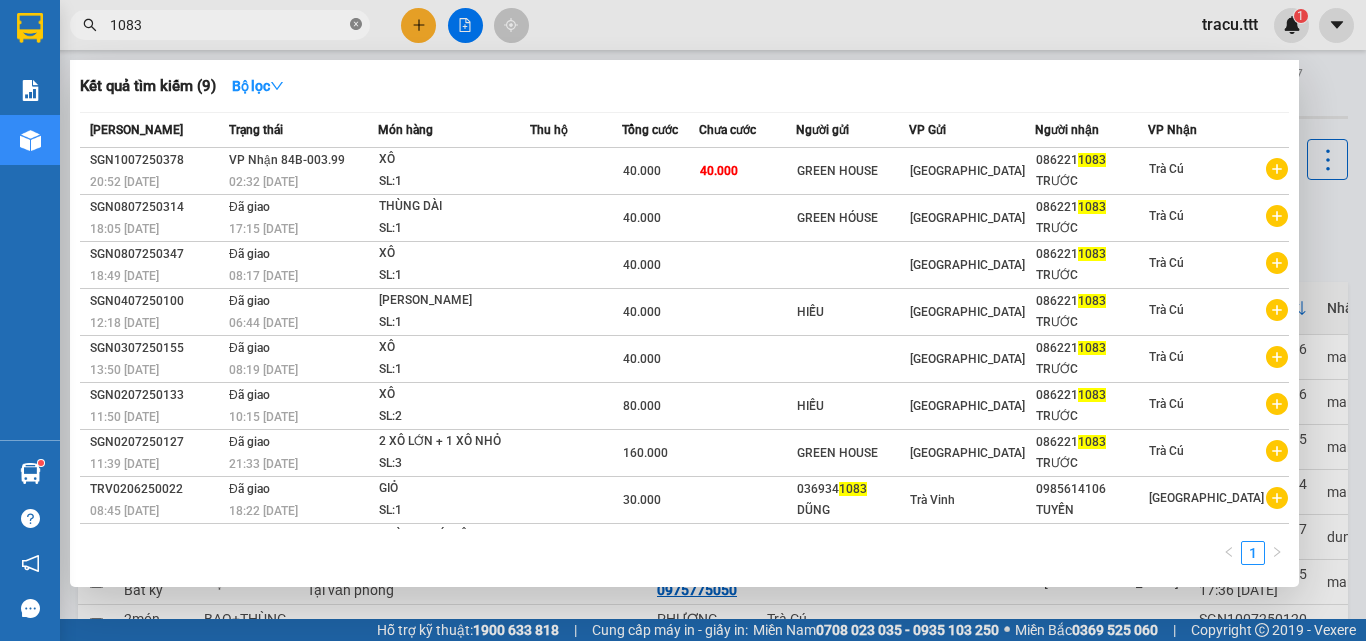 click 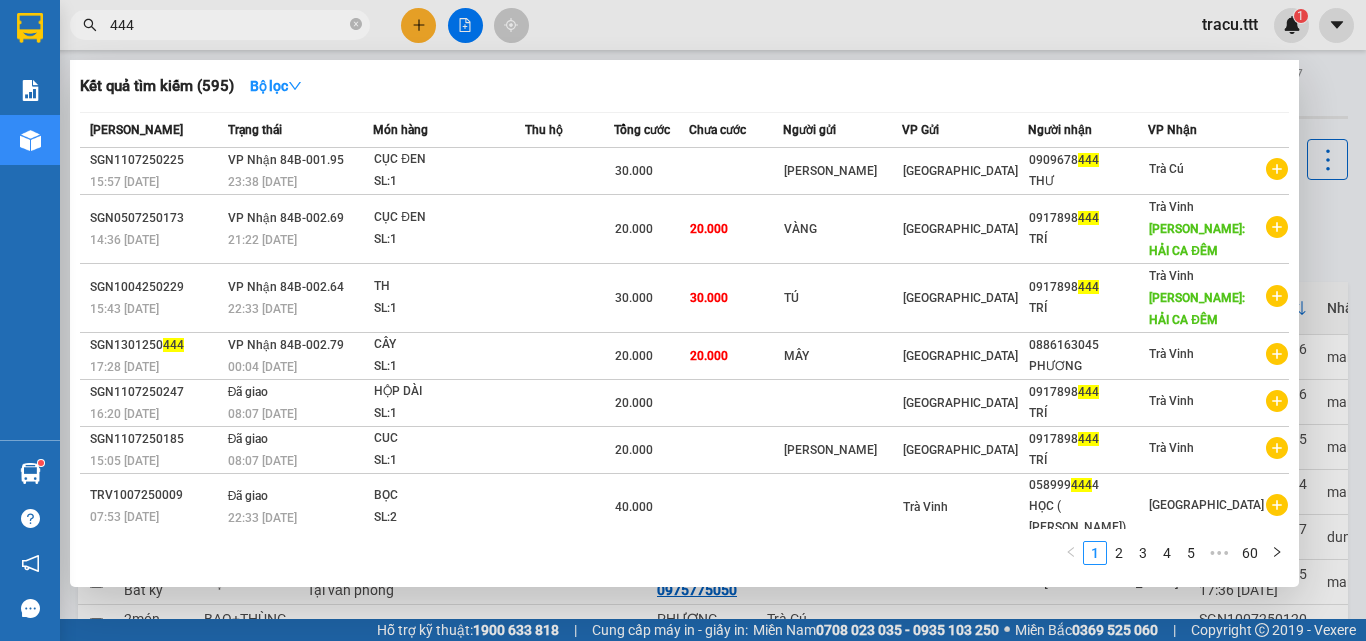 type on "444" 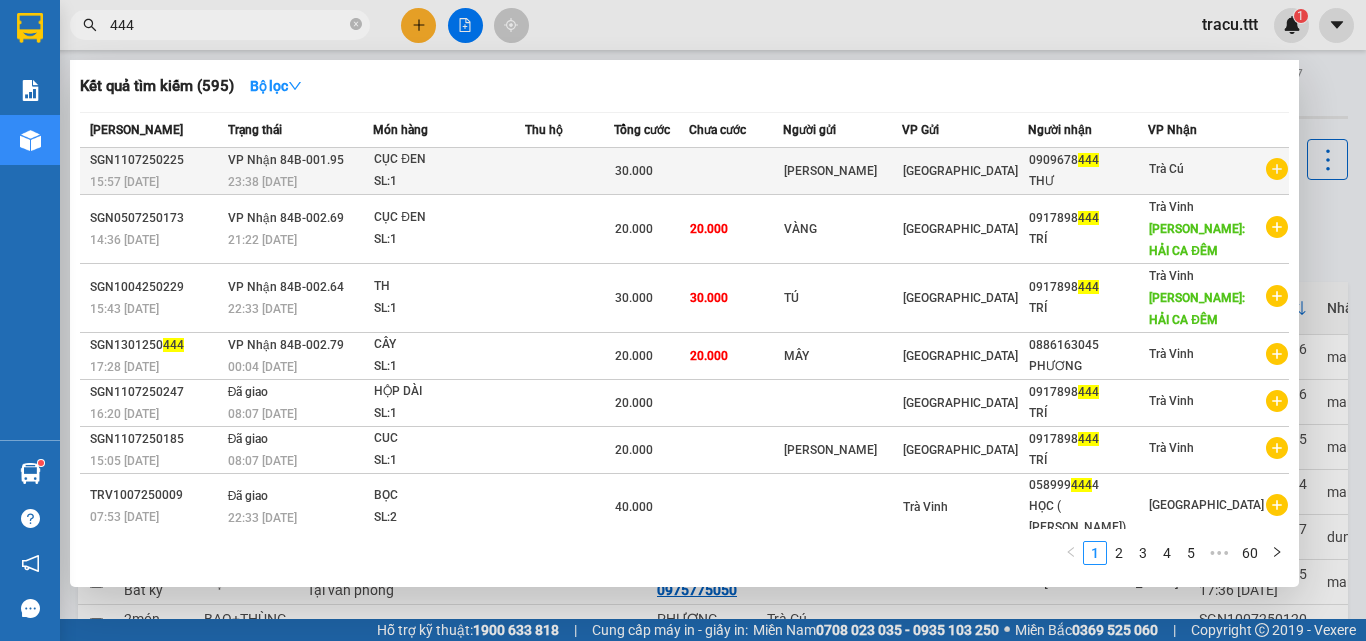 click at bounding box center [569, 171] 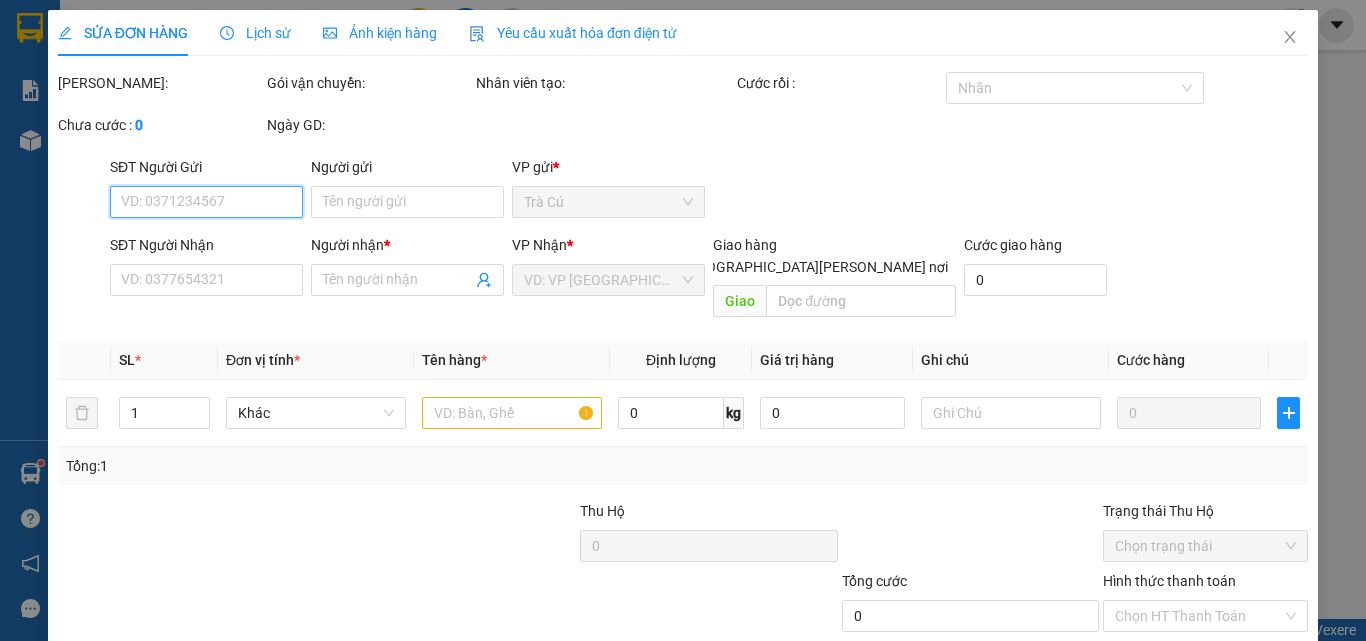 type on "[PERSON_NAME]" 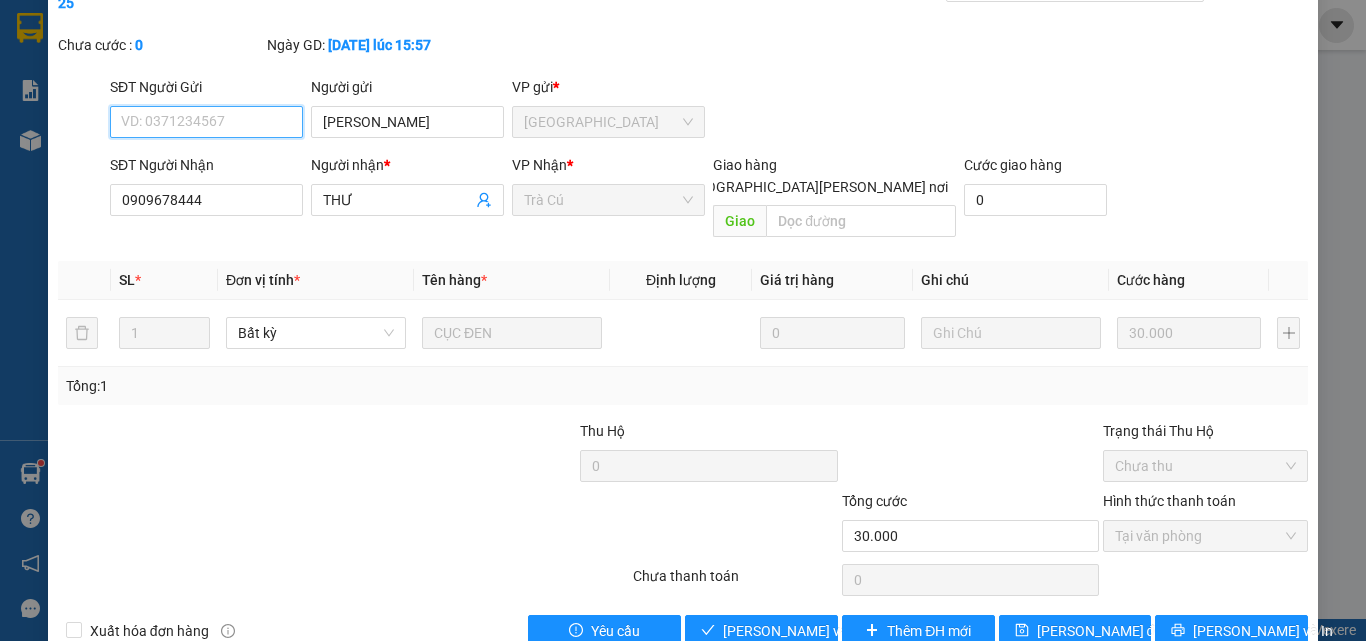 scroll, scrollTop: 103, scrollLeft: 0, axis: vertical 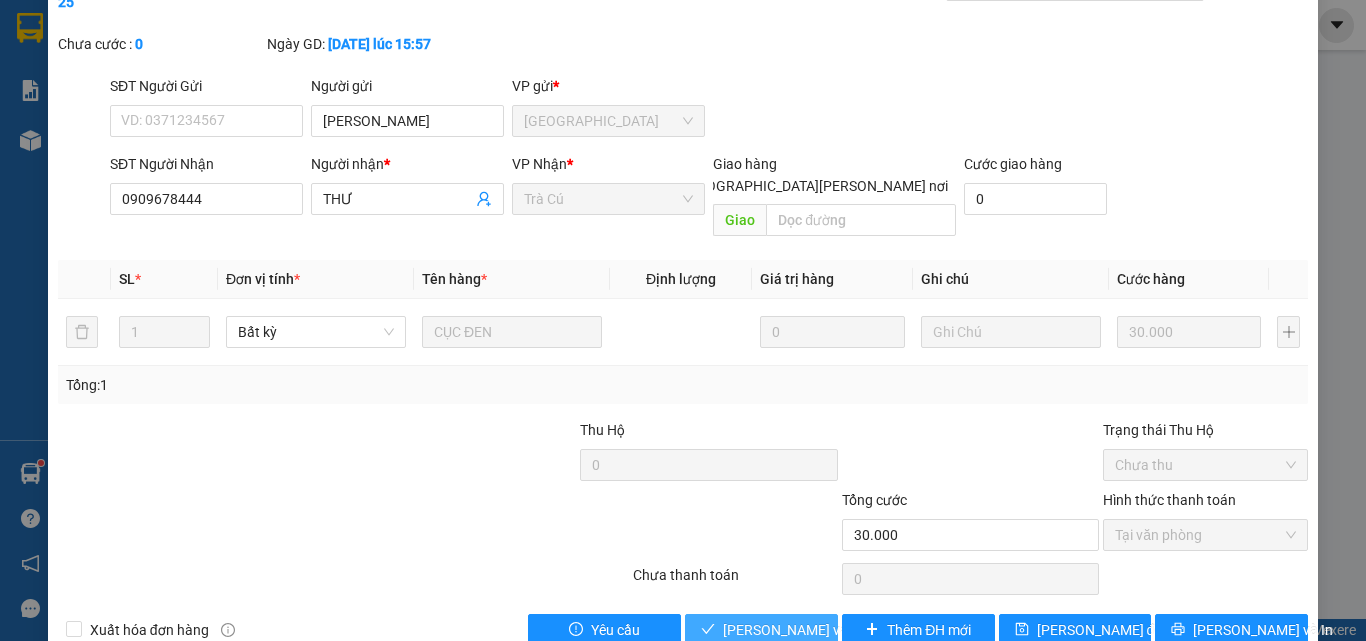 click on "[PERSON_NAME] và [PERSON_NAME] hàng" at bounding box center (858, 630) 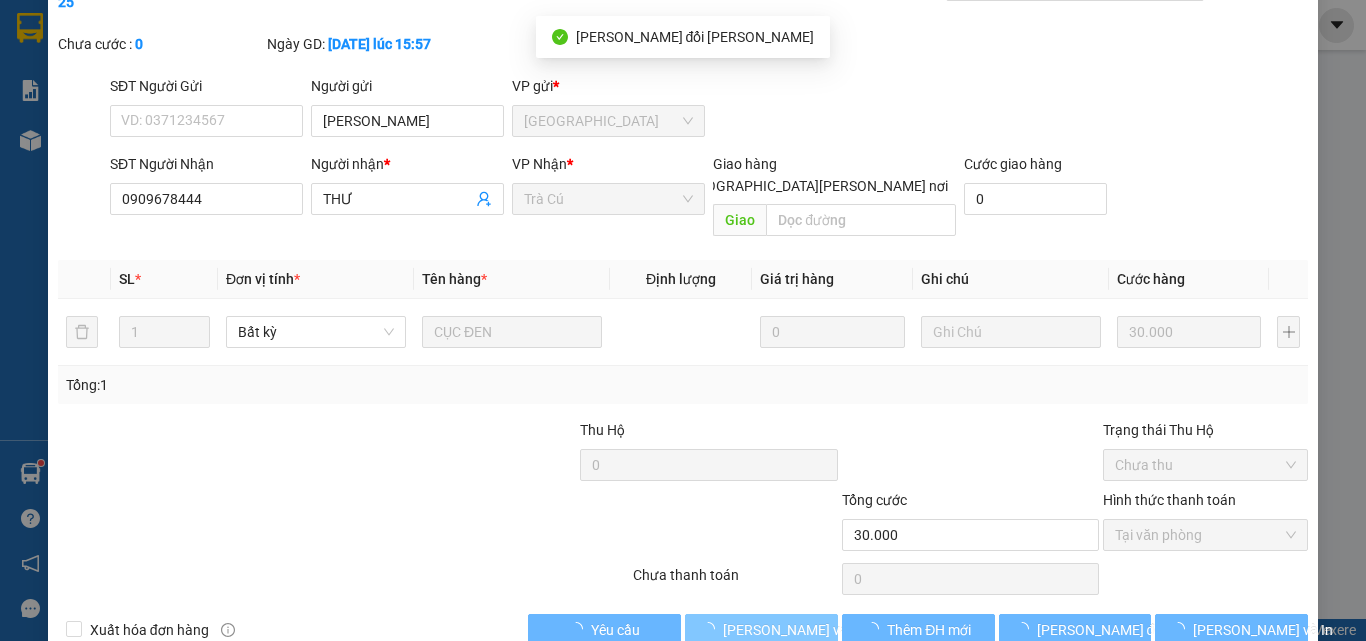 scroll, scrollTop: 0, scrollLeft: 0, axis: both 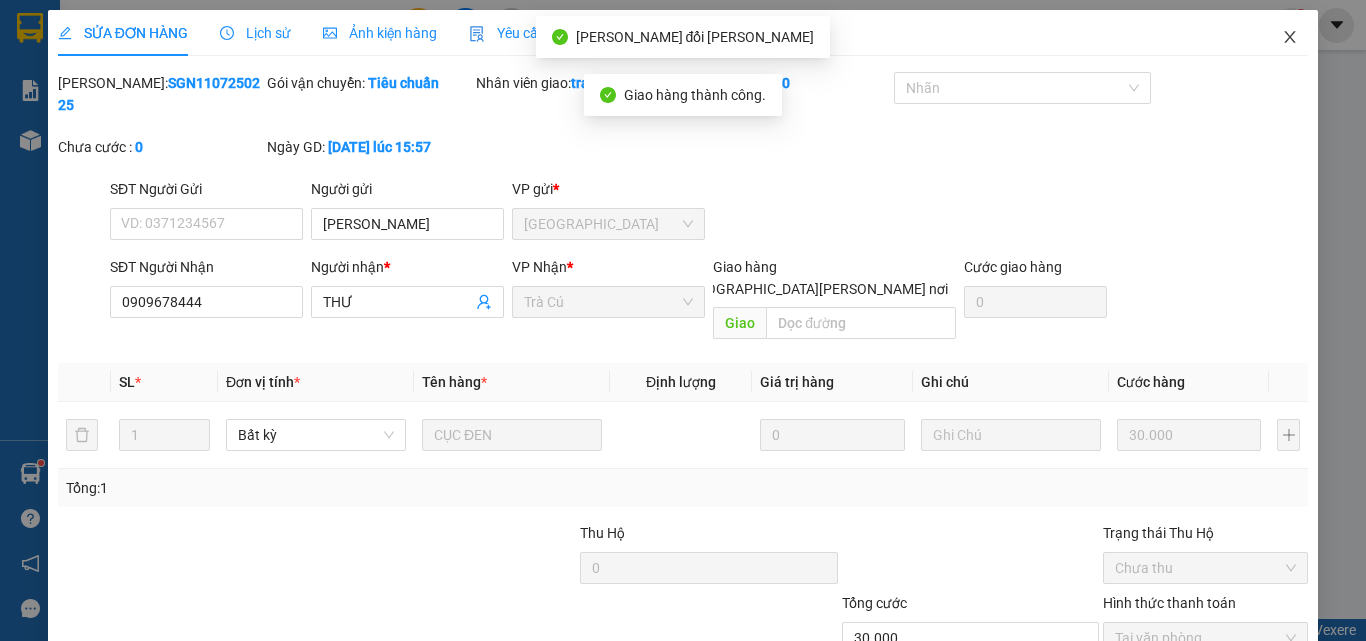 click 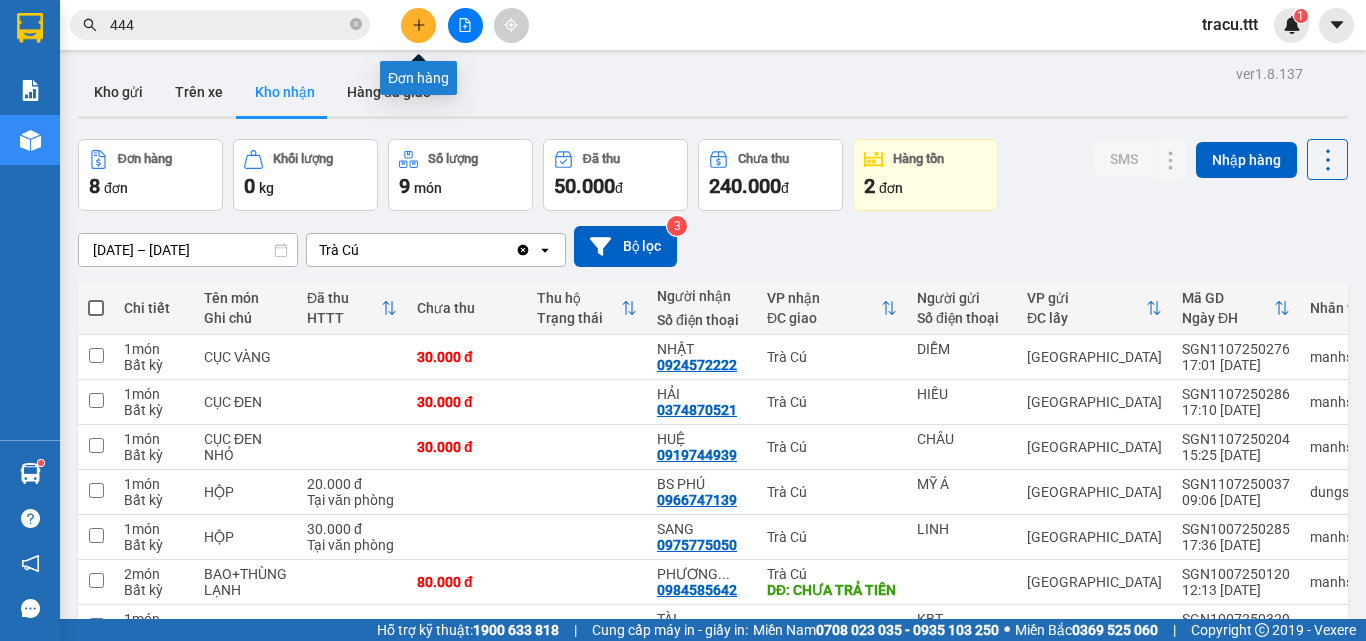 click 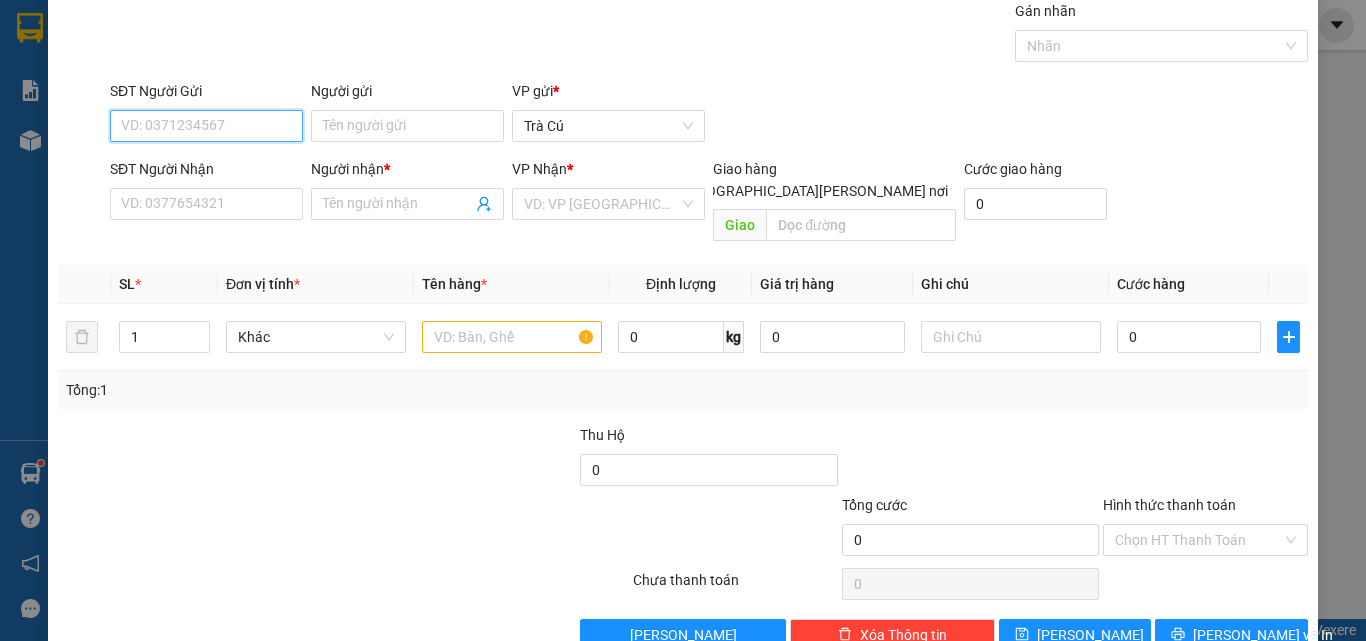 scroll, scrollTop: 99, scrollLeft: 0, axis: vertical 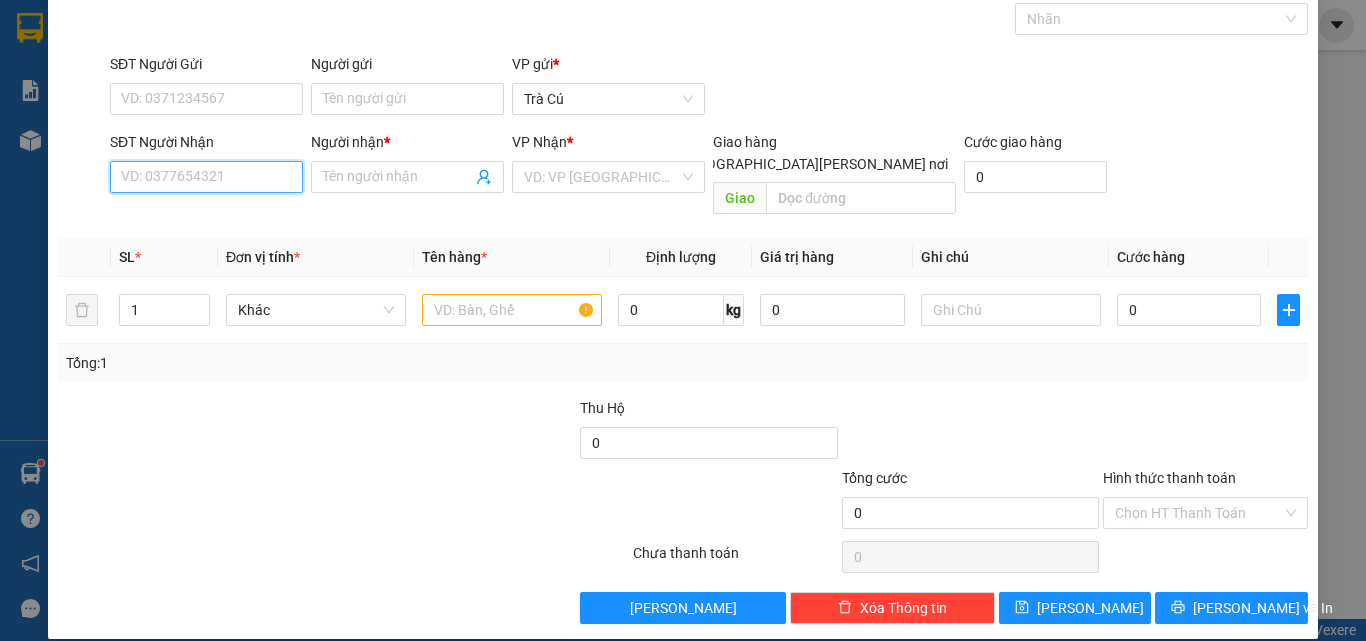 click on "SĐT Người Nhận" at bounding box center [206, 177] 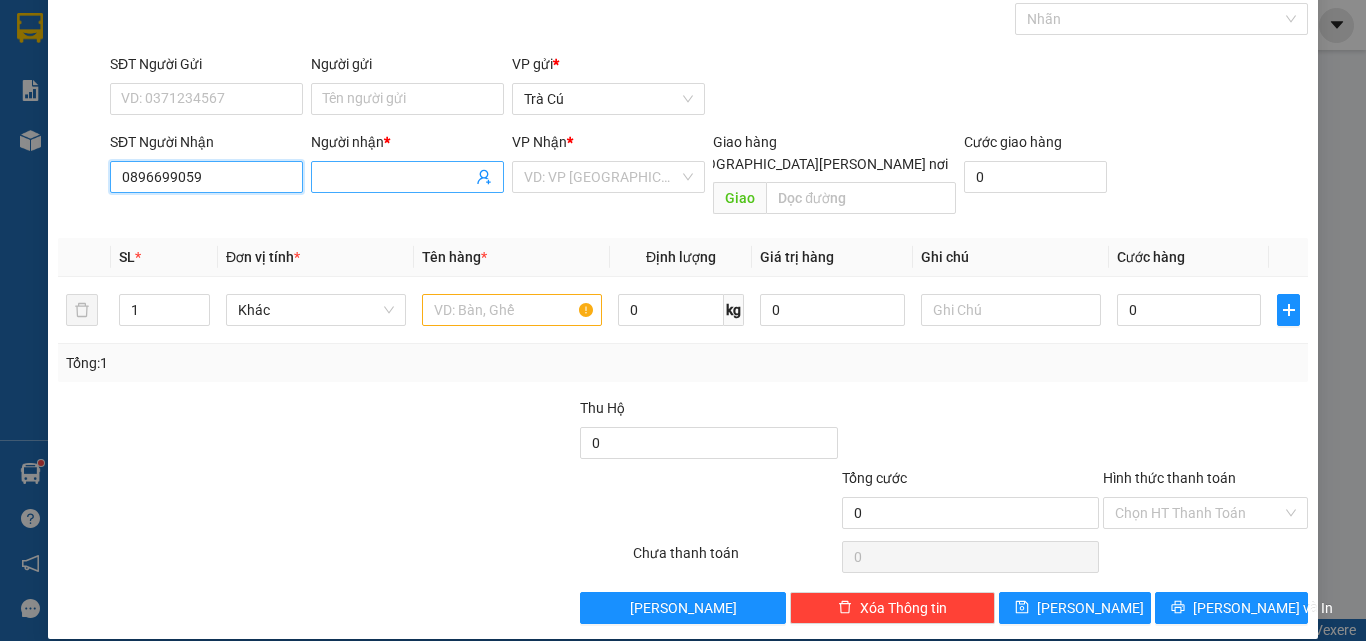 type on "0896699059" 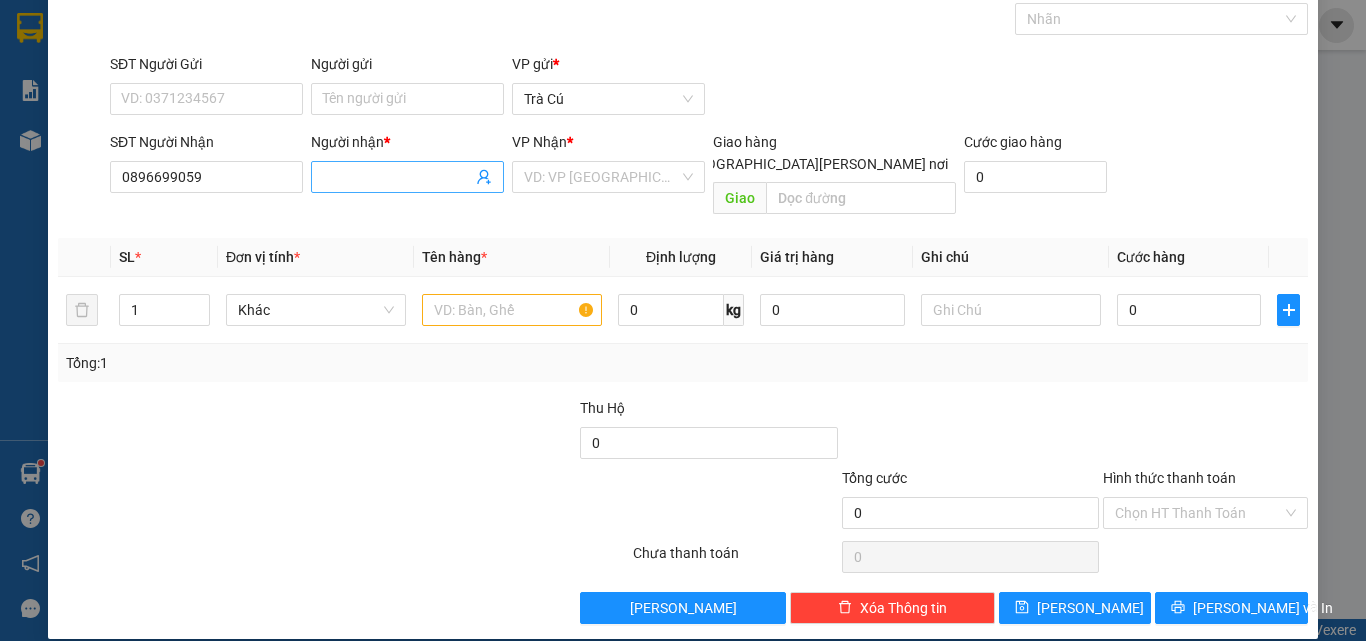 click on "Người nhận  *" at bounding box center (397, 177) 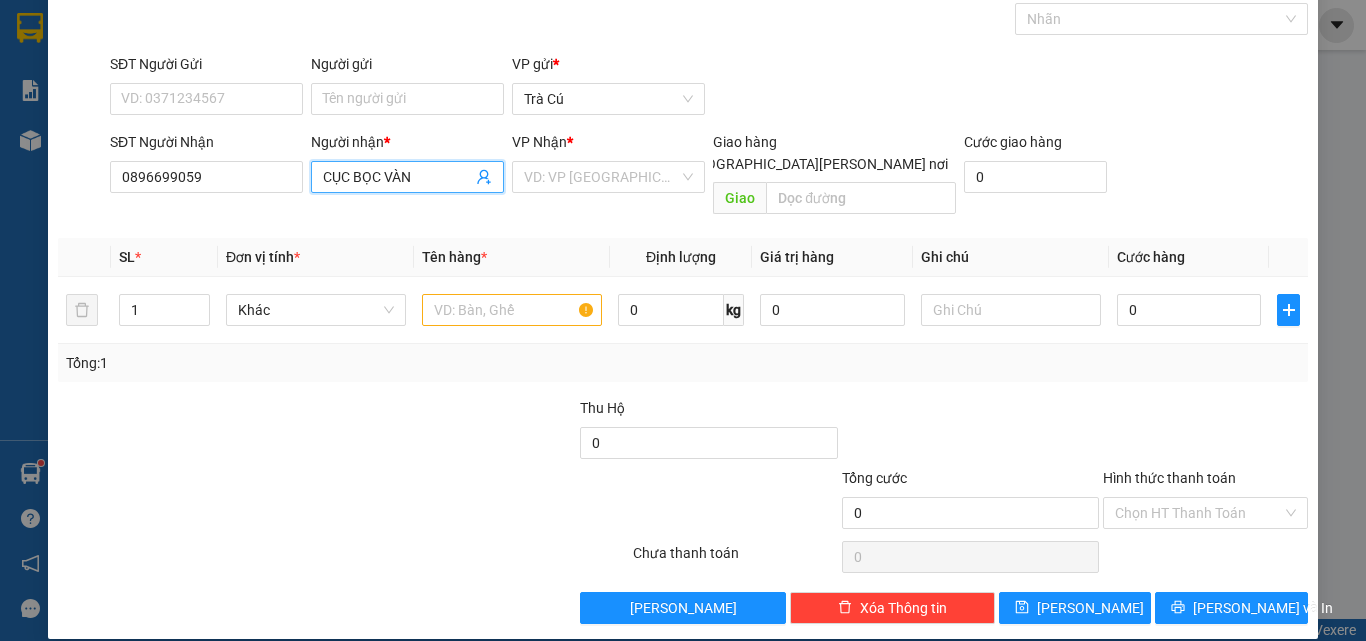 type on "CỤC BỌC [PERSON_NAME]" 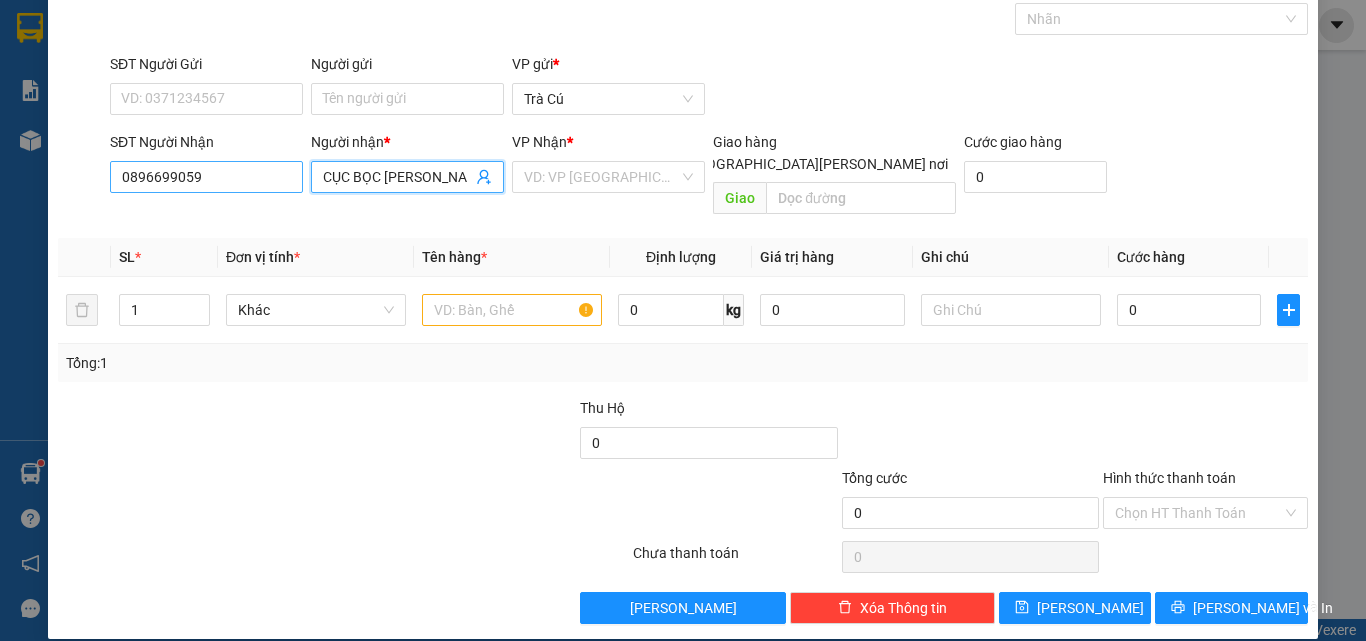 drag, startPoint x: 442, startPoint y: 185, endPoint x: 216, endPoint y: 163, distance: 227.06827 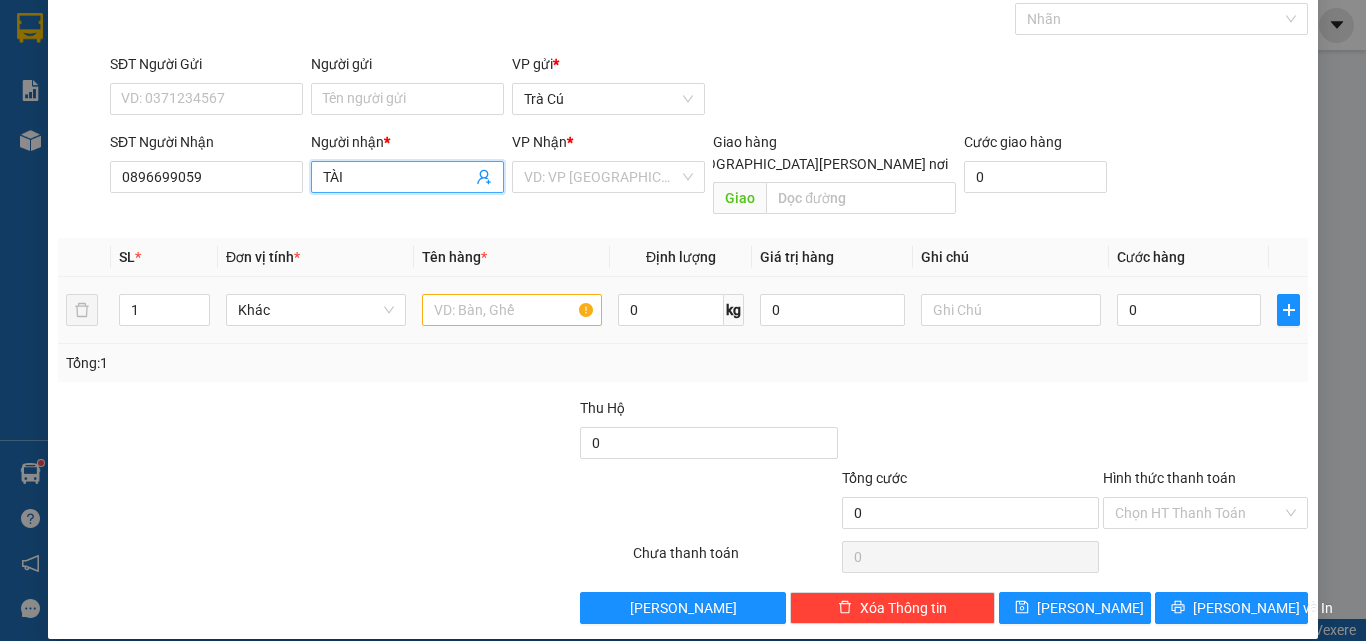 type on "TÀI" 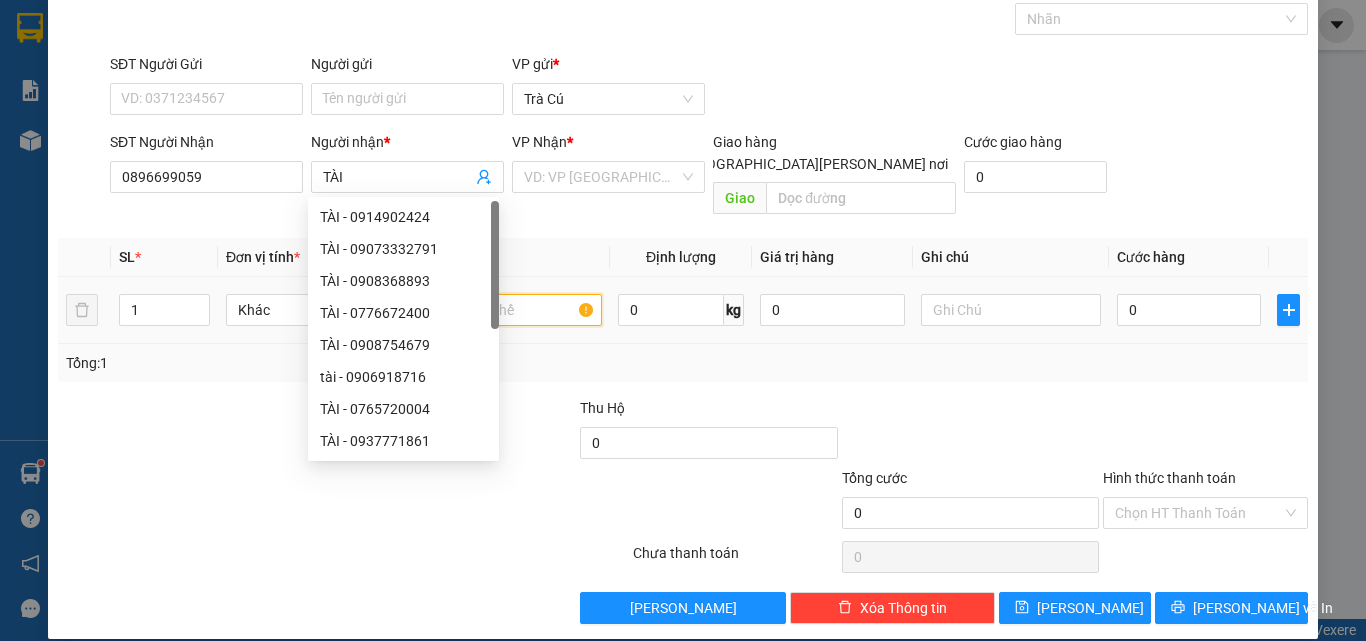 click at bounding box center [512, 310] 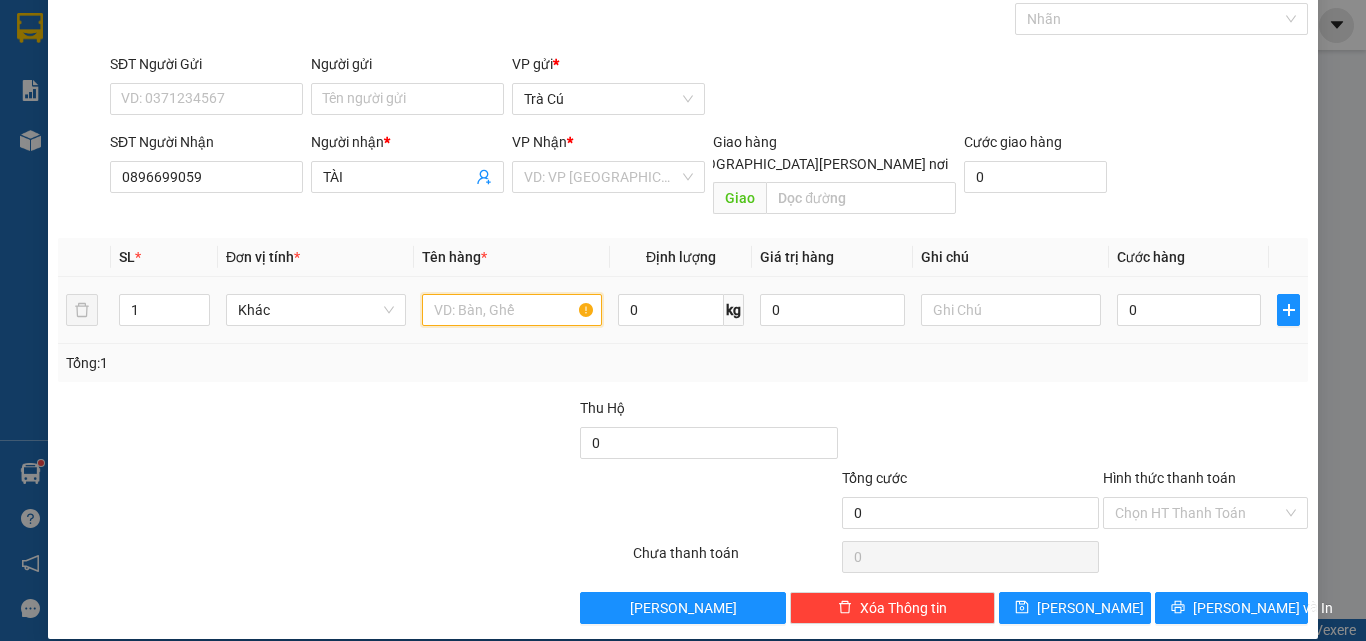 paste on "CỤC BỌC [PERSON_NAME]" 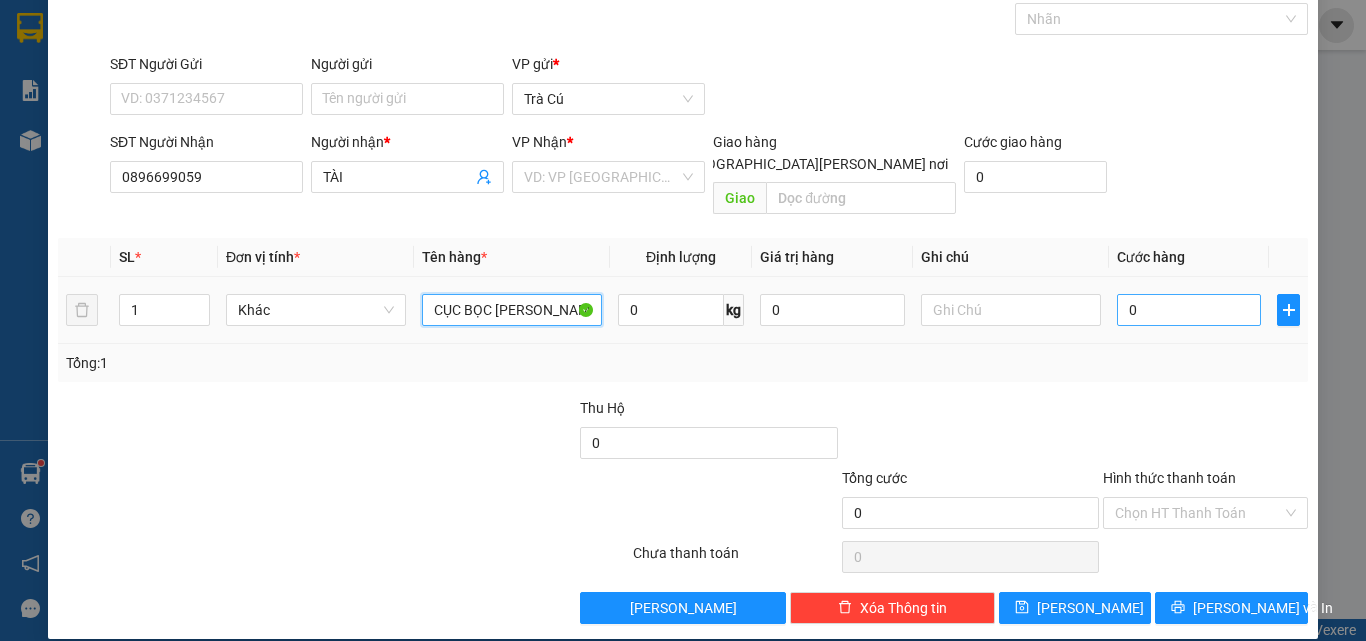 type on "CỤC BỌC [PERSON_NAME]" 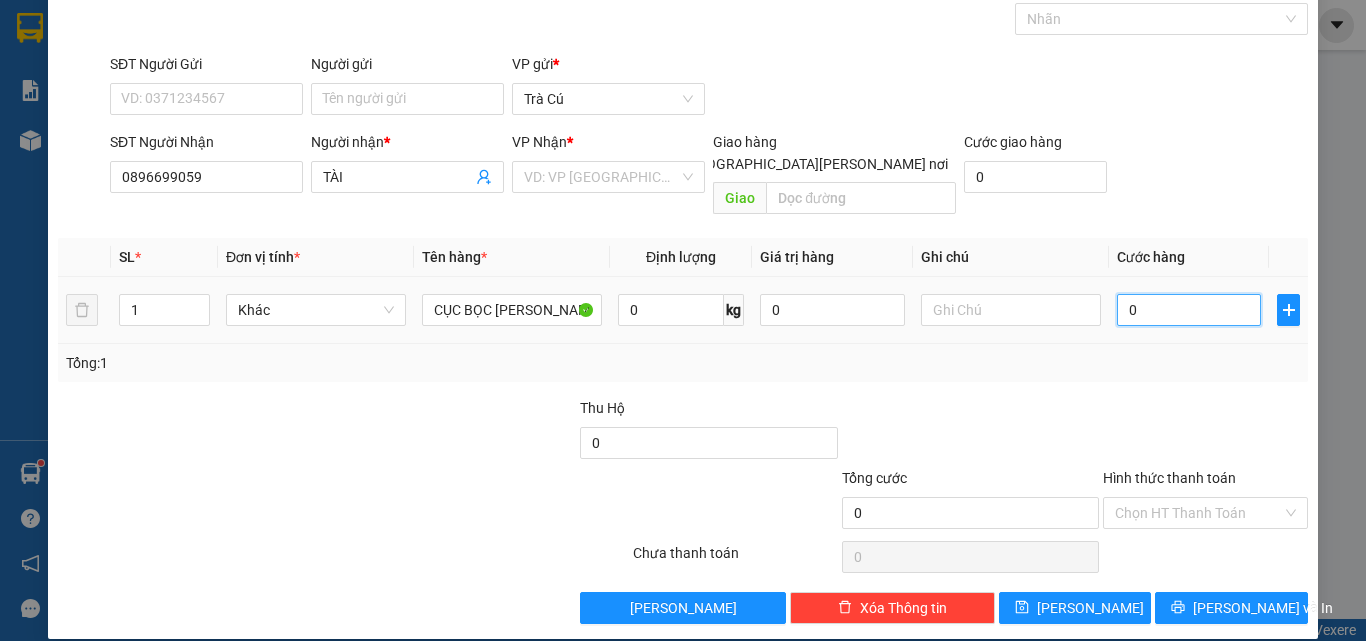 click on "0" at bounding box center (1189, 310) 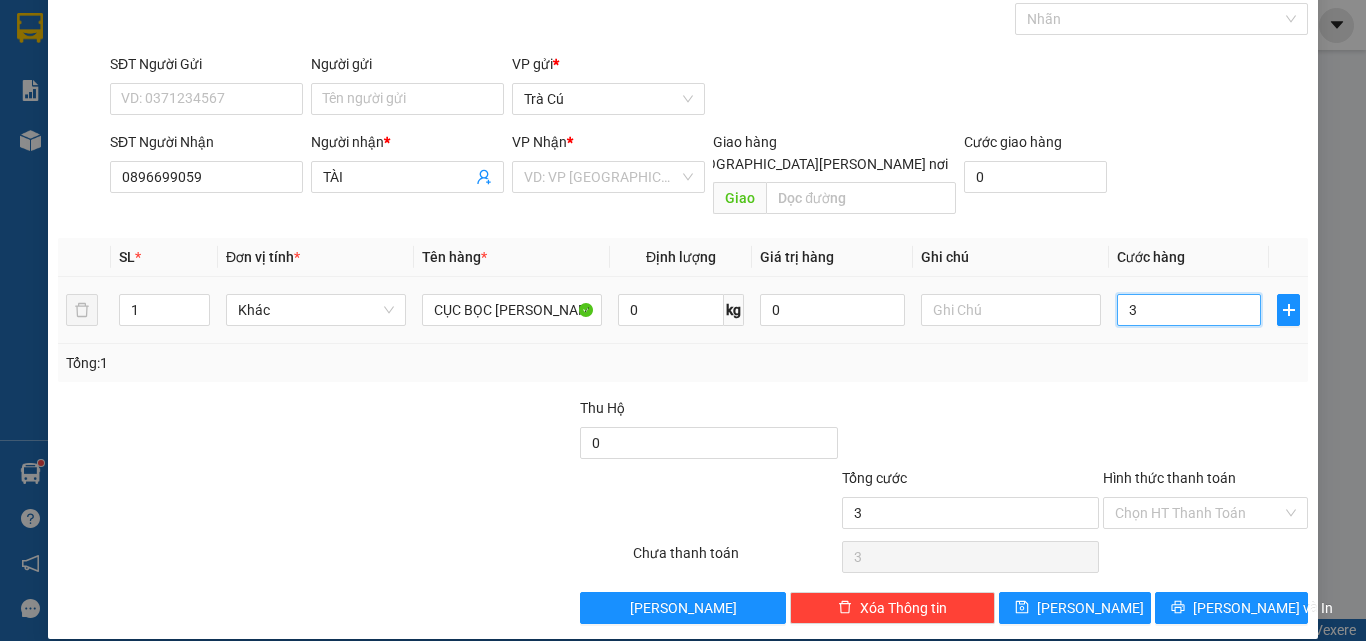 type on "3" 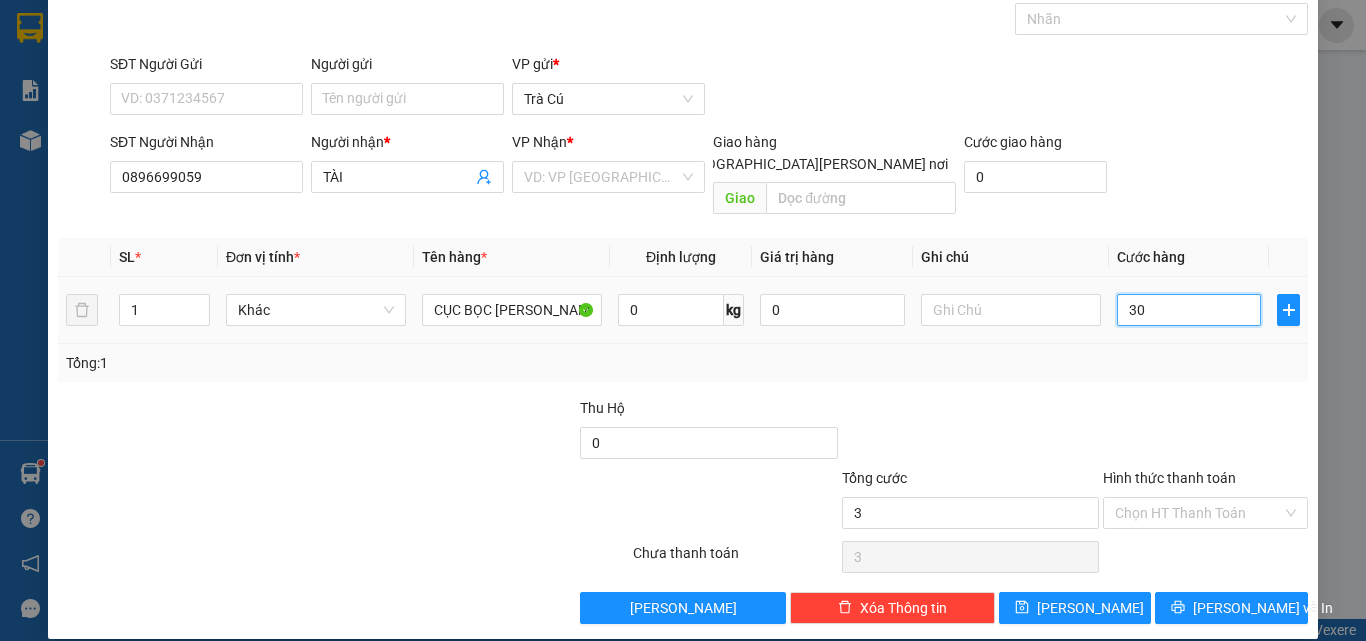 type on "30" 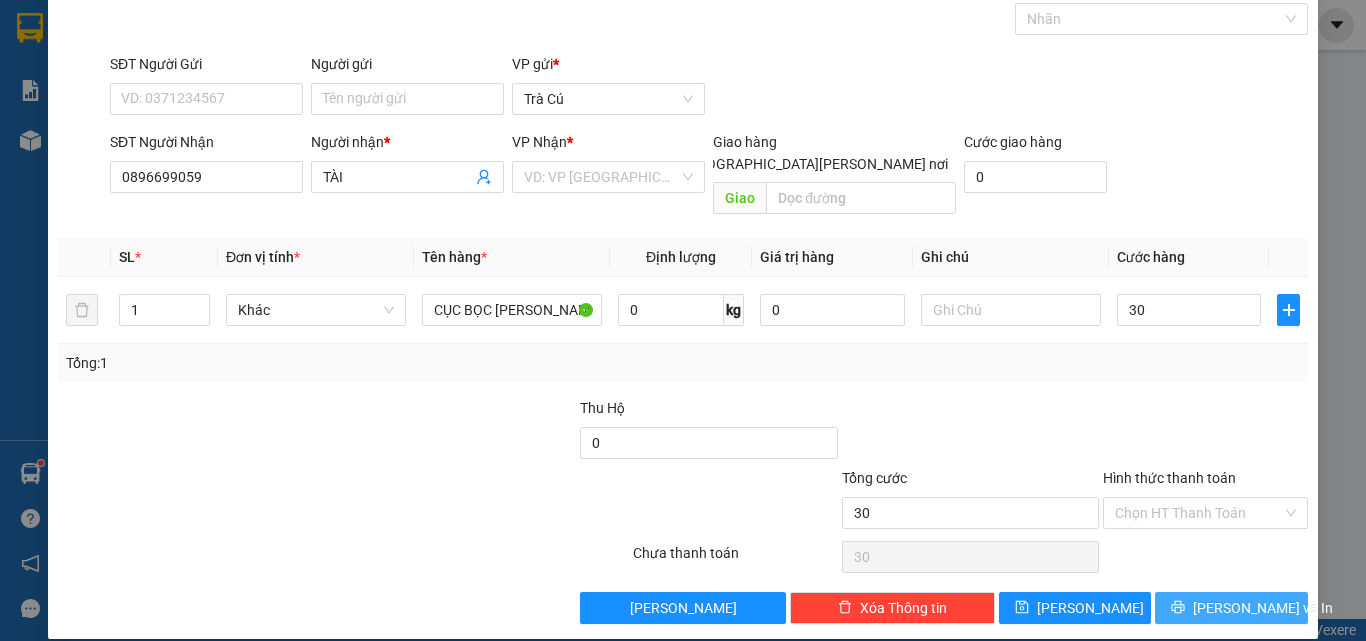 type on "30.000" 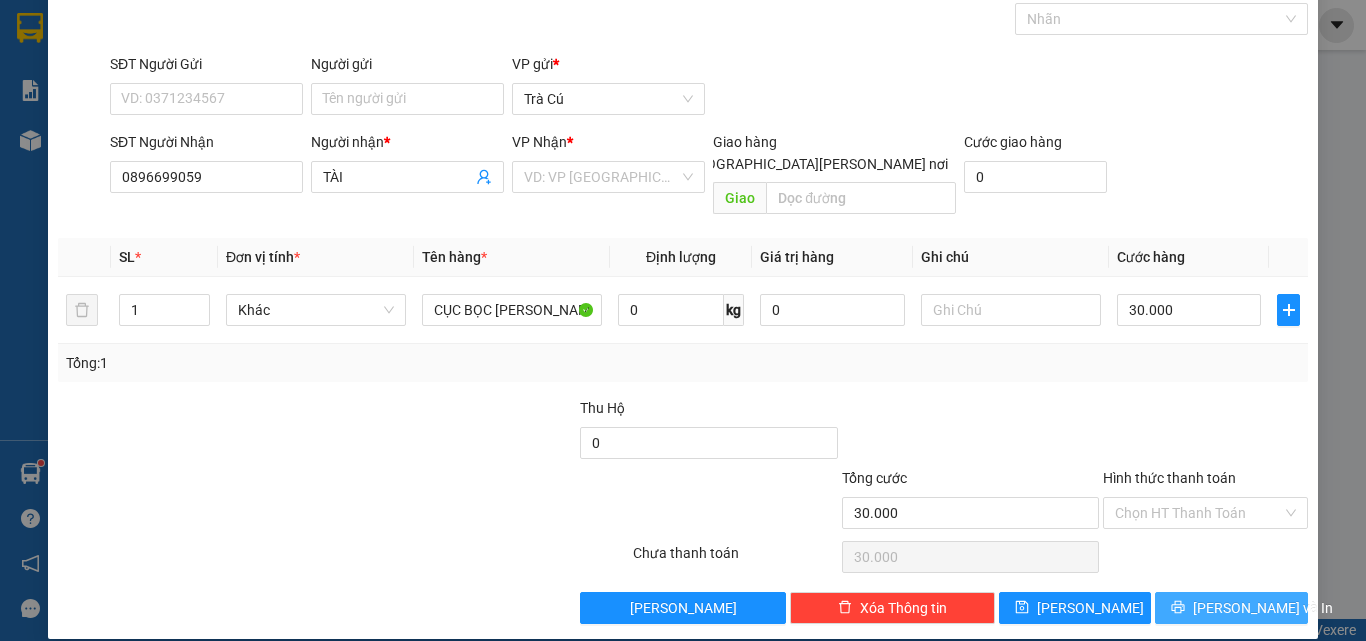 click on "[PERSON_NAME] và In" at bounding box center [1231, 608] 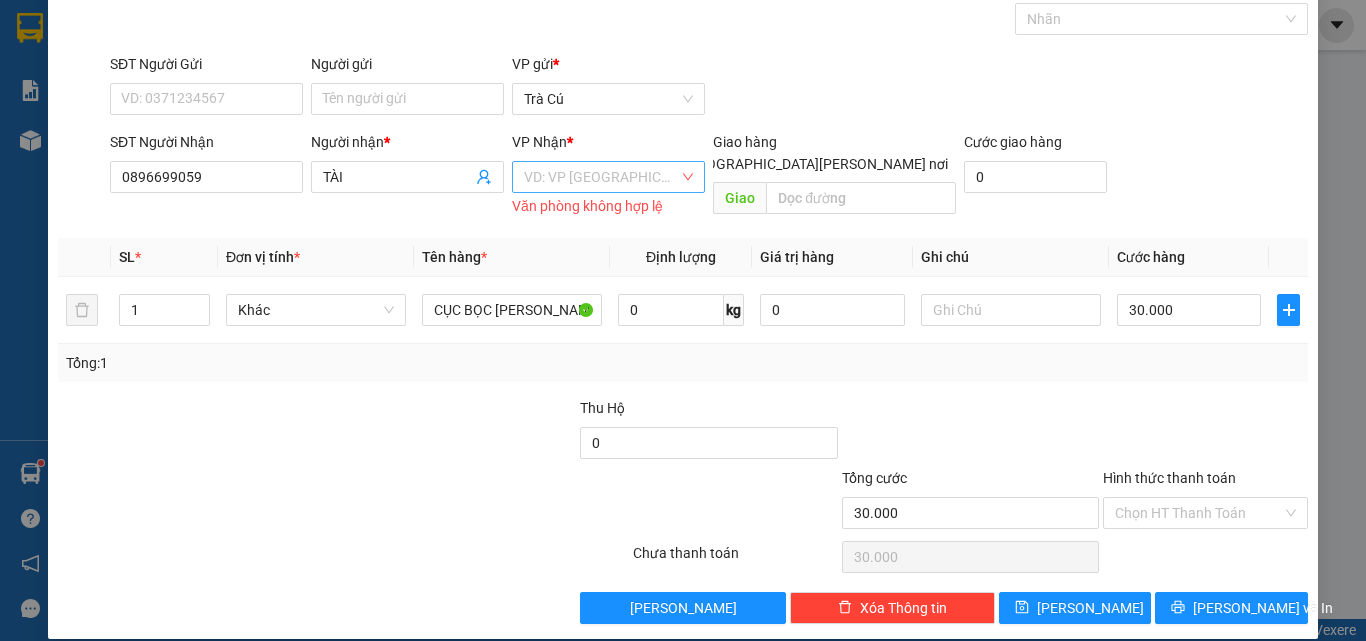 click at bounding box center (601, 177) 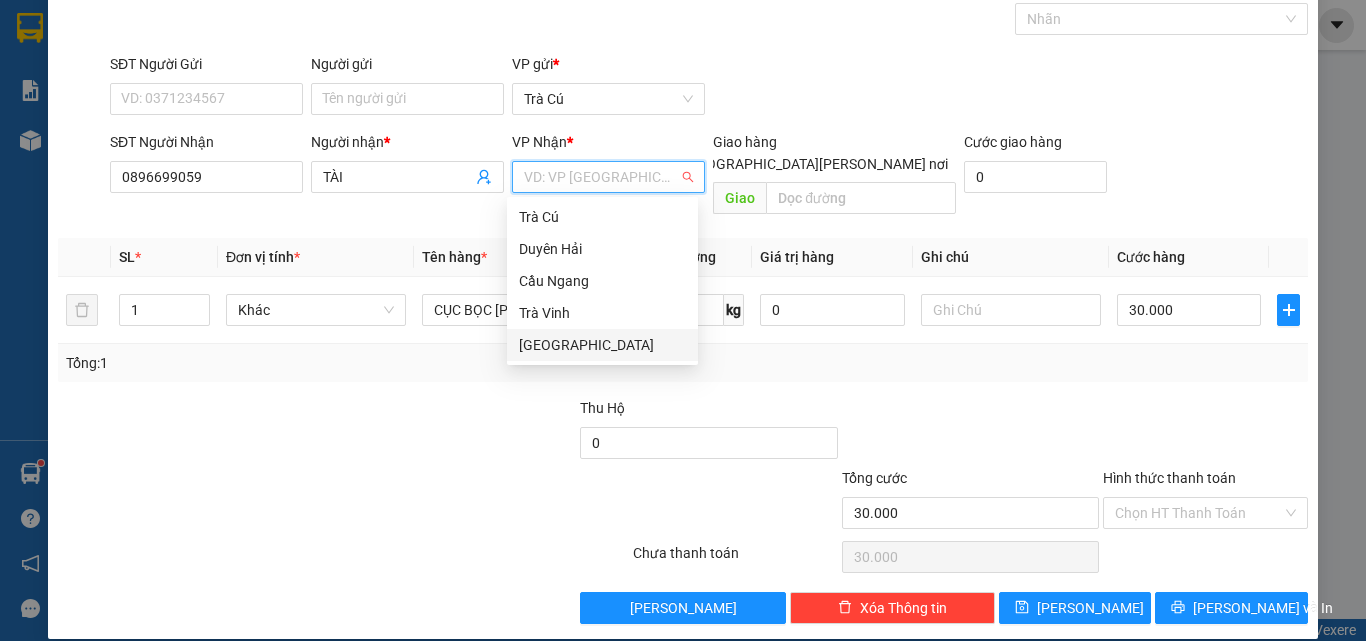 click on "[GEOGRAPHIC_DATA]" at bounding box center [602, 345] 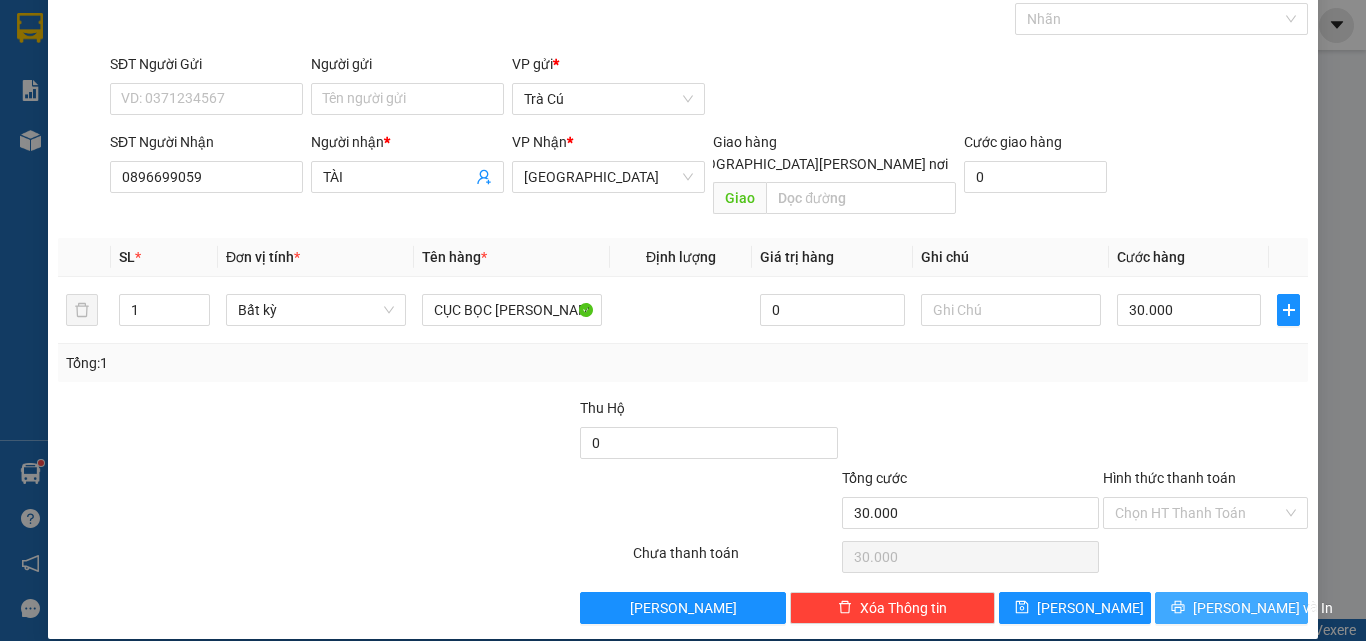 drag, startPoint x: 1203, startPoint y: 587, endPoint x: 1218, endPoint y: 589, distance: 15.132746 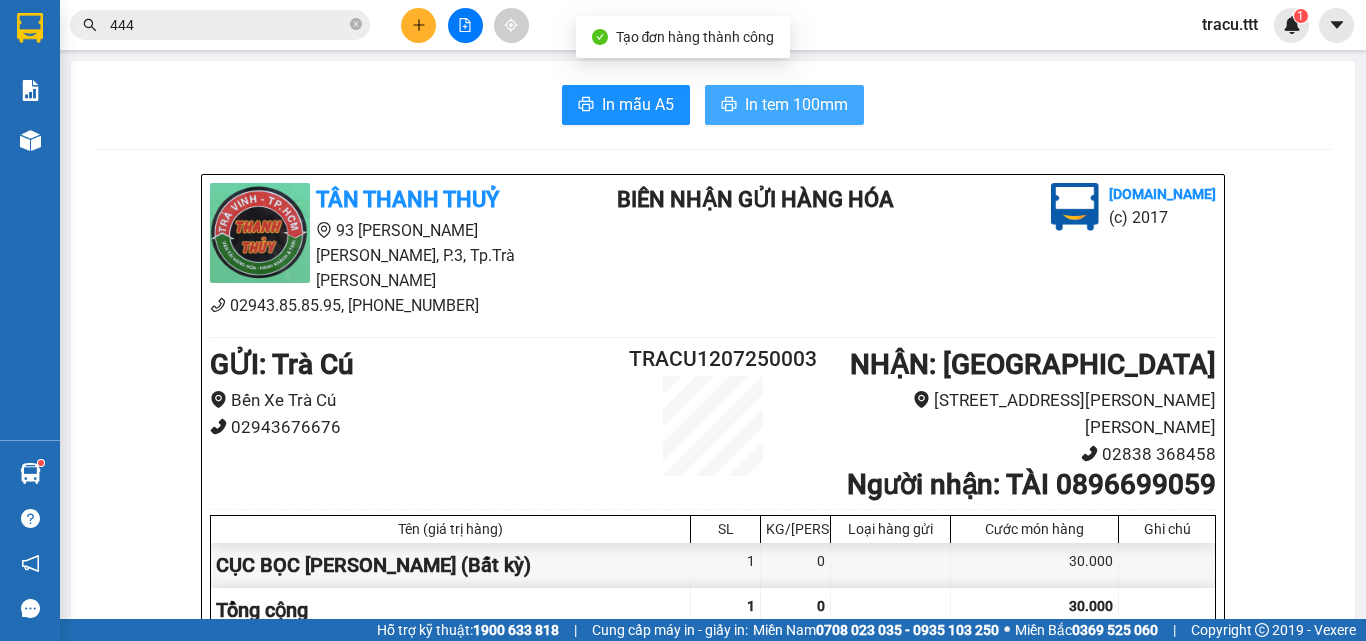 click on "In tem 100mm" at bounding box center [796, 104] 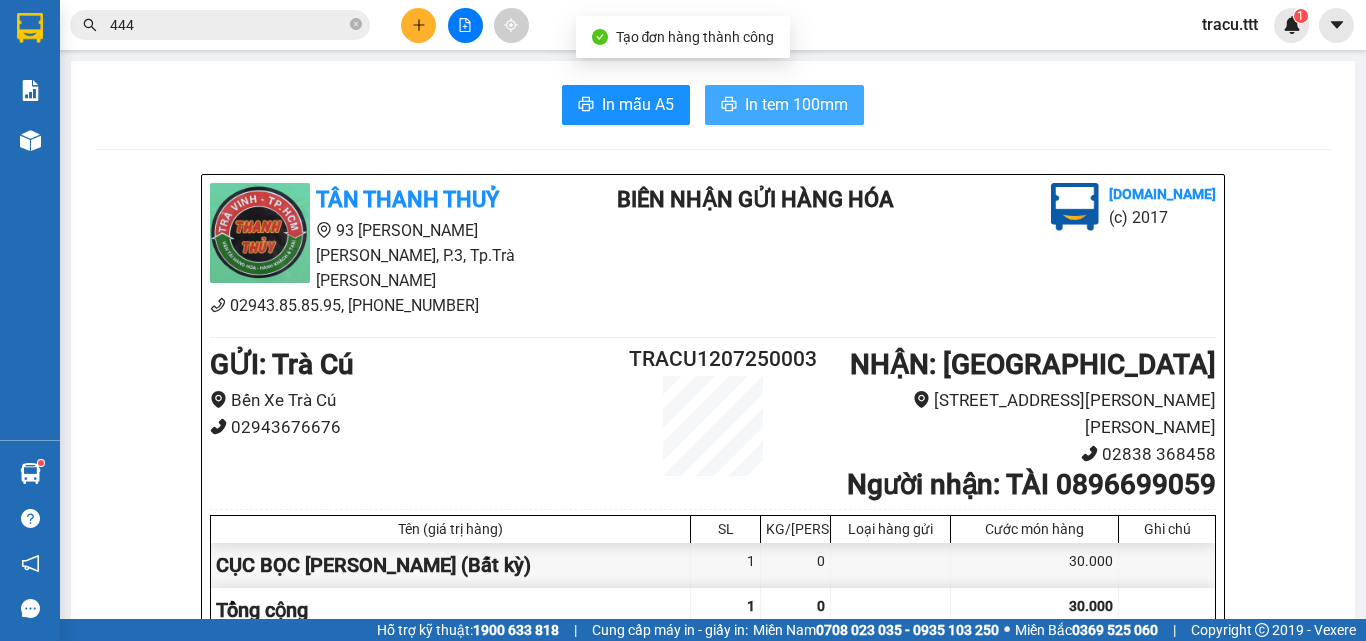 scroll, scrollTop: 0, scrollLeft: 0, axis: both 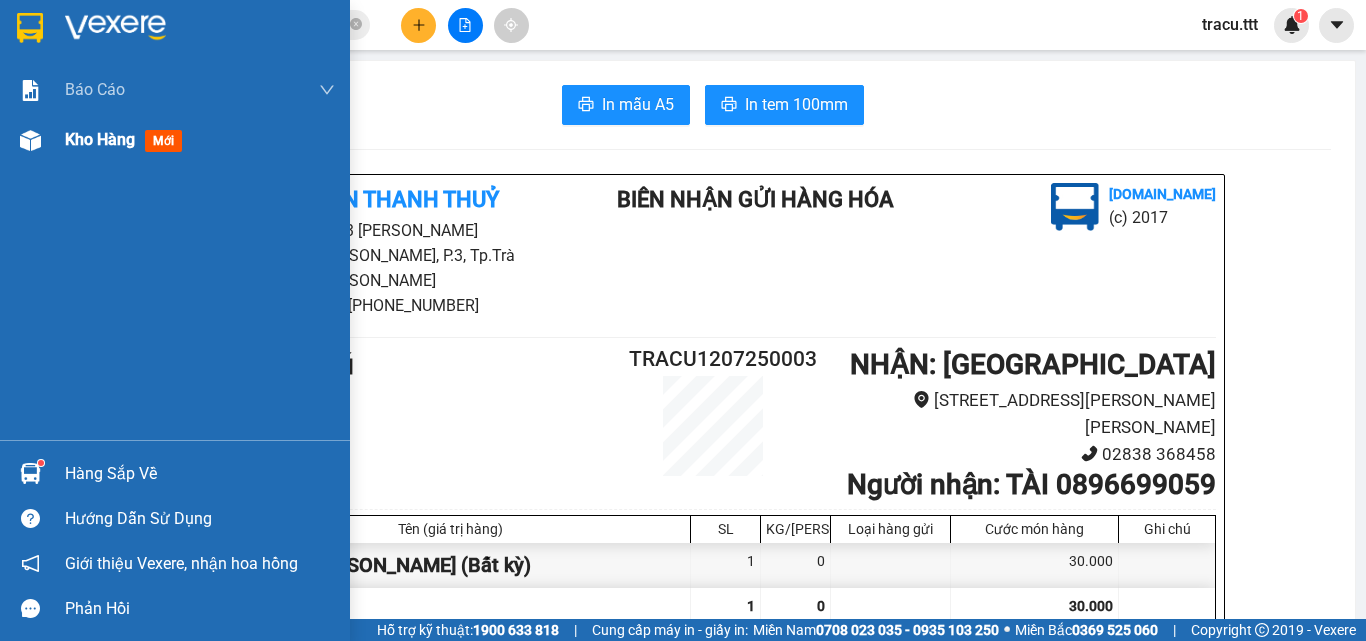 click on "Kho hàng" at bounding box center [100, 139] 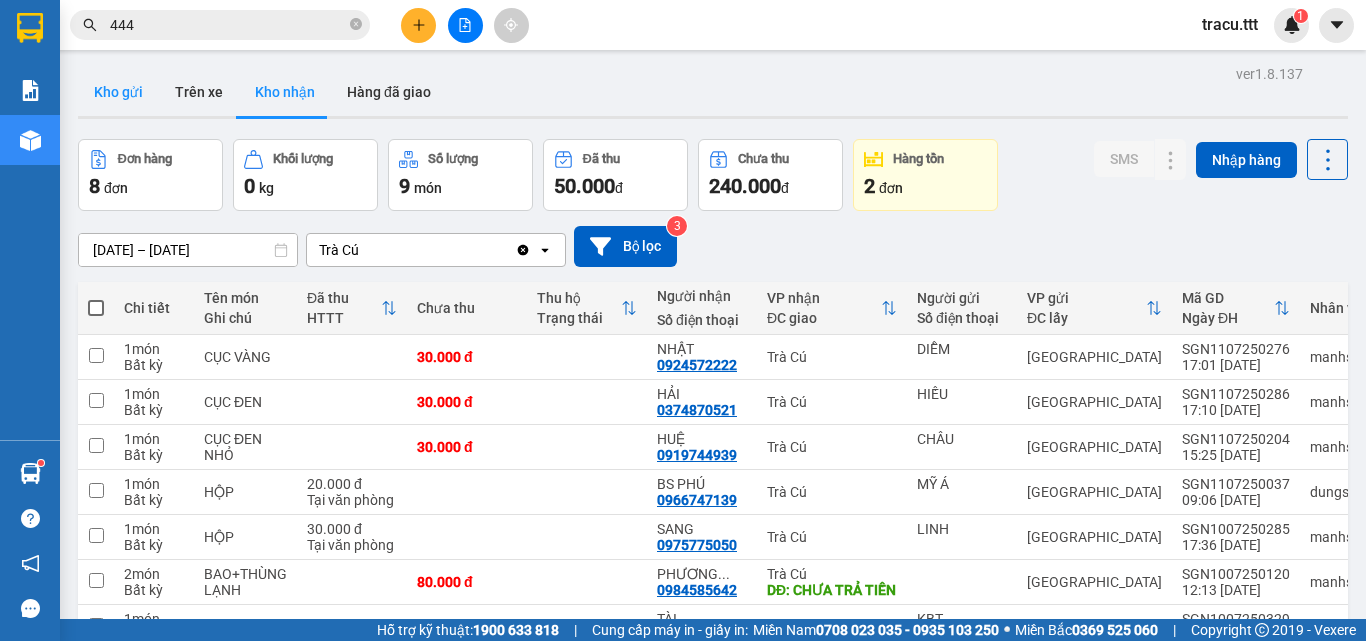 click on "Kho gửi" at bounding box center [118, 92] 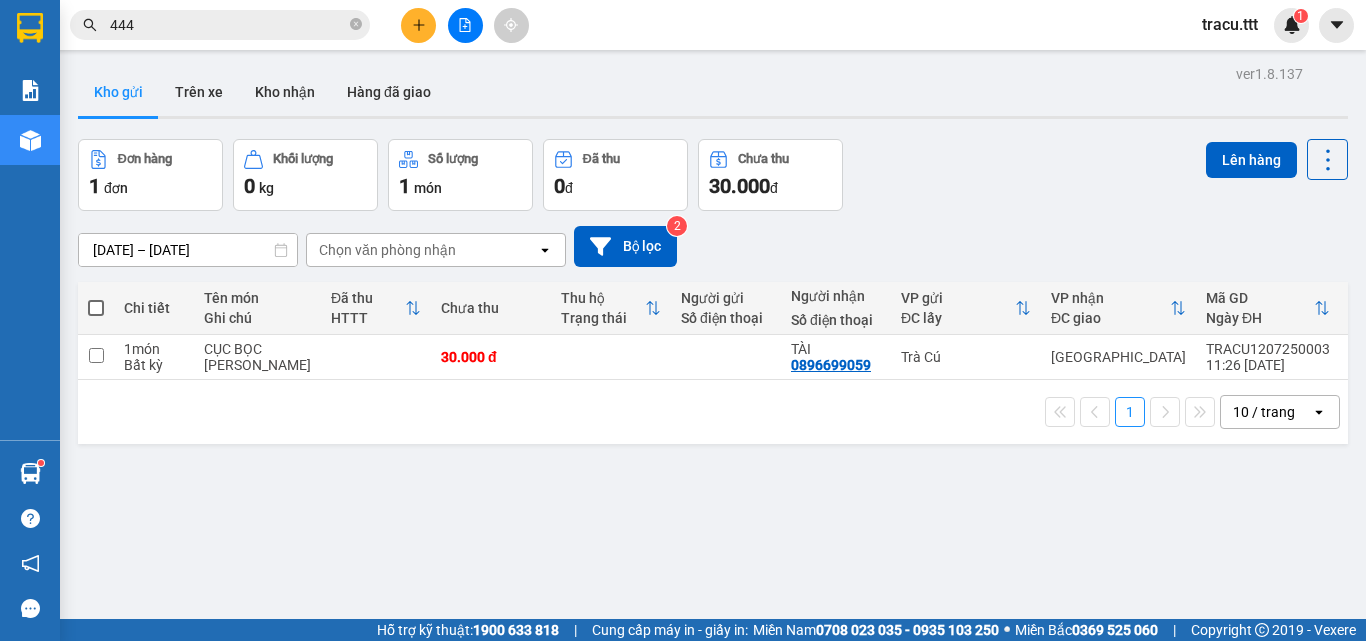 click at bounding box center [96, 308] 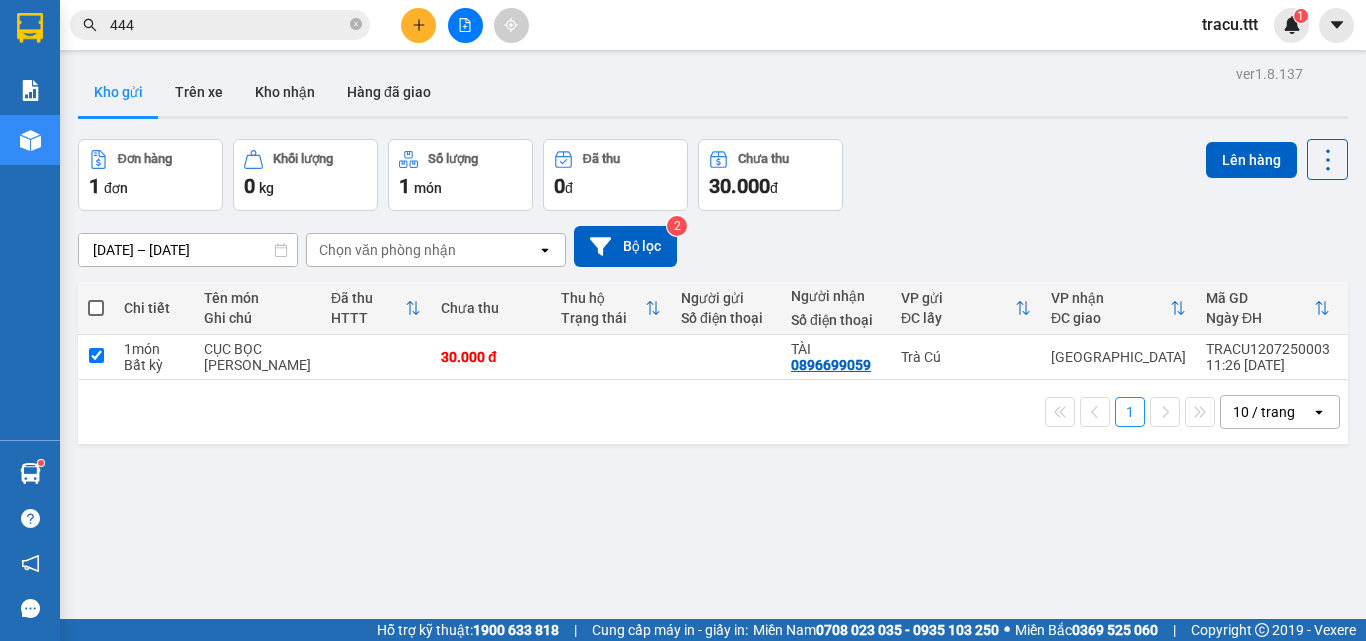 checkbox on "true" 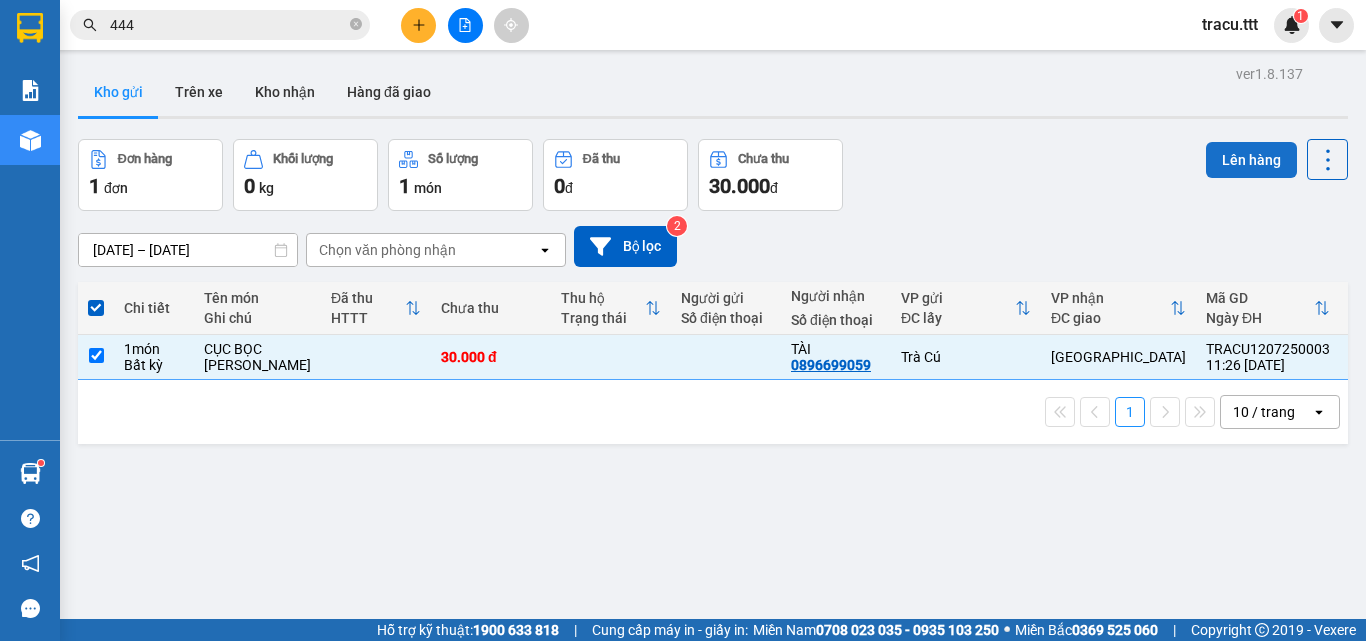 click on "Lên hàng" at bounding box center [1251, 160] 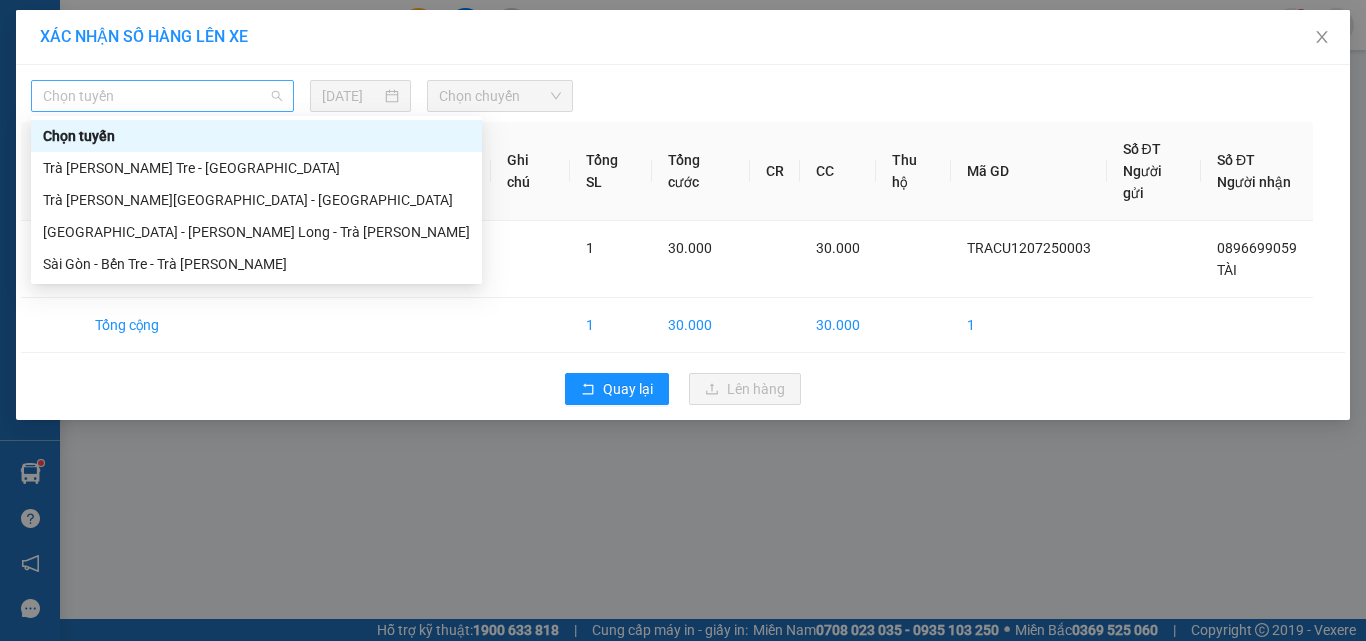 click on "Chọn tuyến" at bounding box center (162, 96) 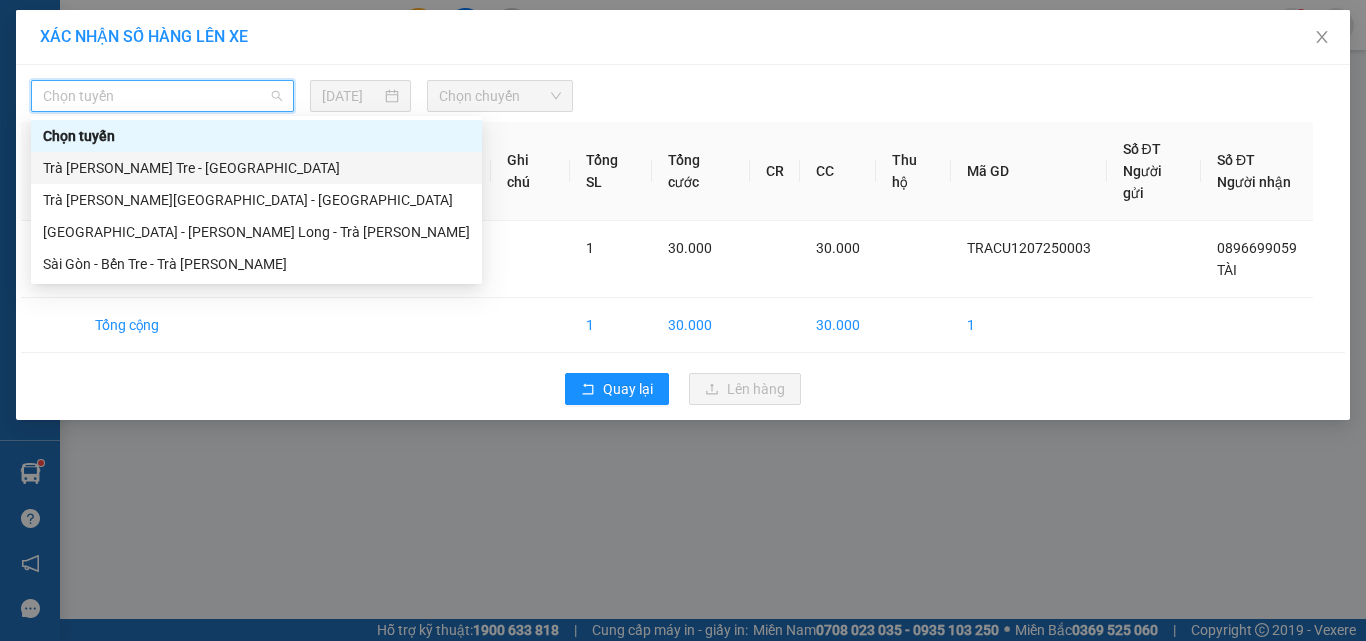 click on "Trà [PERSON_NAME] Tre - [GEOGRAPHIC_DATA]" at bounding box center (256, 168) 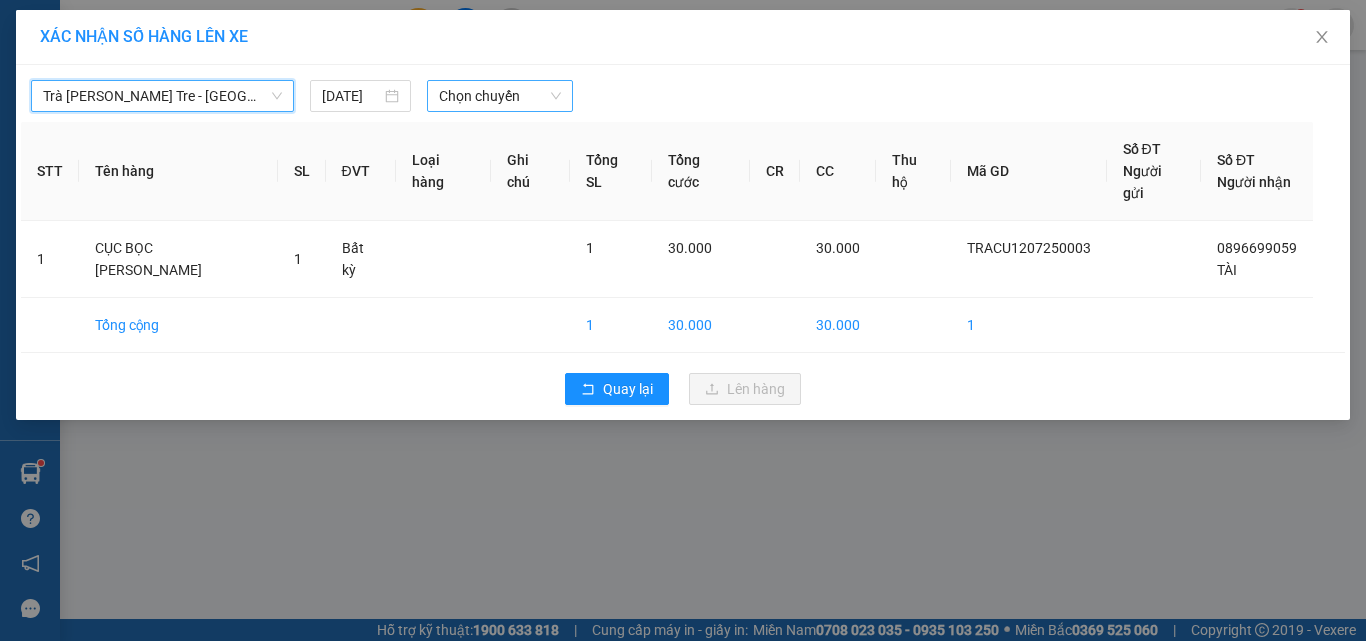 click on "Chọn chuyến" at bounding box center (500, 96) 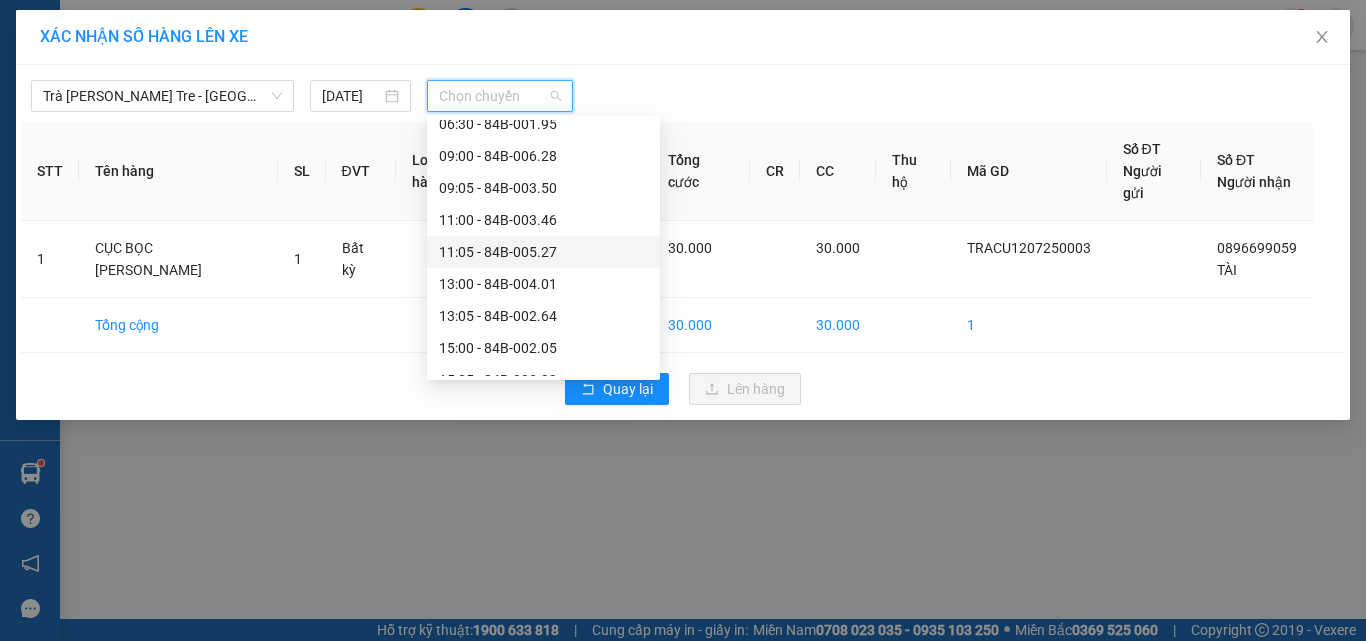 scroll, scrollTop: 400, scrollLeft: 0, axis: vertical 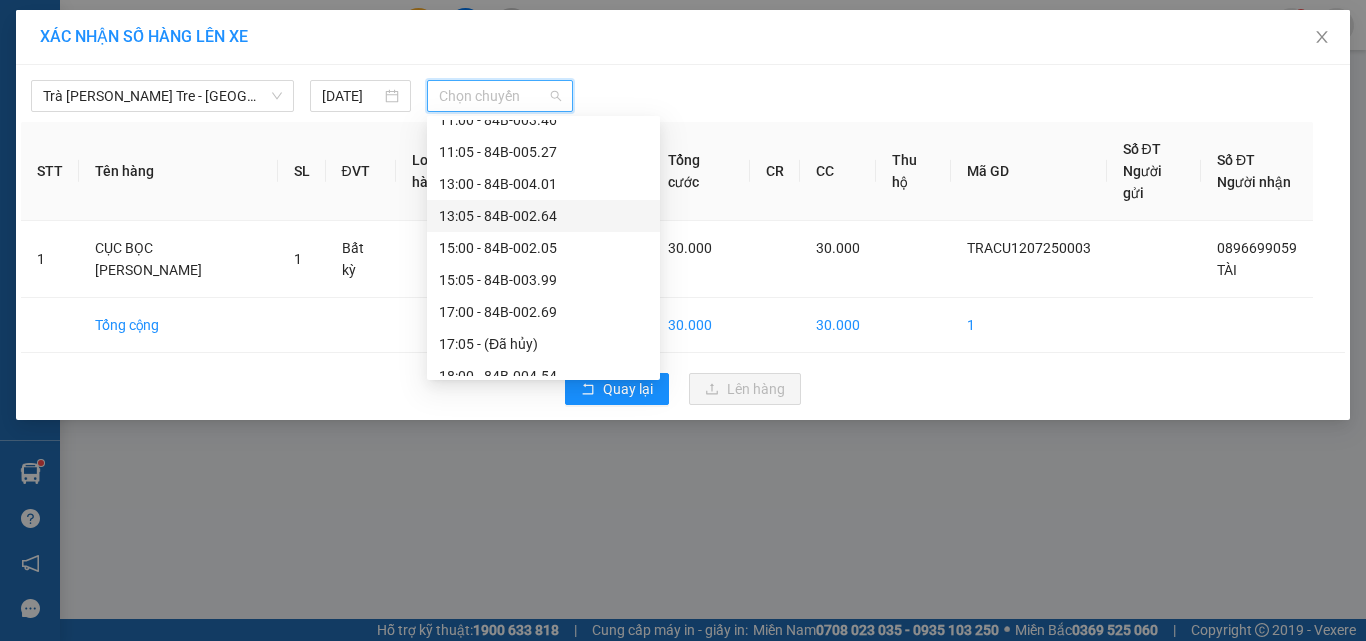 click on "13:05     - 84B-002.64" at bounding box center (543, 216) 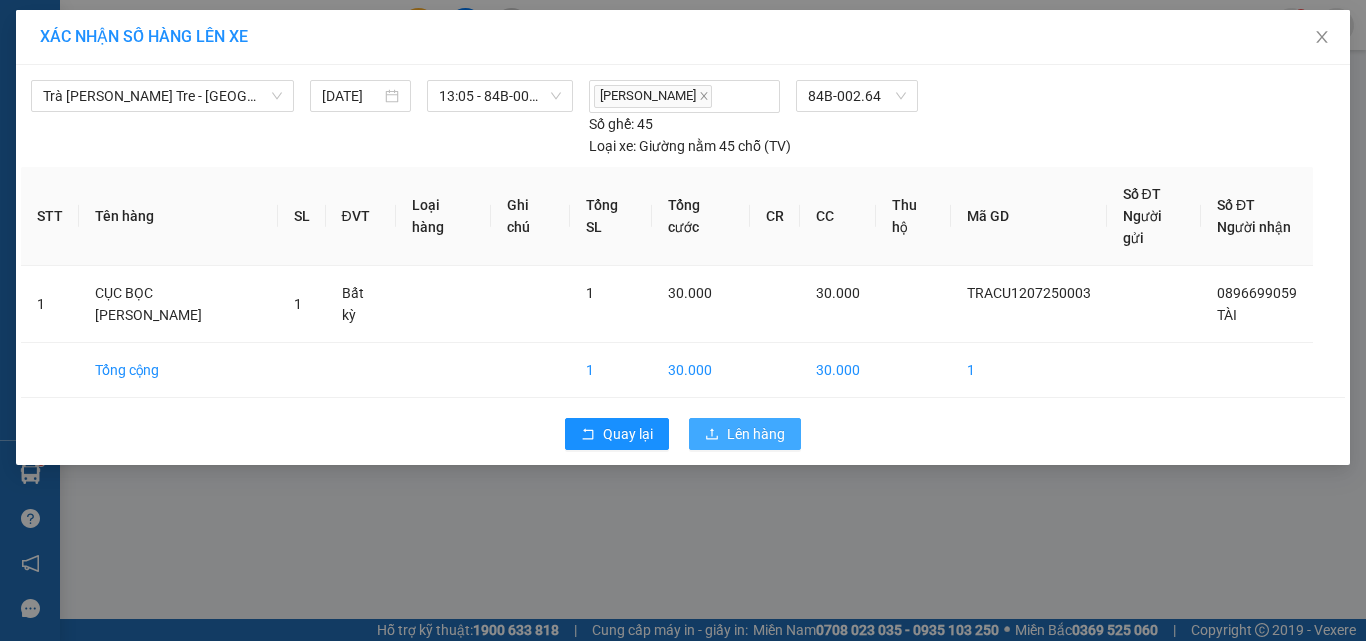 click on "Lên hàng" at bounding box center (756, 434) 